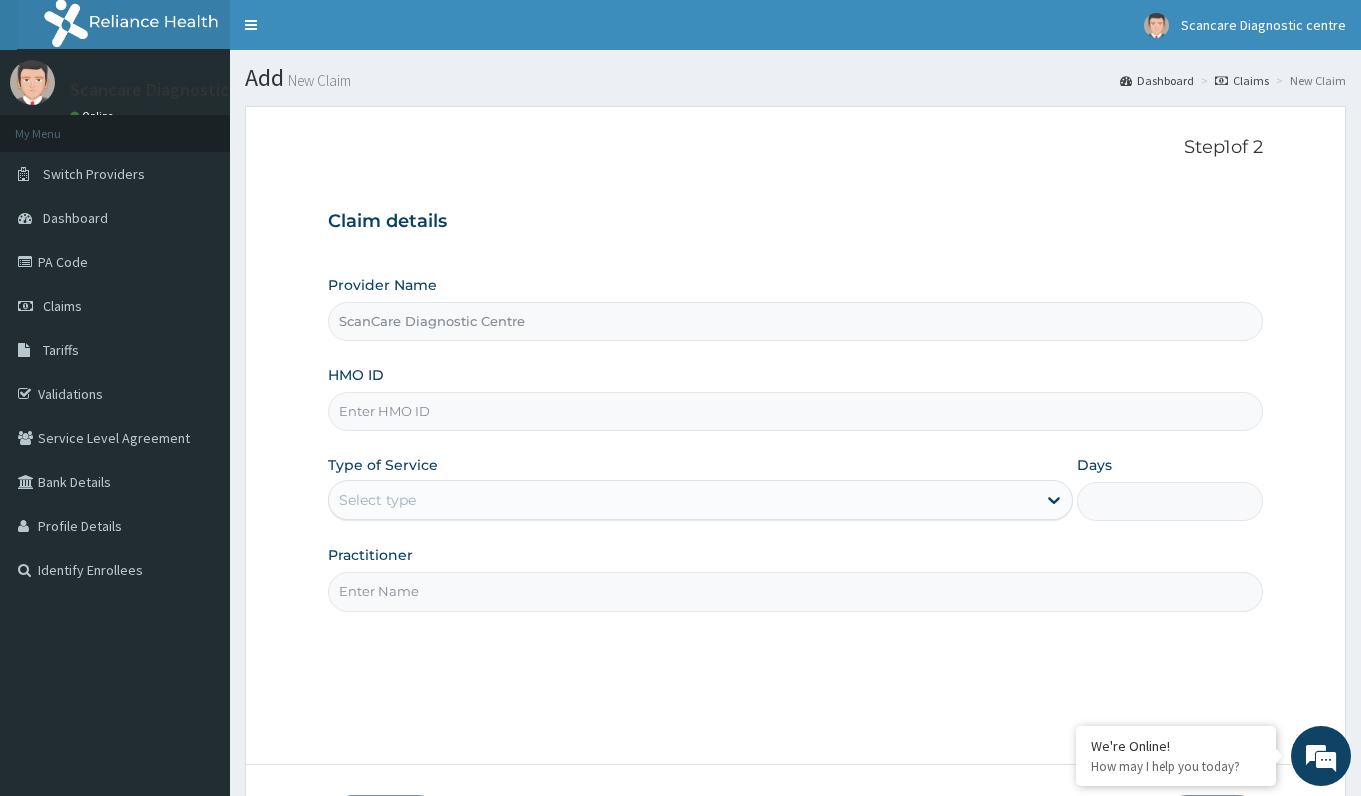 scroll, scrollTop: 0, scrollLeft: 0, axis: both 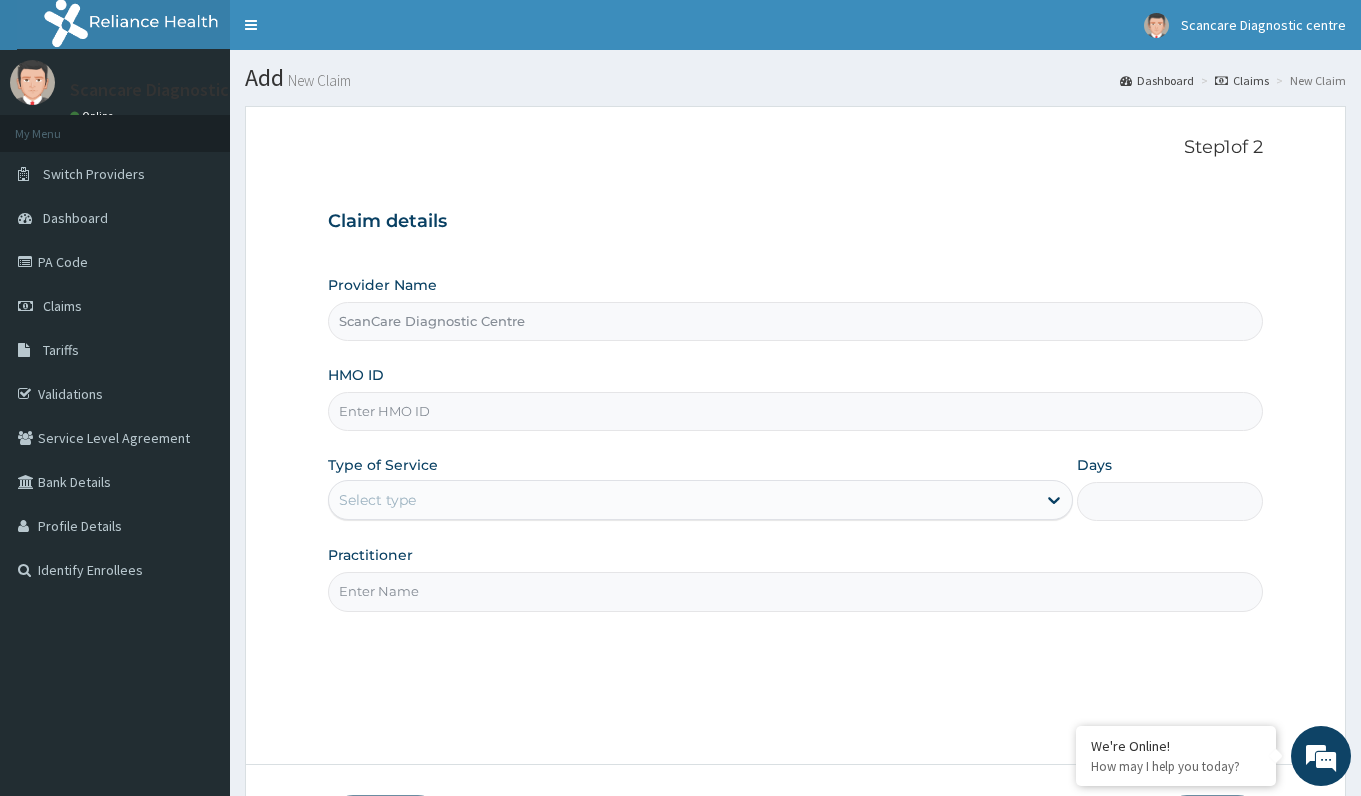 click on "HMO ID" at bounding box center [795, 411] 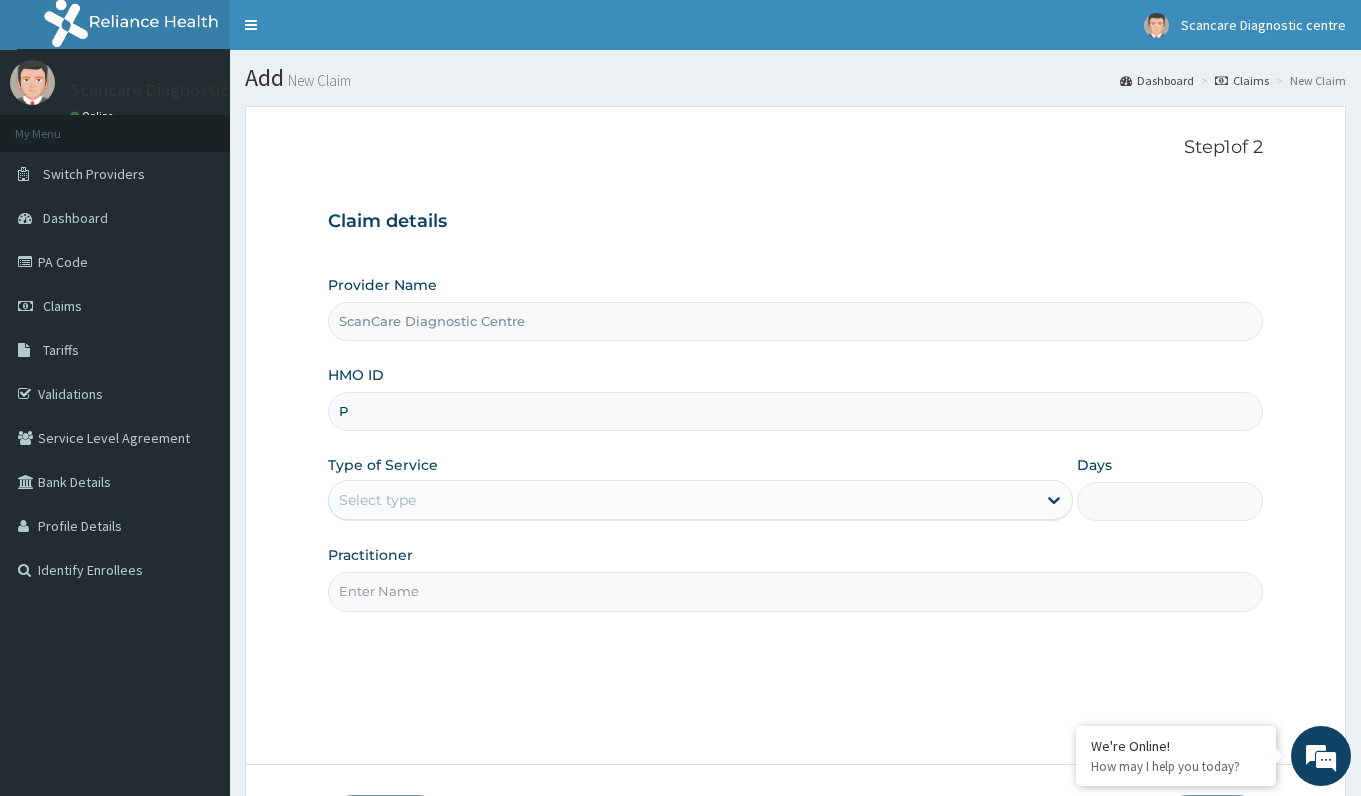scroll, scrollTop: 0, scrollLeft: 0, axis: both 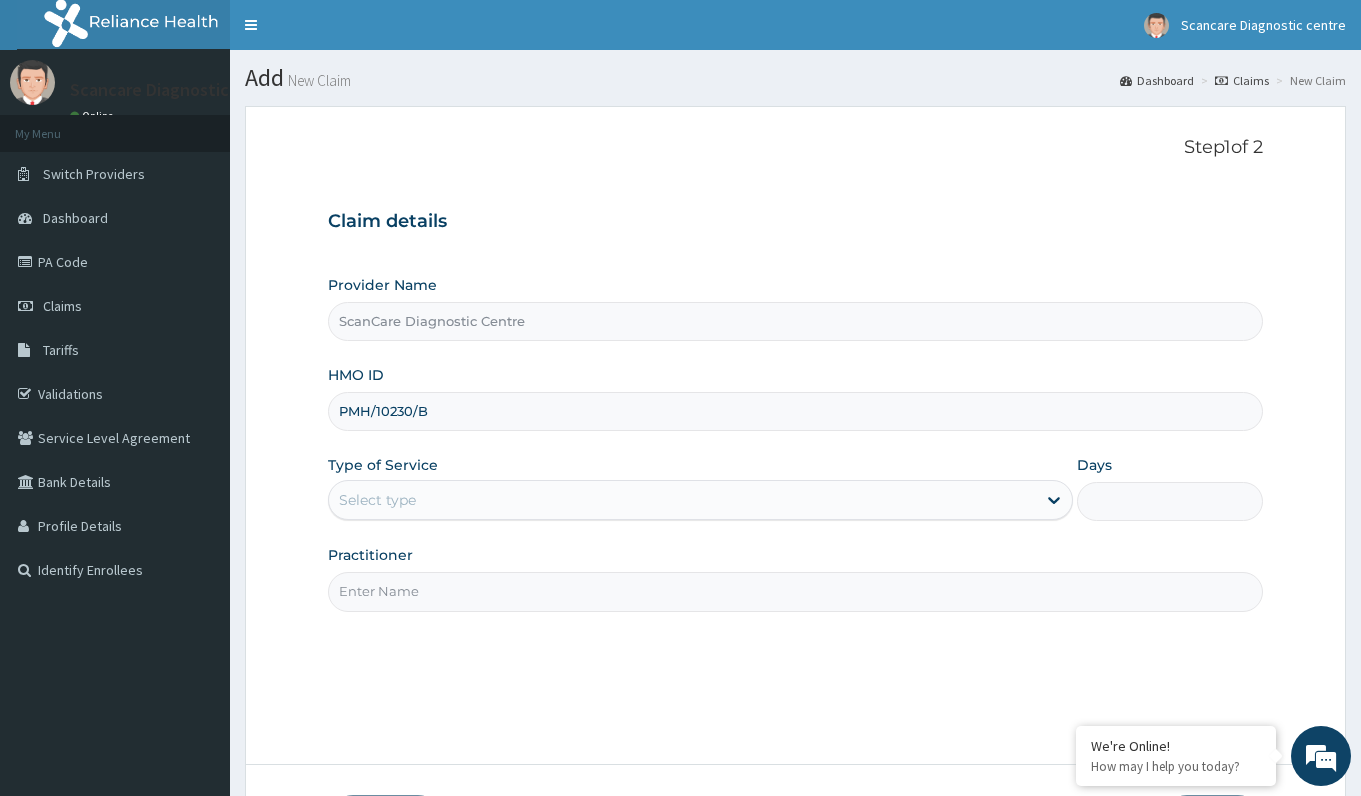 type on "PMH/10230/B" 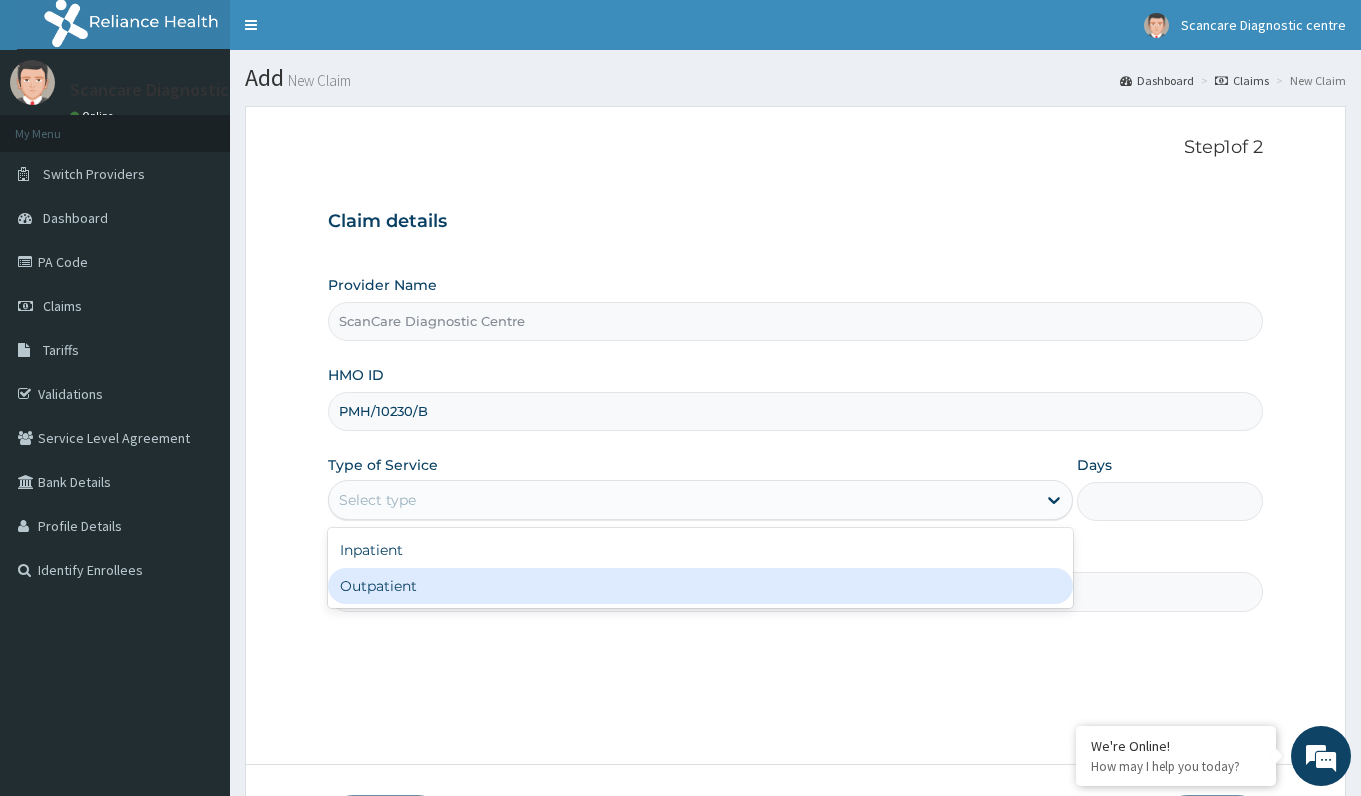 click on "Outpatient" at bounding box center (700, 586) 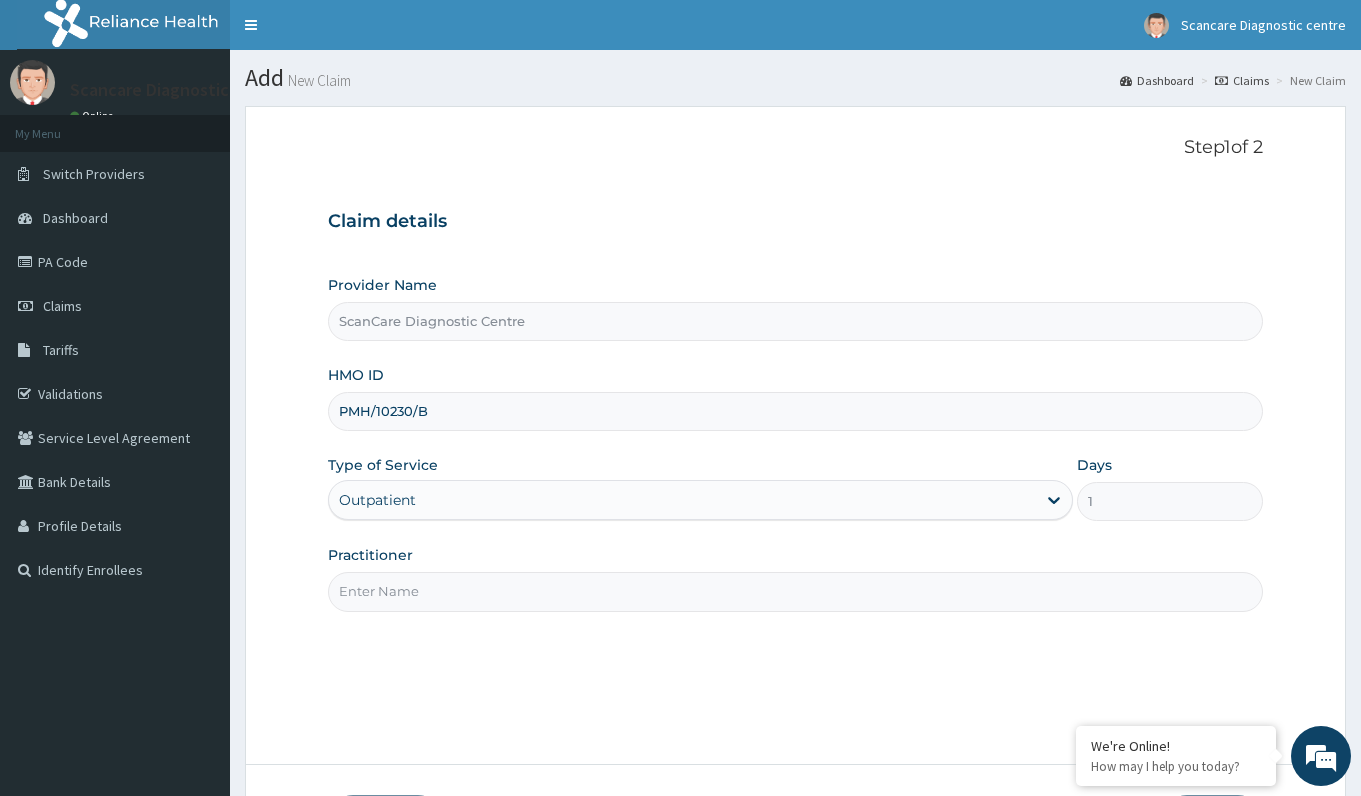click on "Practitioner" at bounding box center (795, 591) 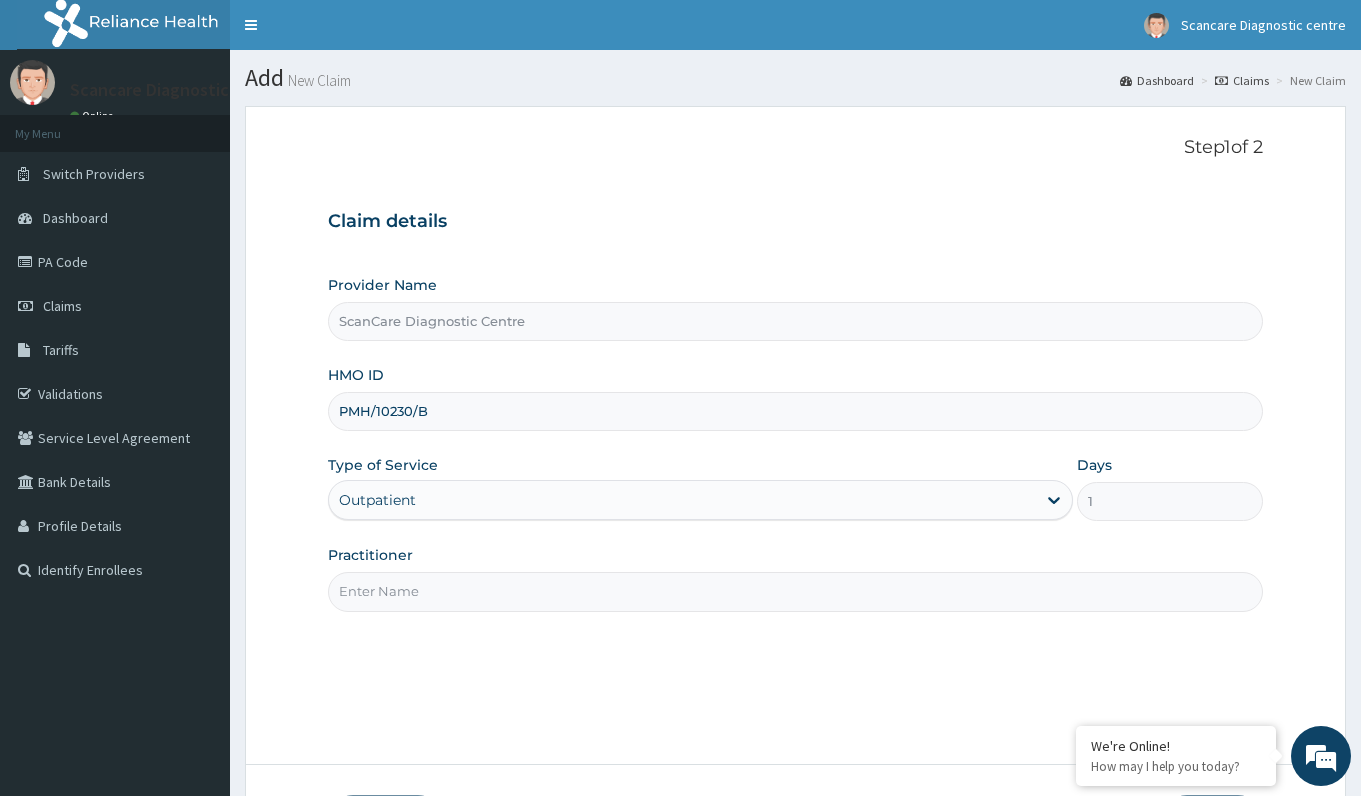 paste on "HYSTEROSALPINGOGRAM CLINICAL INDICATION: A [AGE]-year-old female with history of secondary subfertility. PRELIMINARY FILM: No bone, joint or soft tissue abnormality is seen. TECHNIQUE: Under aseptic technique, the cervical os was cannulated using a Leech-Wilkinson's cannula and contrast medium was injected retrogradely. CONTRAST FILMS: Contrast is seen to outline the cervical canal. It is normal in calibre and outline. The uterine cavity is also outlined with contrast. It is normal in size, shape, outline and shows uniform opacification with contrast. There is free spillage of contrast from both fallopian tubes. Delayed film shows smearing of contrast in the peritoneal cavity." 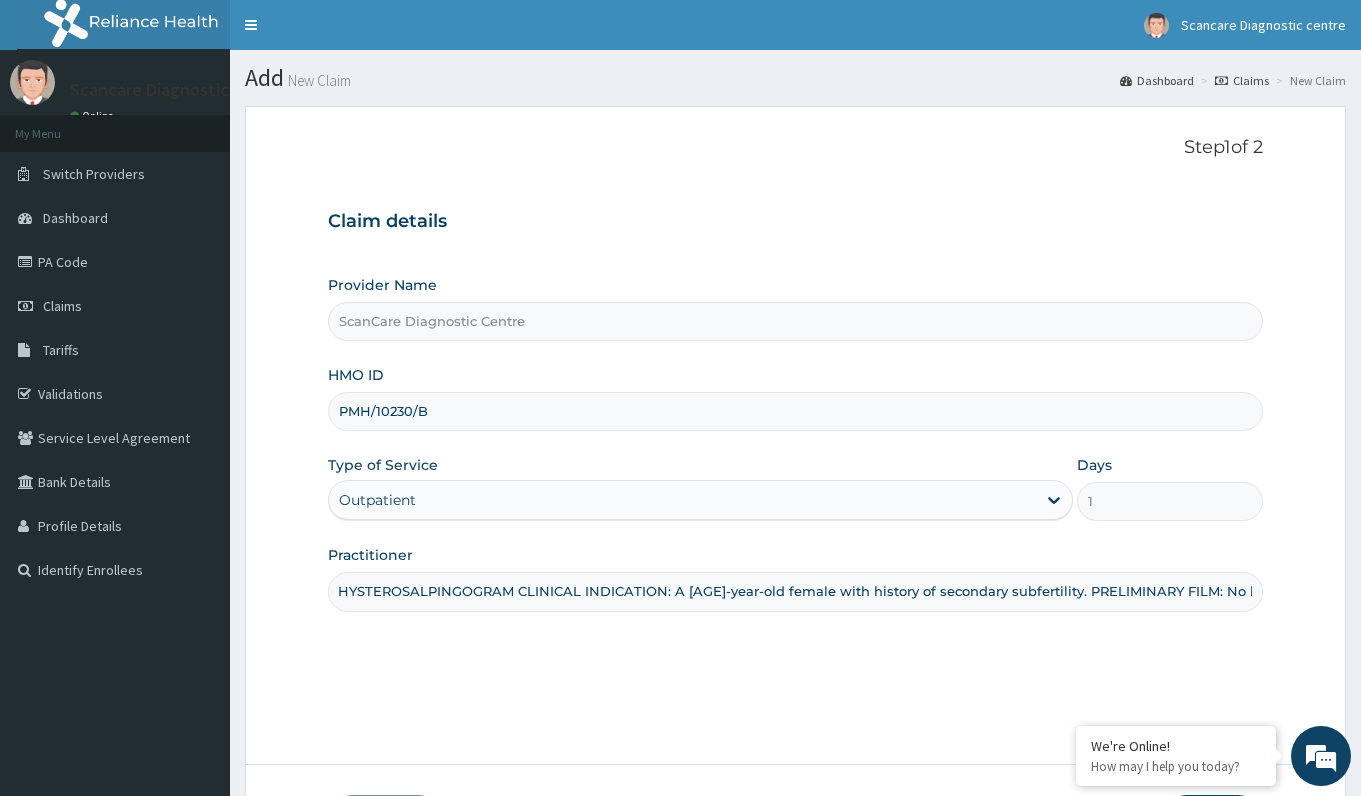 scroll, scrollTop: 0, scrollLeft: 0, axis: both 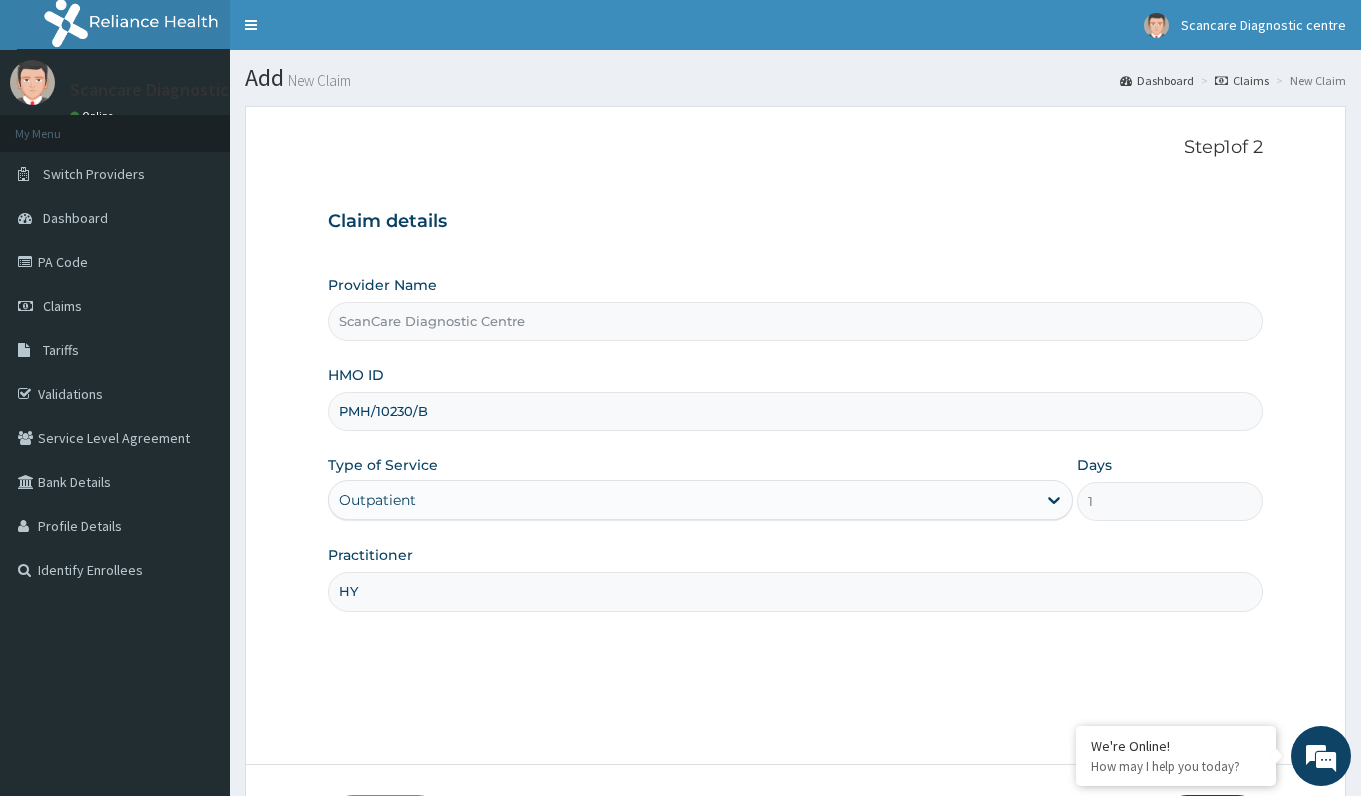 type on "H" 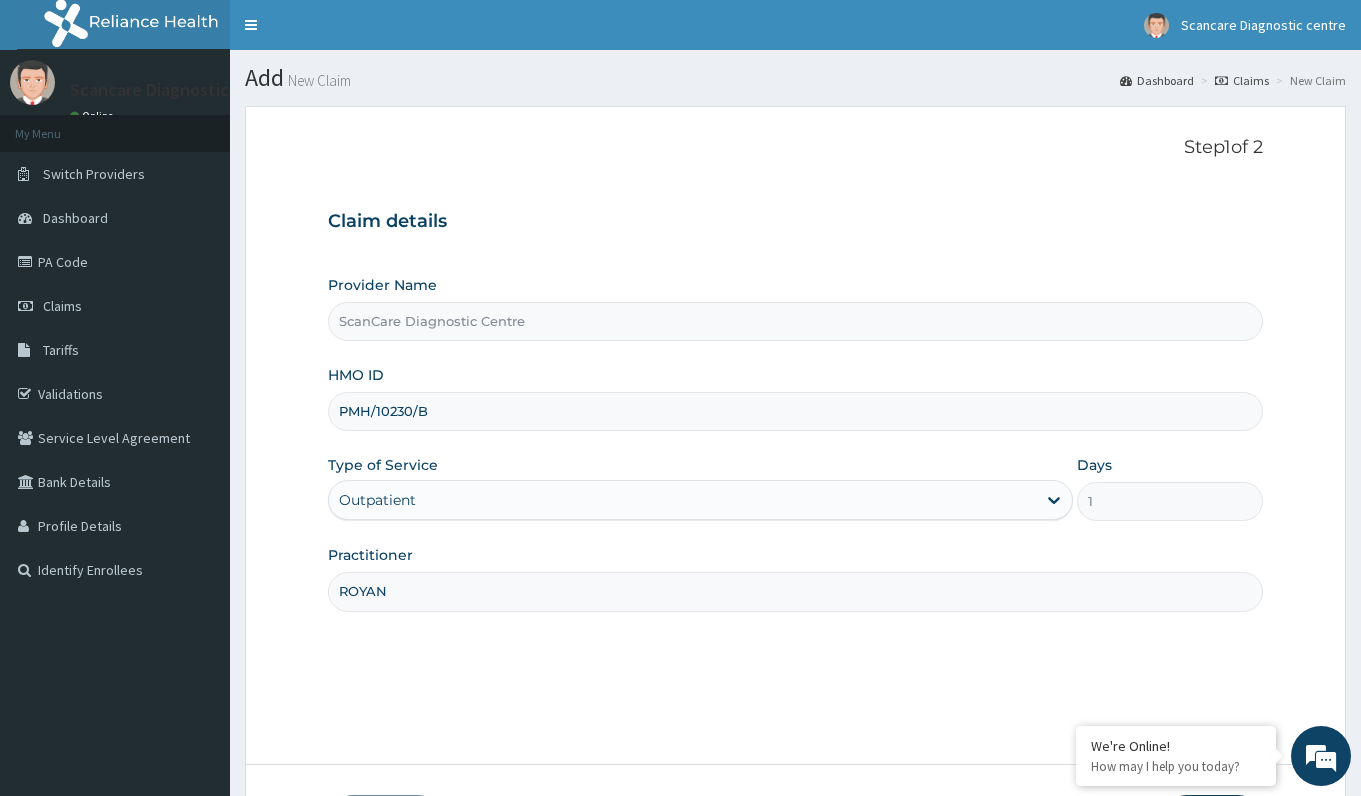scroll, scrollTop: 148, scrollLeft: 0, axis: vertical 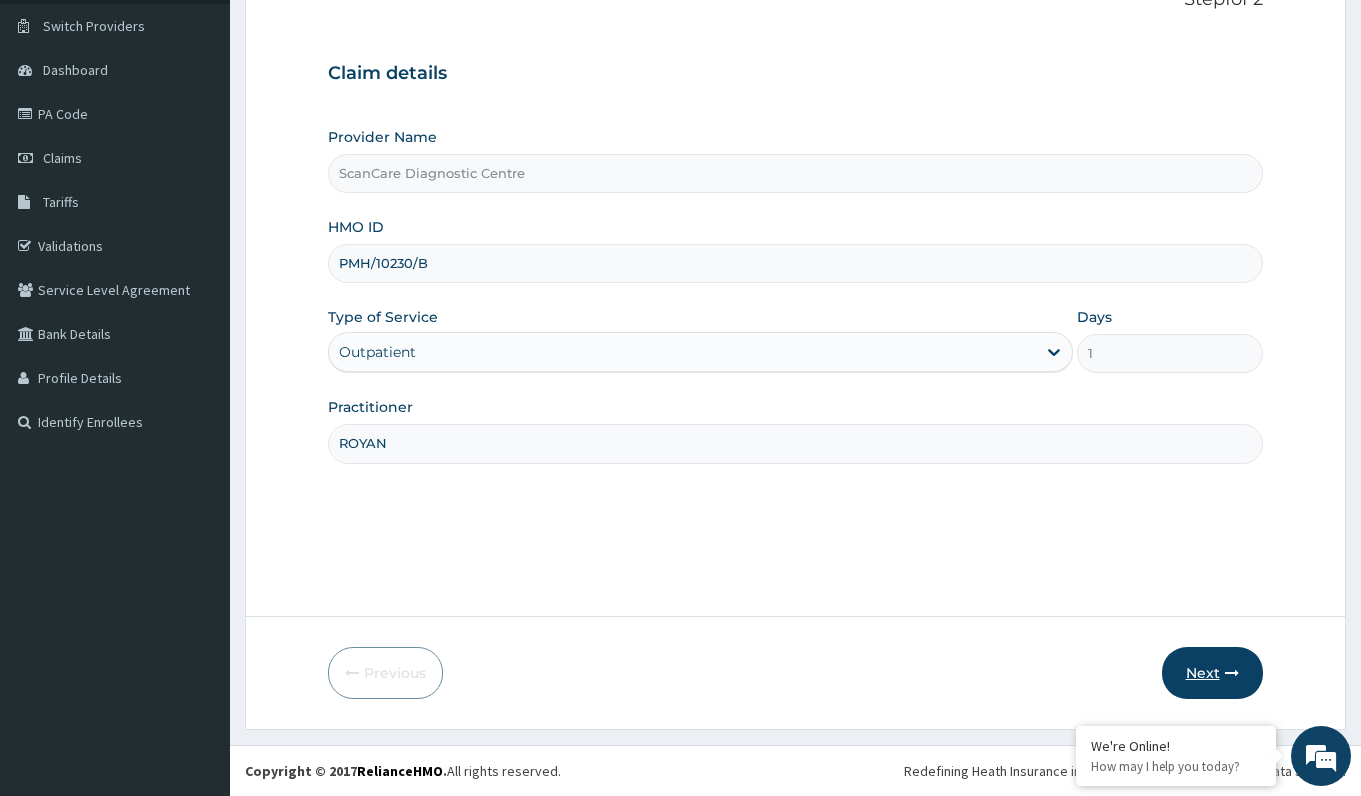 type on "ROYAN" 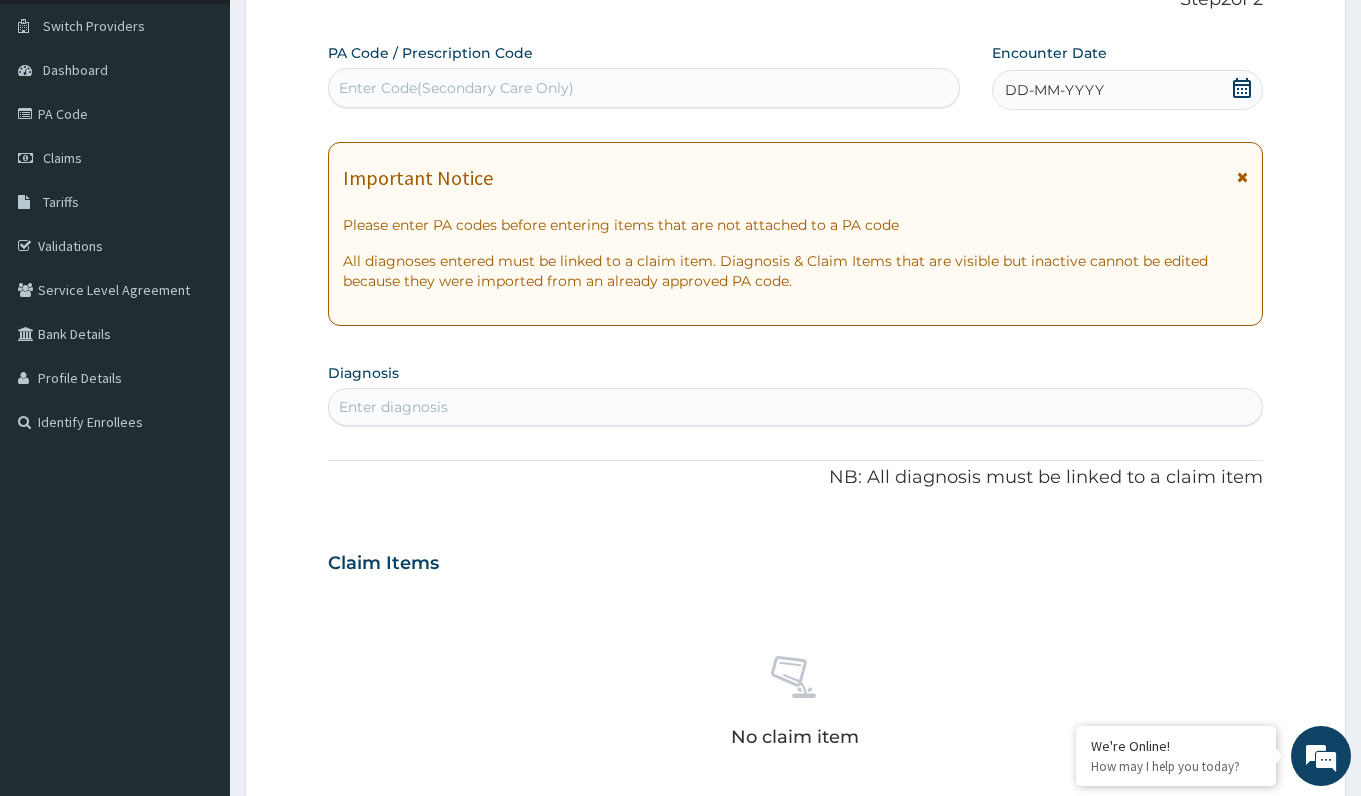 click on "Enter Code(Secondary Care Only)" at bounding box center [456, 88] 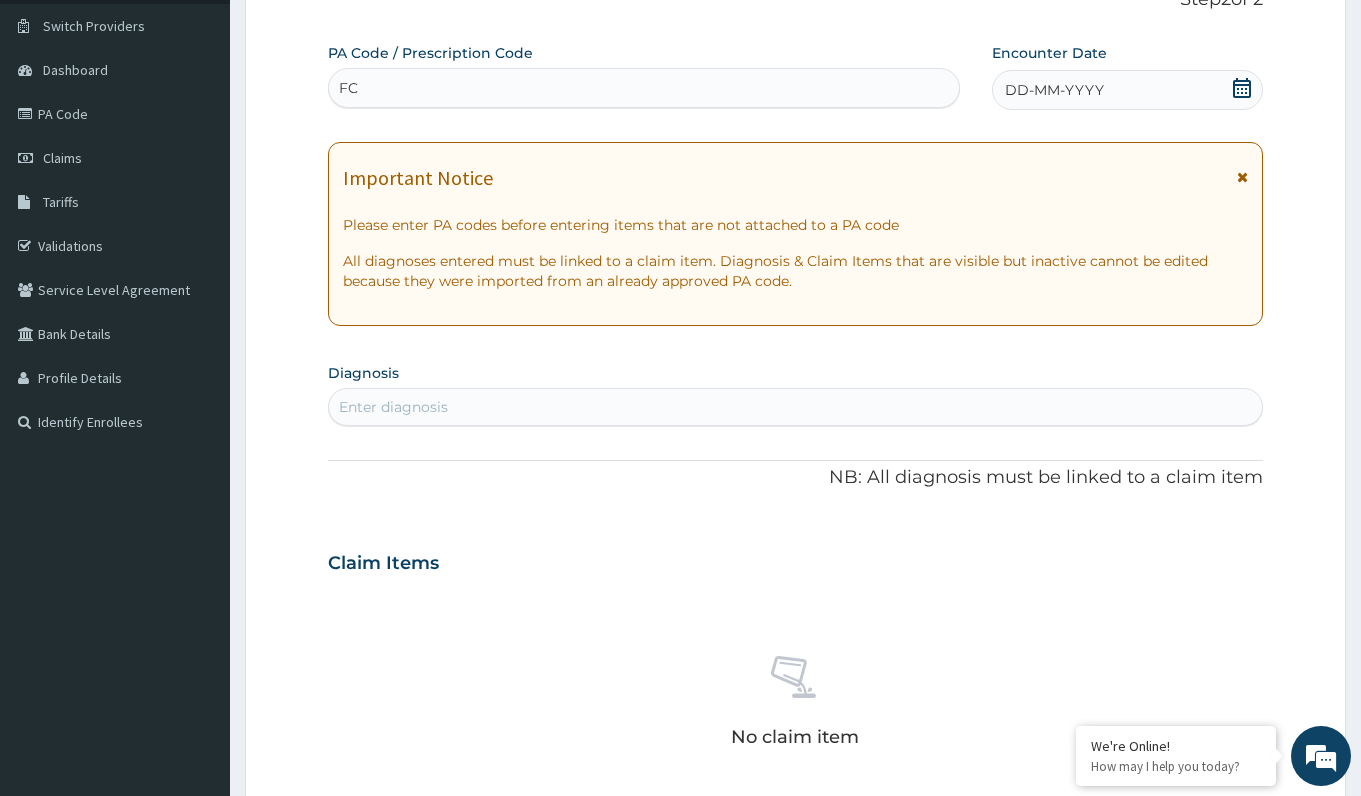 type on "F" 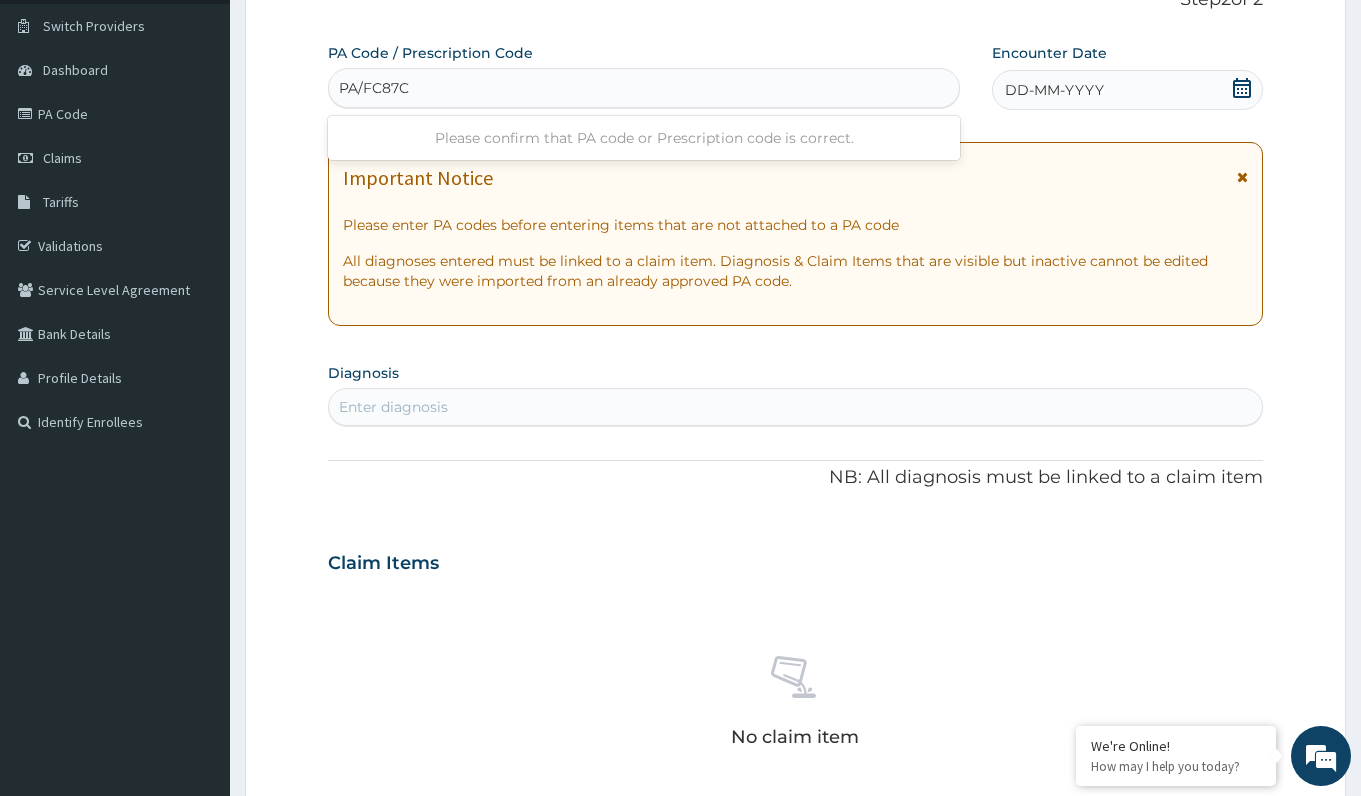 type on "PA/FC87CF" 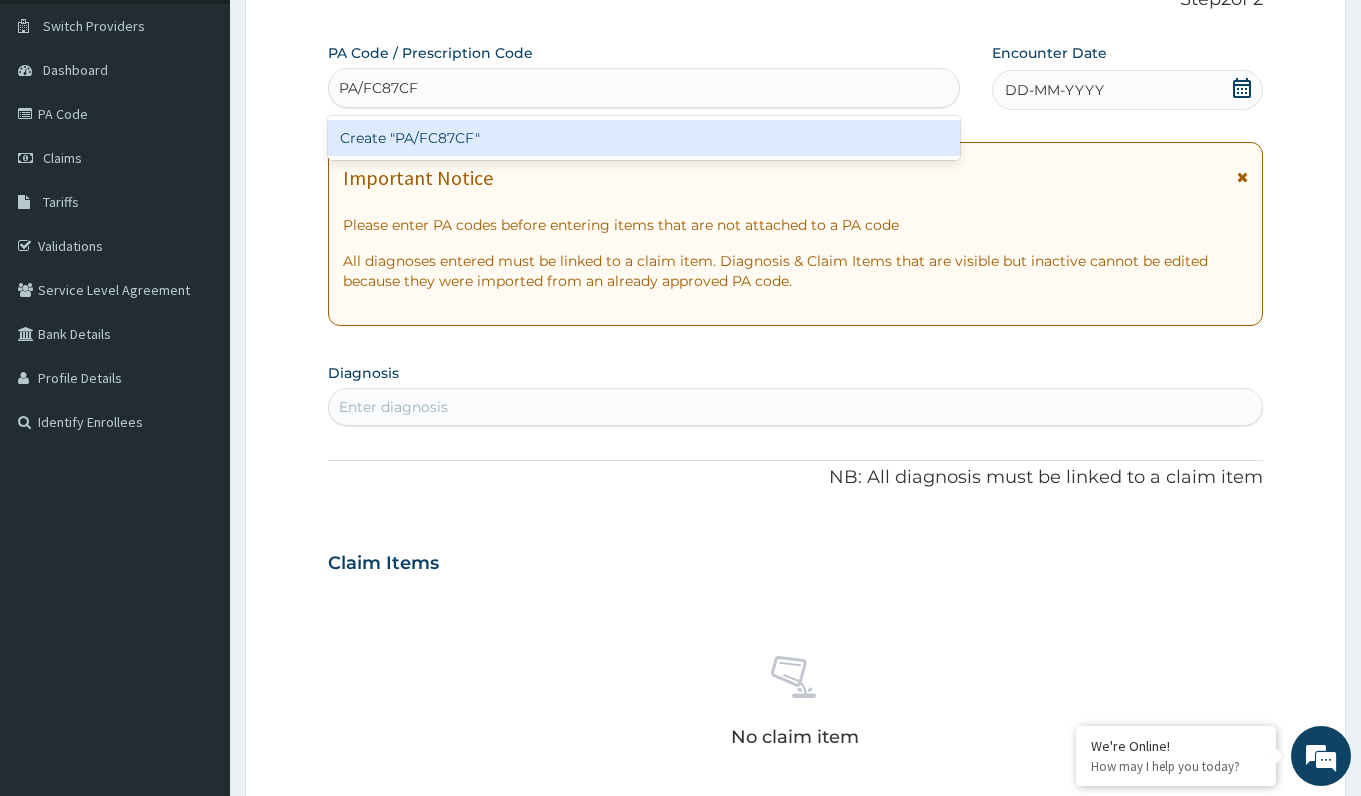 click on "Create "PA/FC87CF"" at bounding box center [643, 138] 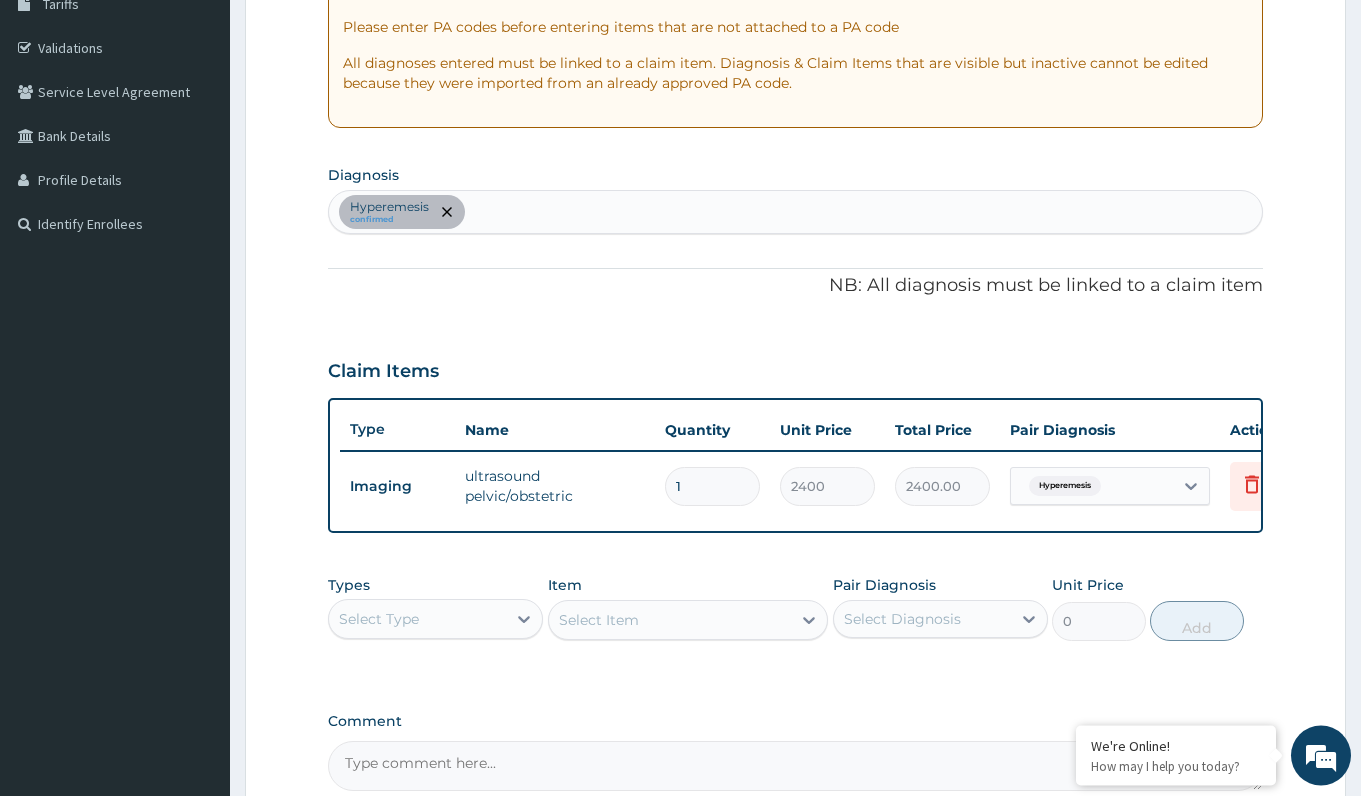 scroll, scrollTop: 568, scrollLeft: 0, axis: vertical 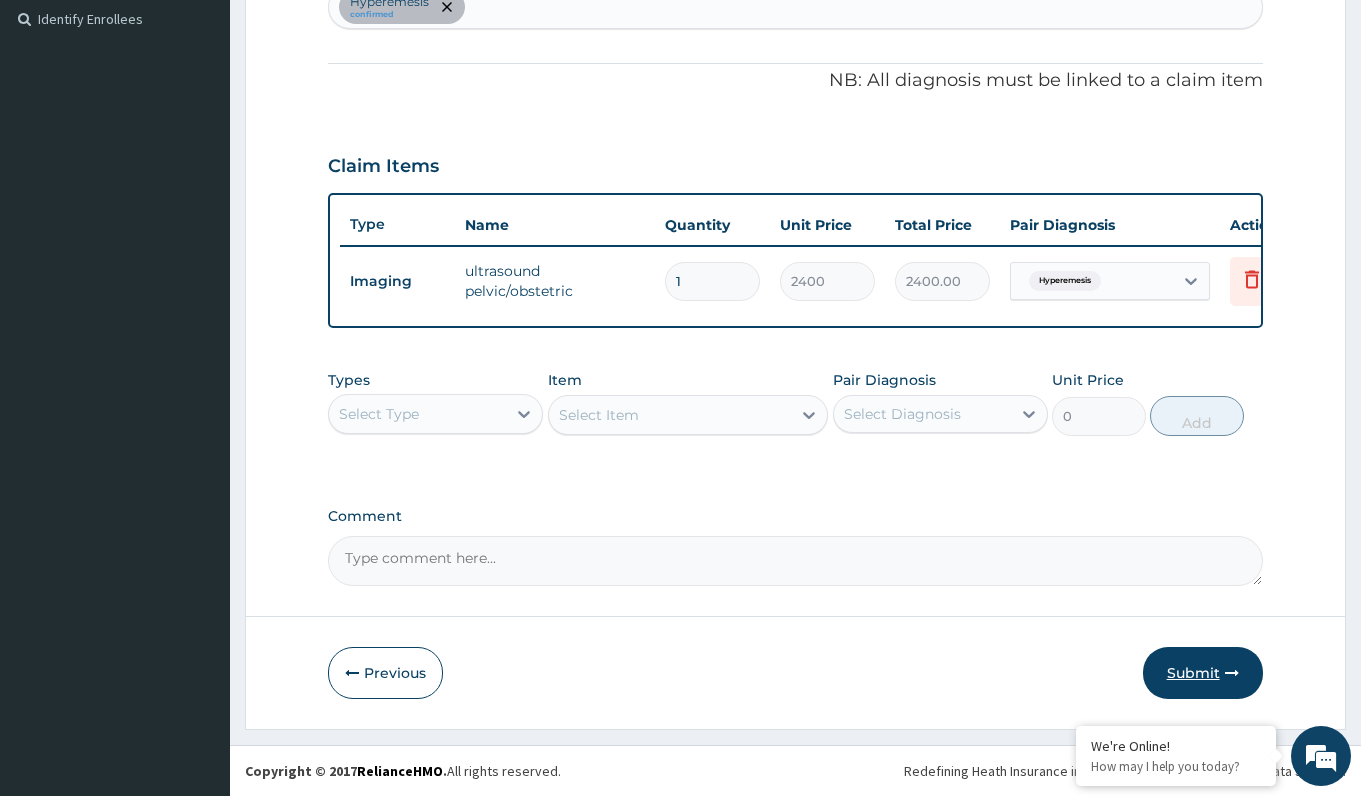 click on "Submit" at bounding box center (1203, 673) 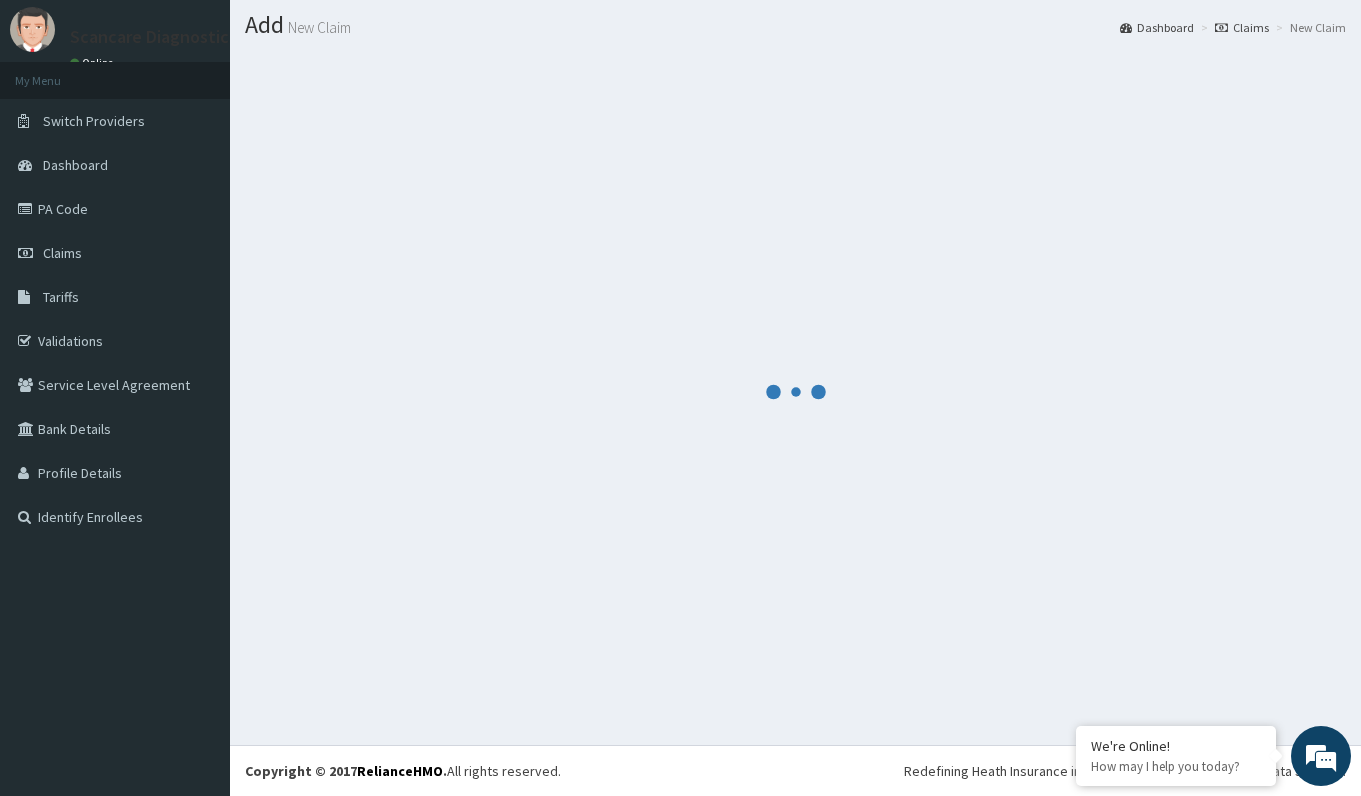 scroll, scrollTop: 53, scrollLeft: 0, axis: vertical 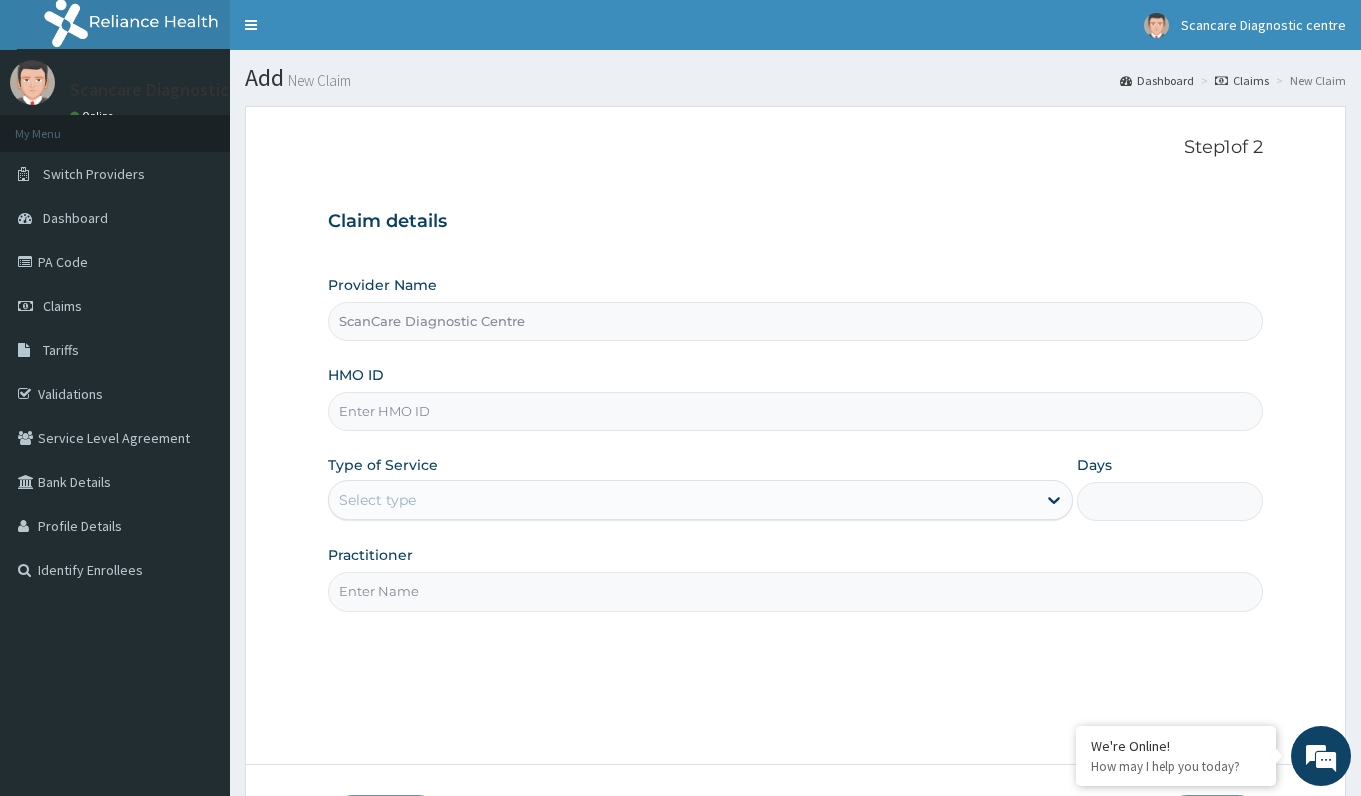 click on "HMO ID" at bounding box center (795, 411) 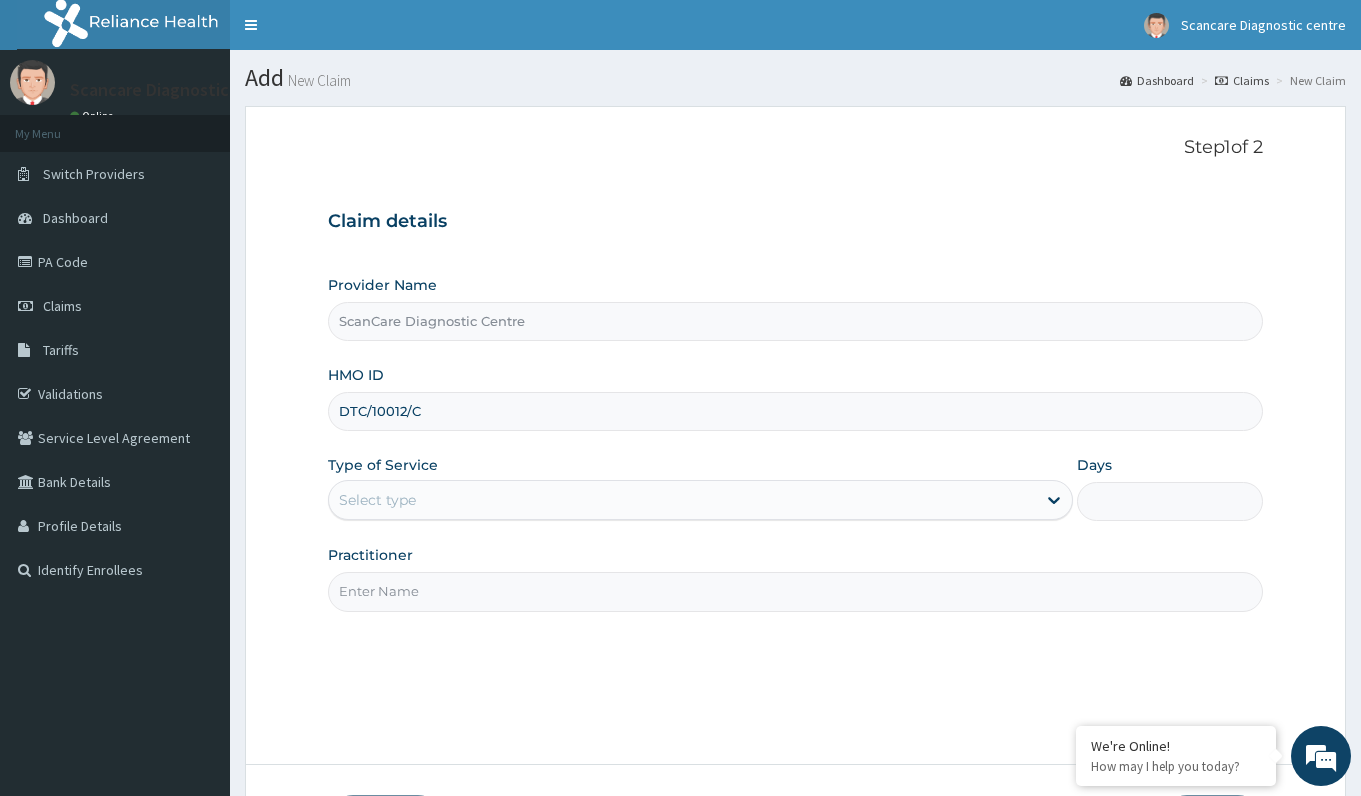 scroll, scrollTop: 0, scrollLeft: 0, axis: both 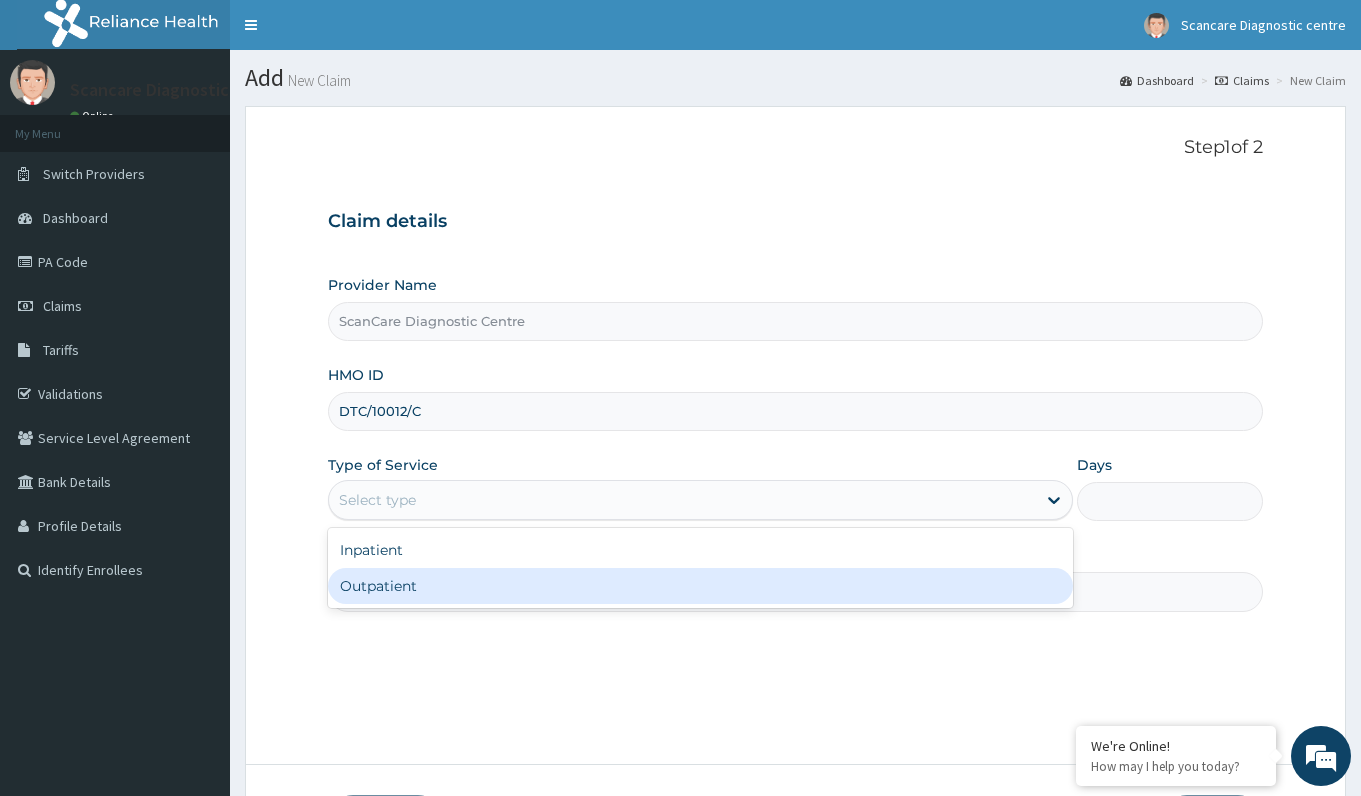 click on "Outpatient" at bounding box center [700, 586] 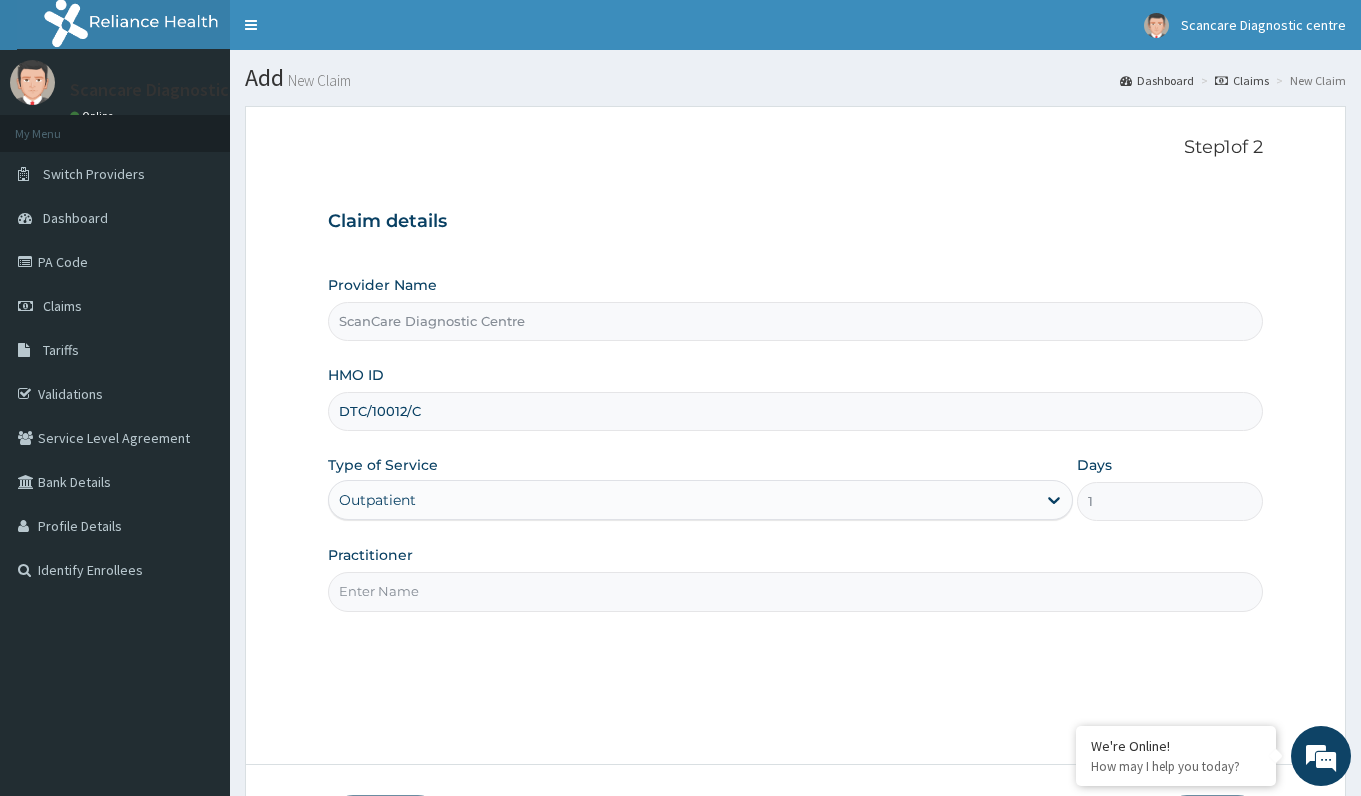 click on "Practitioner" at bounding box center [795, 591] 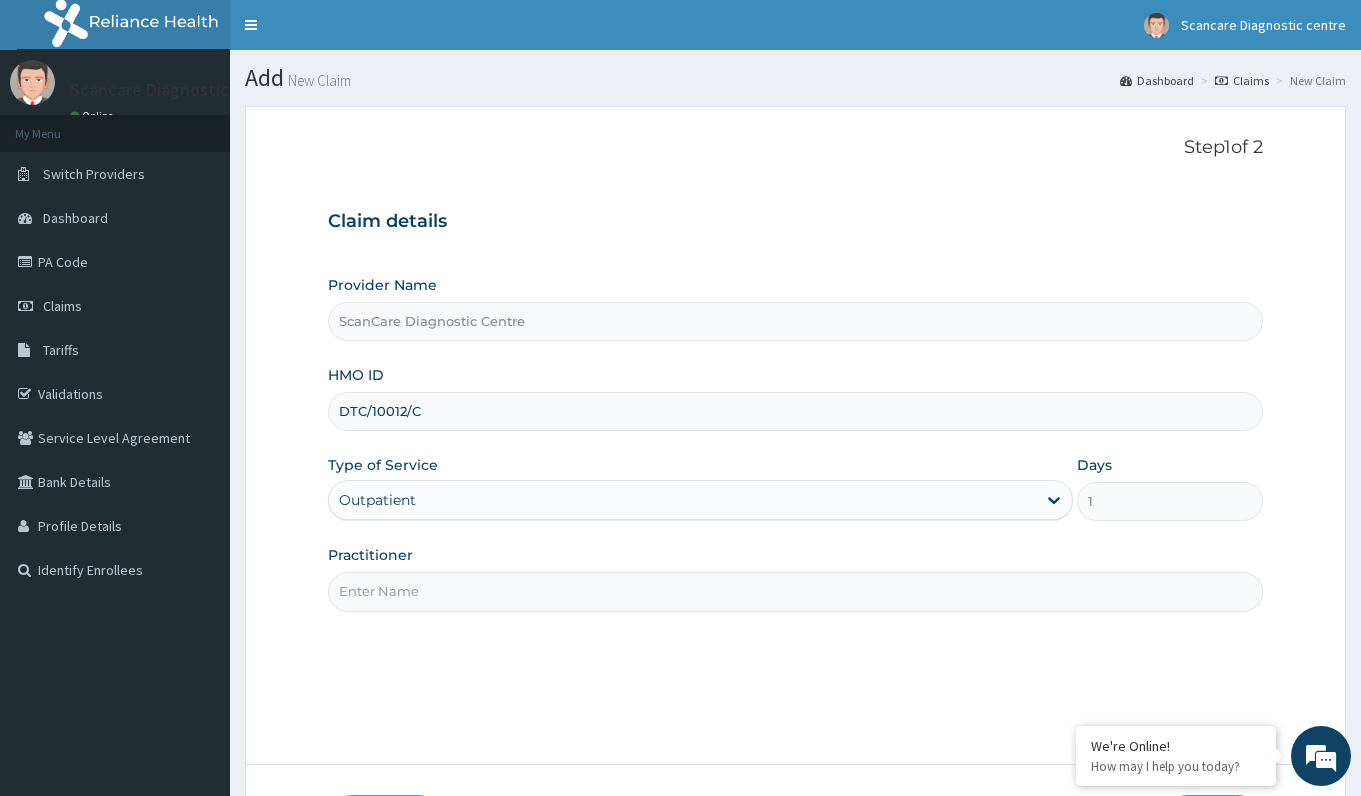 paste on "HYSTEROSALPINGOGRAM CLINICAL INDICATION: A 40-year-old female with history of secondary subfertility. PRELIMINARY FILM: No bone, joint or soft tissue abnormality is seen. TECHNIQUE: Under aseptic technique, the cervical os was cannulated using a Leech-Wilkinson's cannula and contrast medium was injected retrogradely. CONTRAST FILMS: Contrast is seen to outline the cervical canal. It is normal in calibre and outline. The uterine cavity is also outlined with contrast. It is normal in size, shape, outline and shows uniform opacification with contrast. There is free spillage of contrast from both fallopian tubes. Delayed film shows smearing of contrast in the peritoneal cavity." 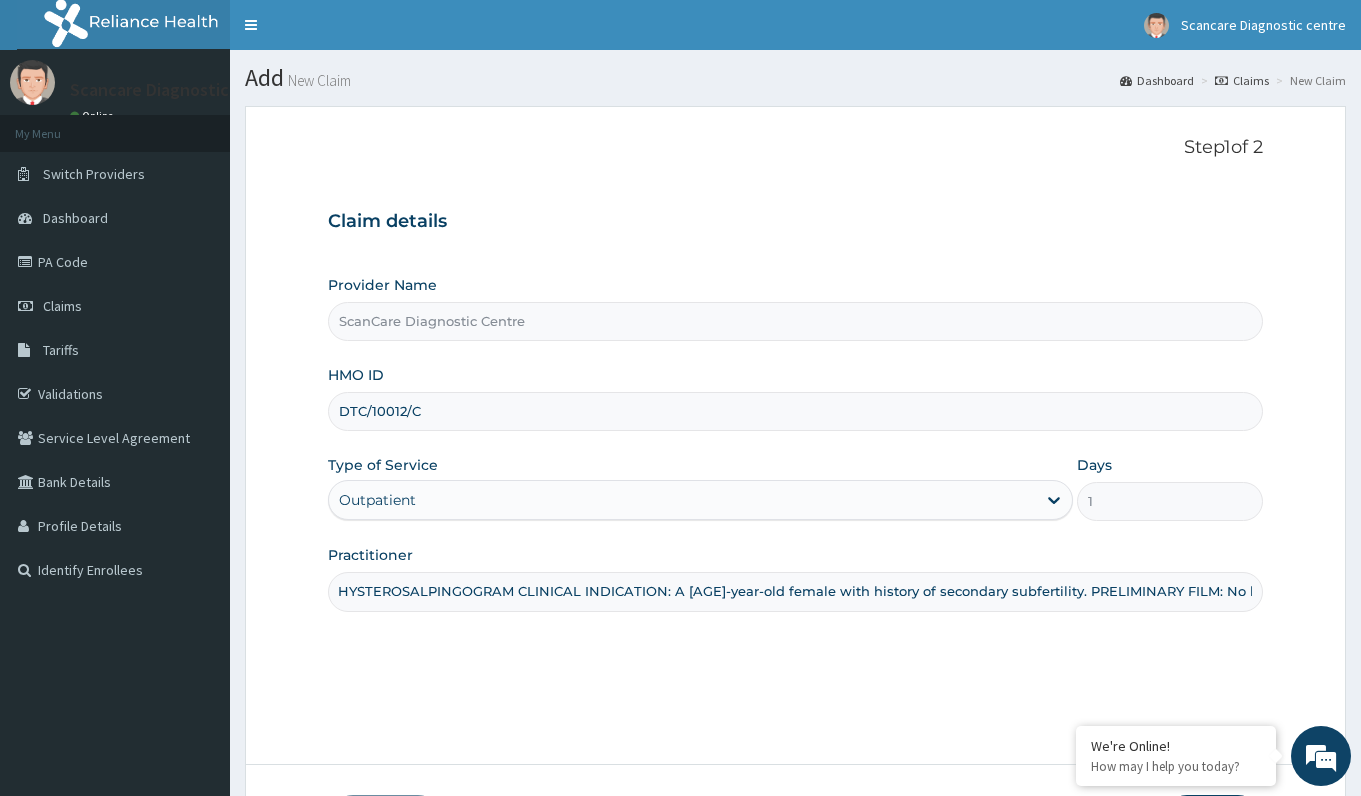 scroll, scrollTop: 0, scrollLeft: 0, axis: both 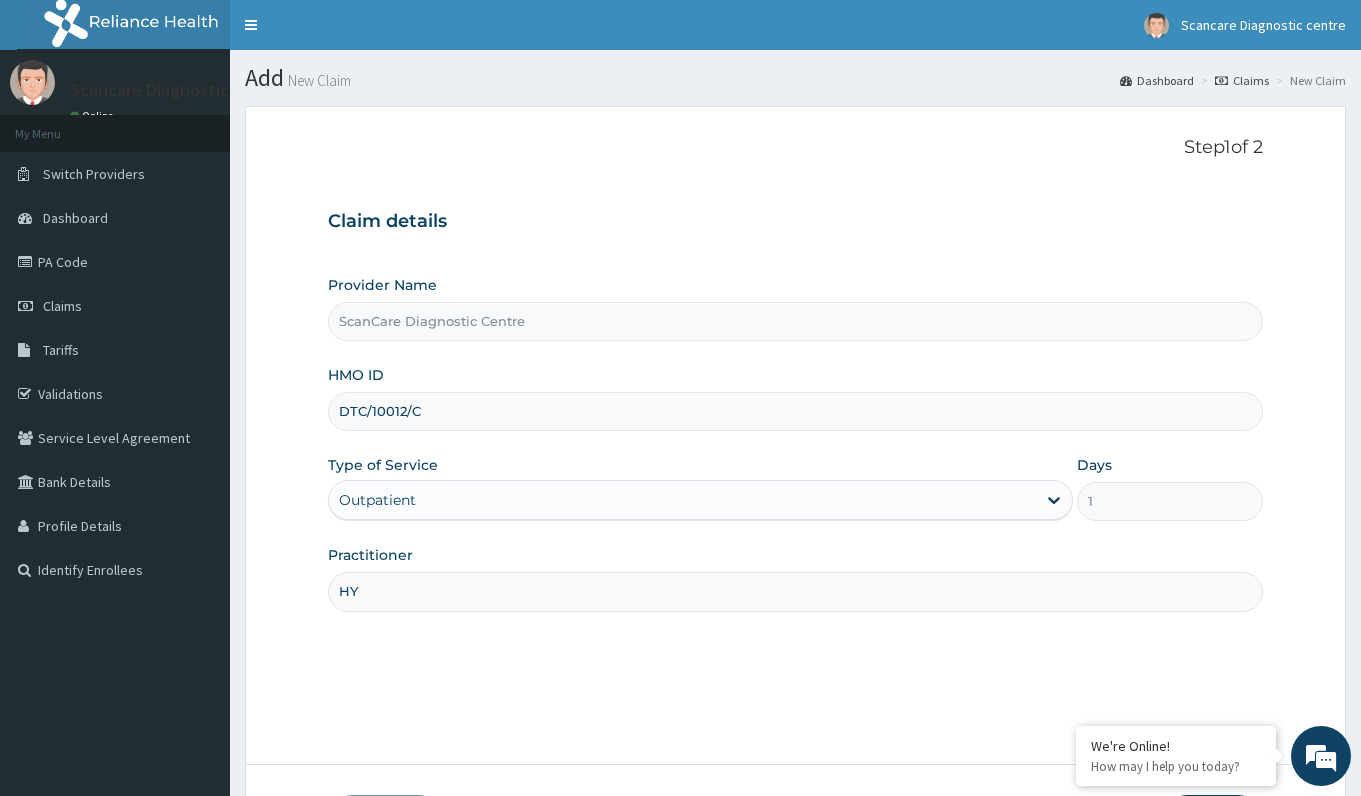type on "H" 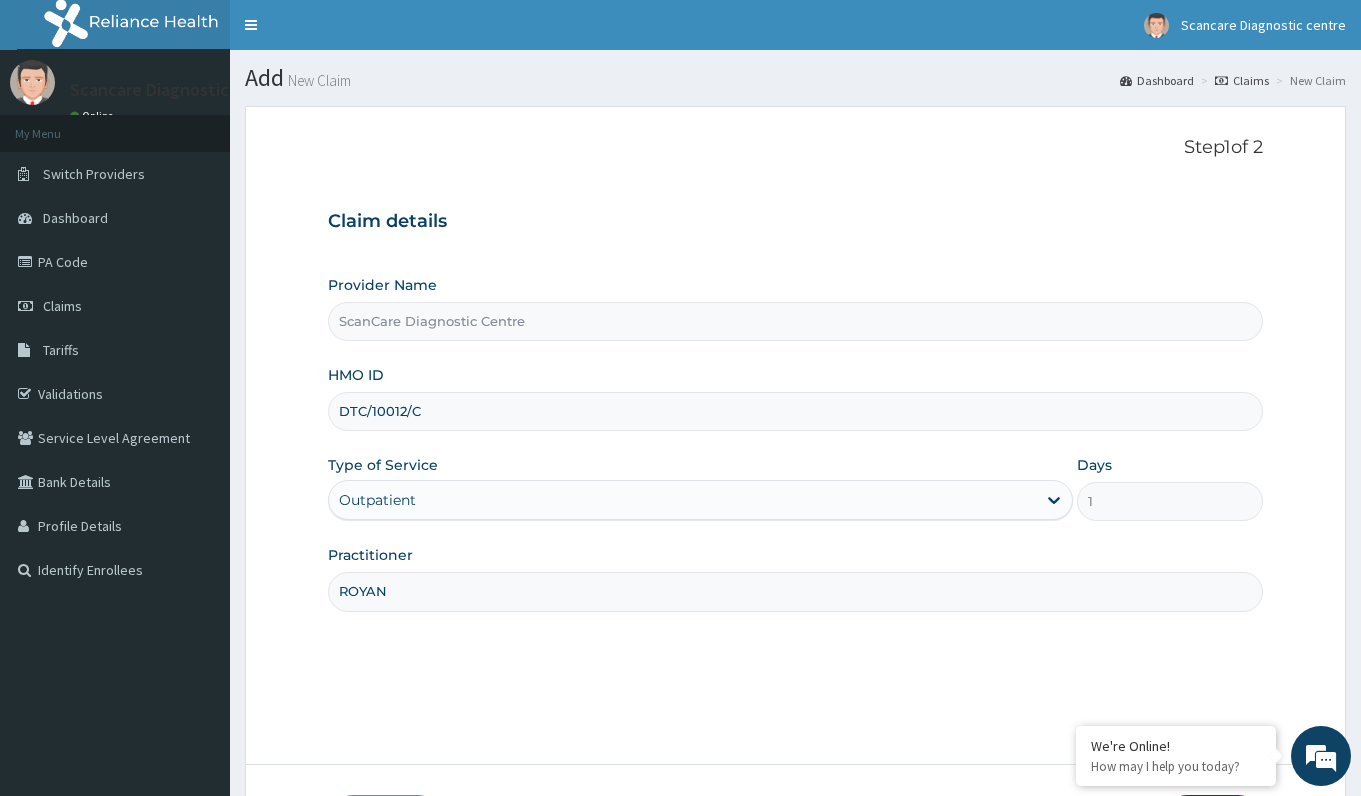 type on "ROYAN" 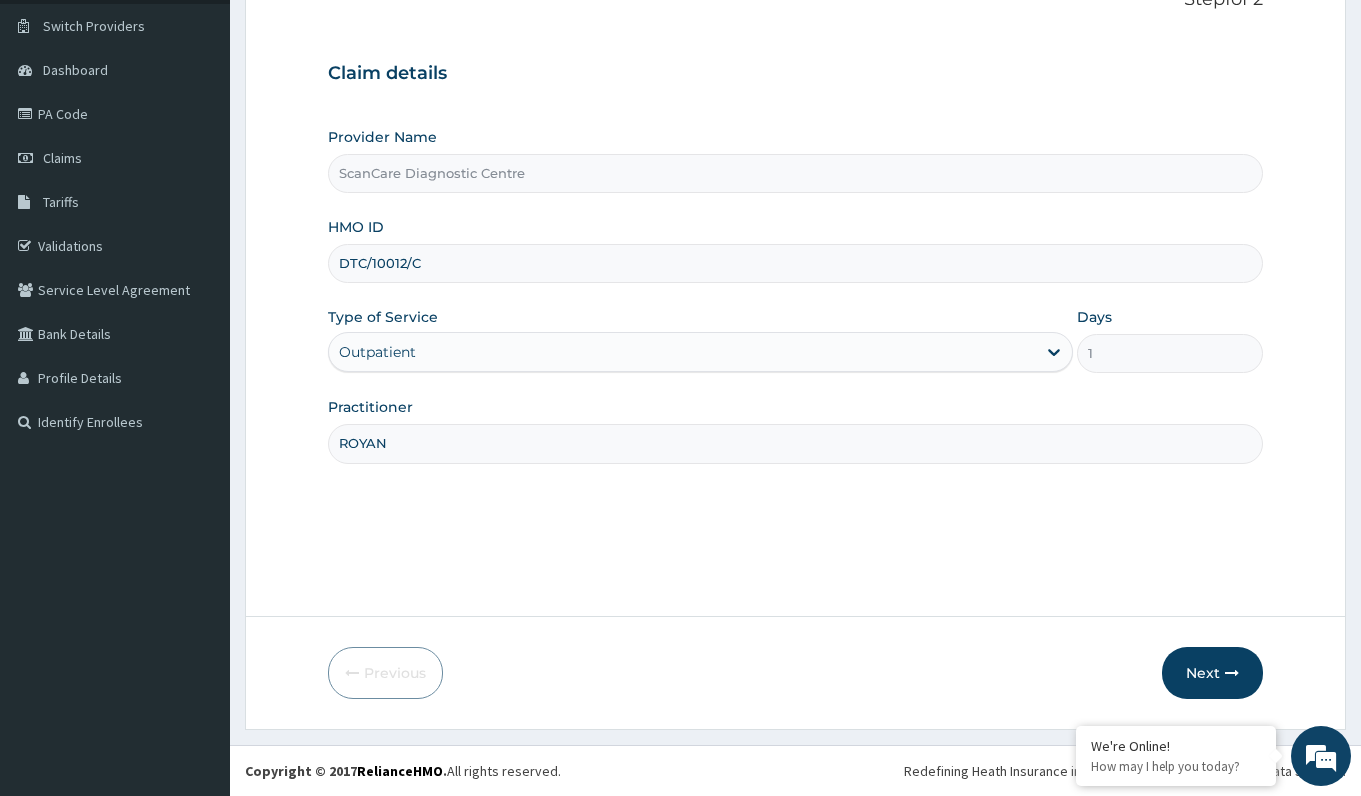 drag, startPoint x: 398, startPoint y: 443, endPoint x: 338, endPoint y: 436, distance: 60.40695 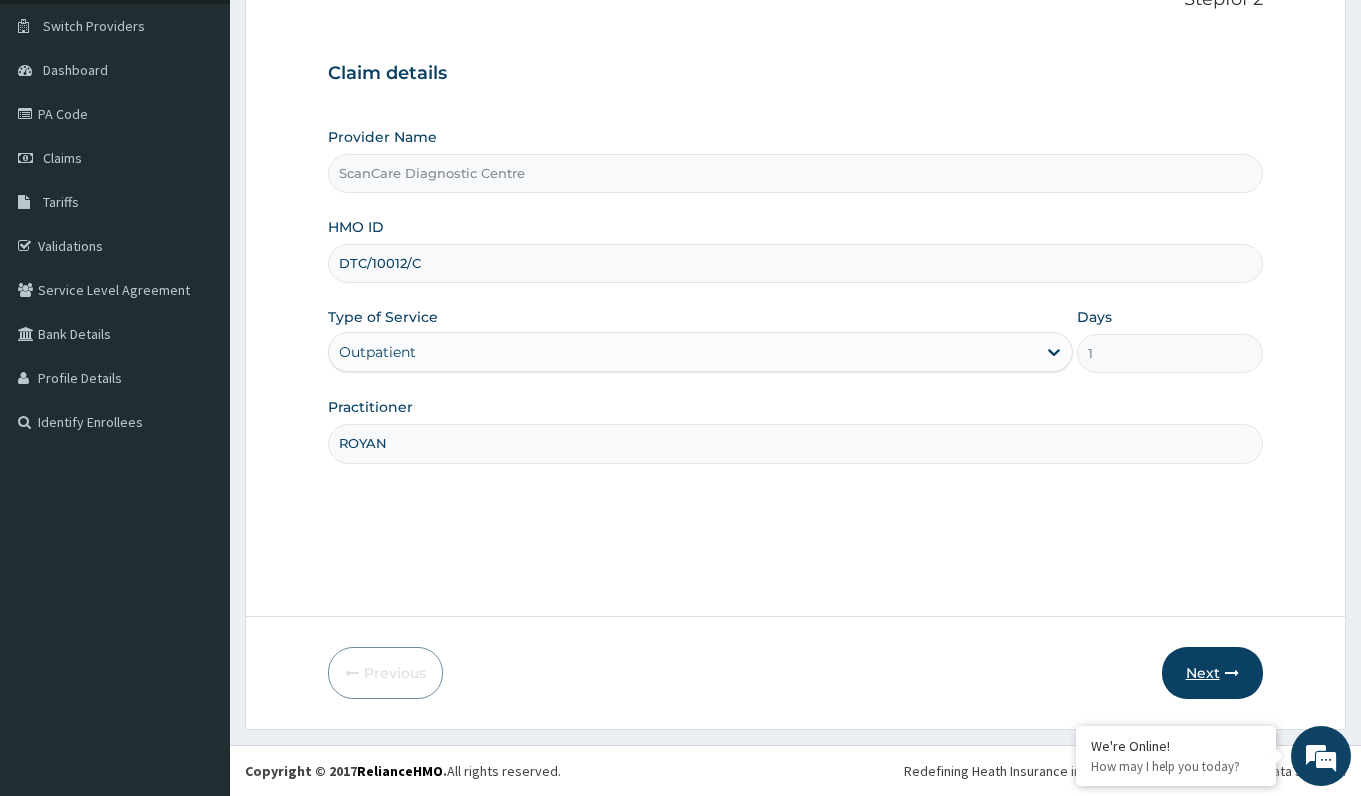 click on "Next" at bounding box center (1212, 673) 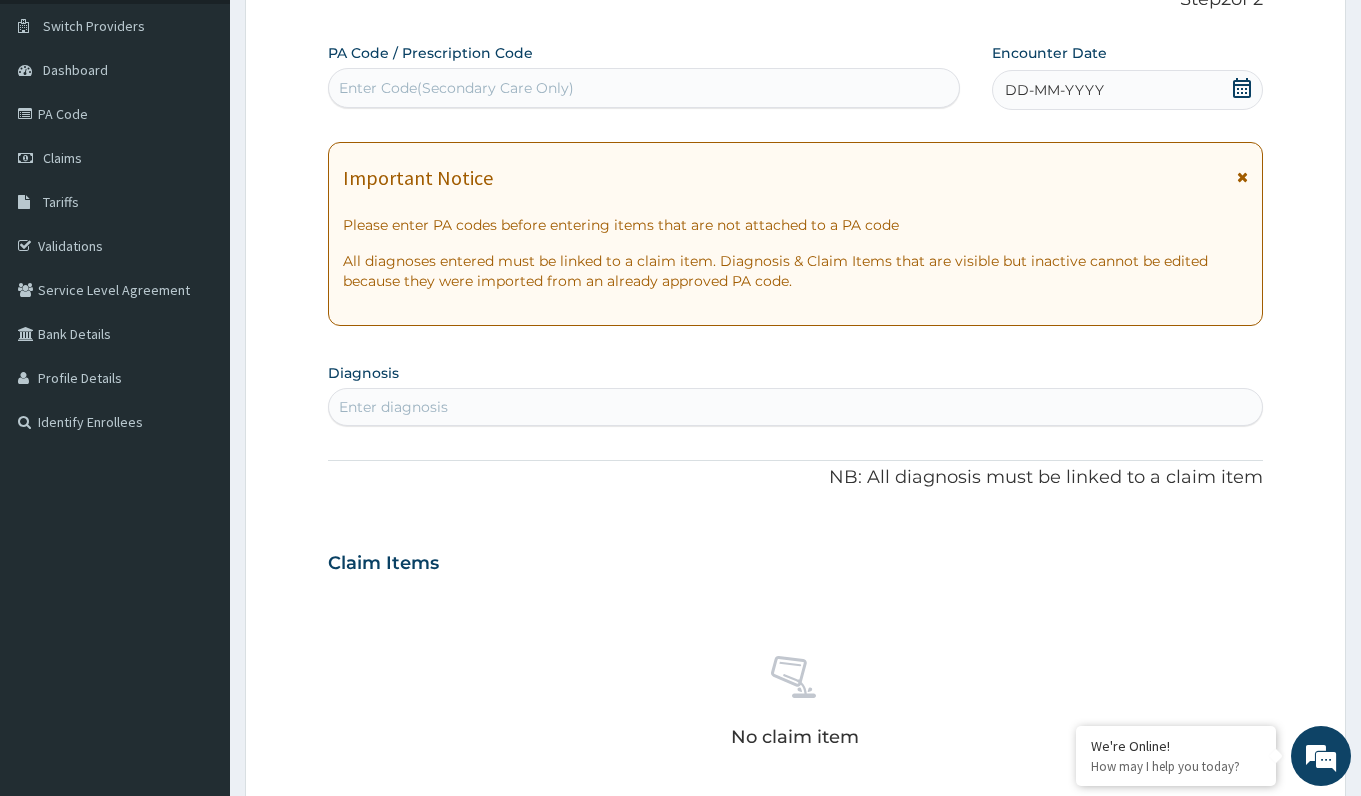 click on "Enter Code(Secondary Care Only)" at bounding box center [456, 88] 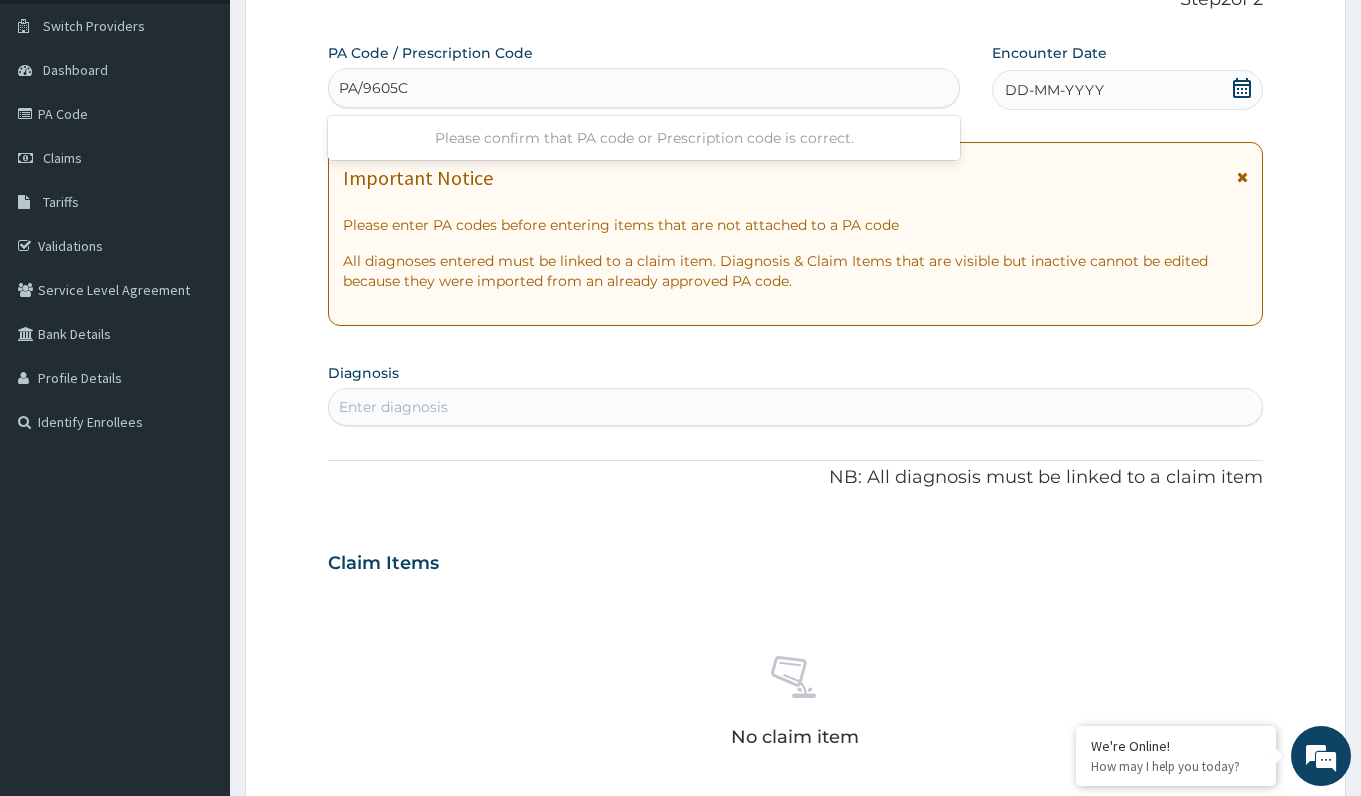 type on "PA/9605C3" 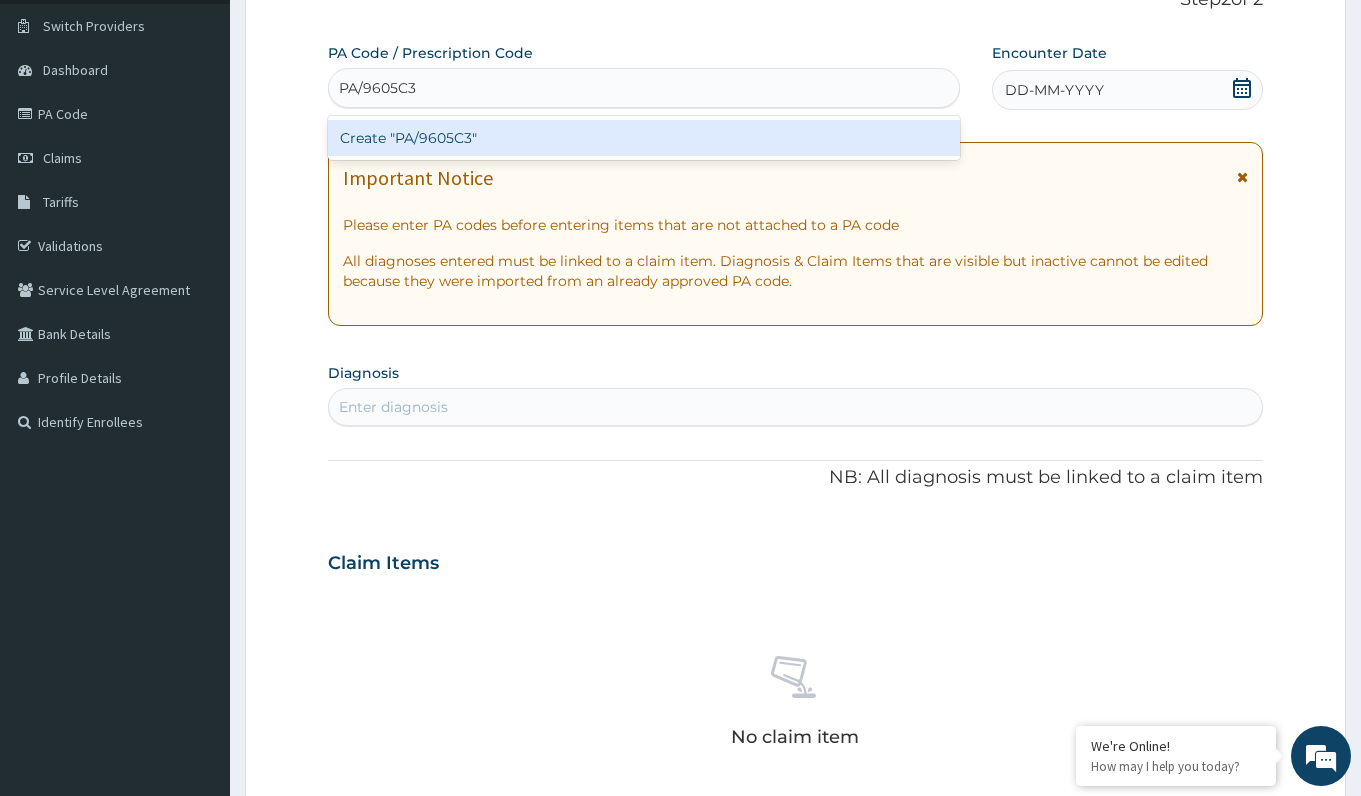 click on "Create "PA/9605C3"" at bounding box center (643, 138) 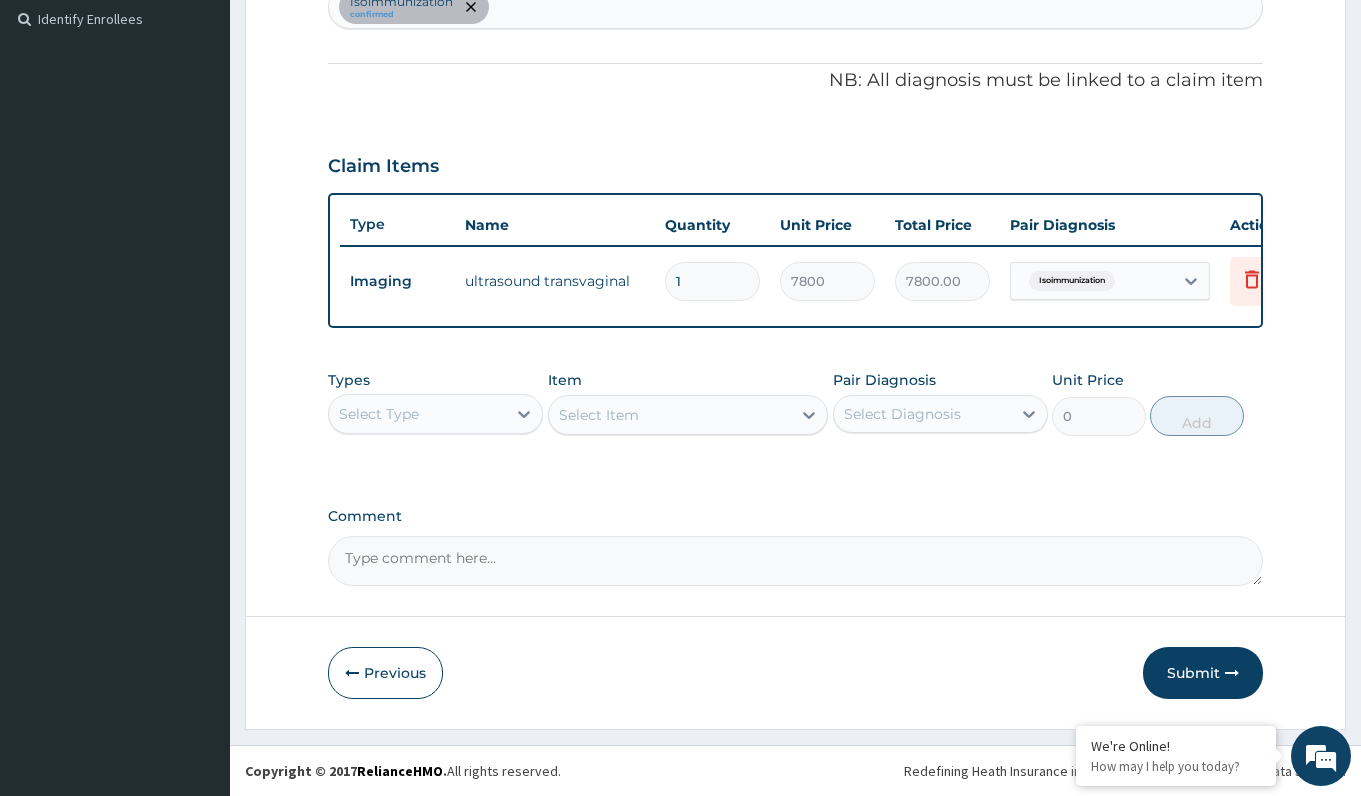 scroll, scrollTop: 556, scrollLeft: 0, axis: vertical 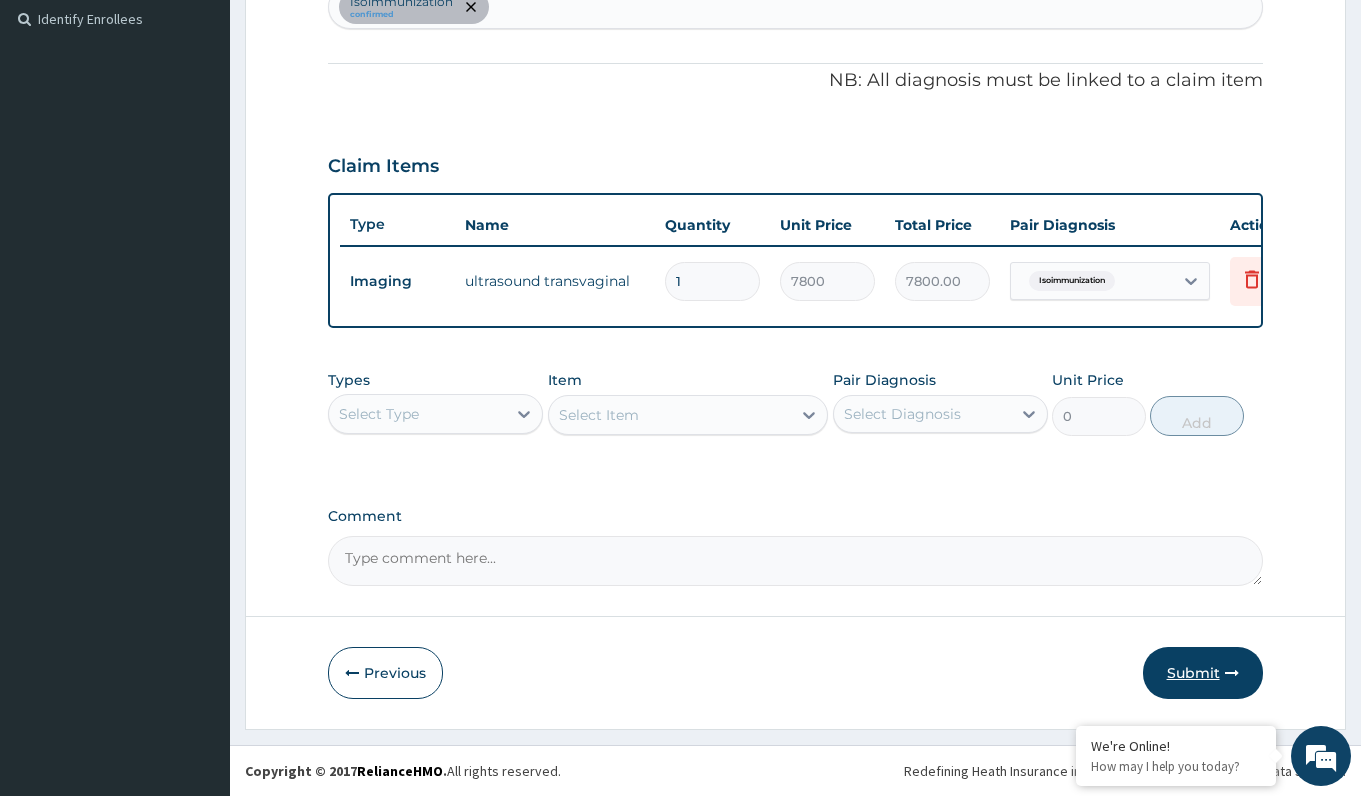 click on "Submit" at bounding box center (1203, 673) 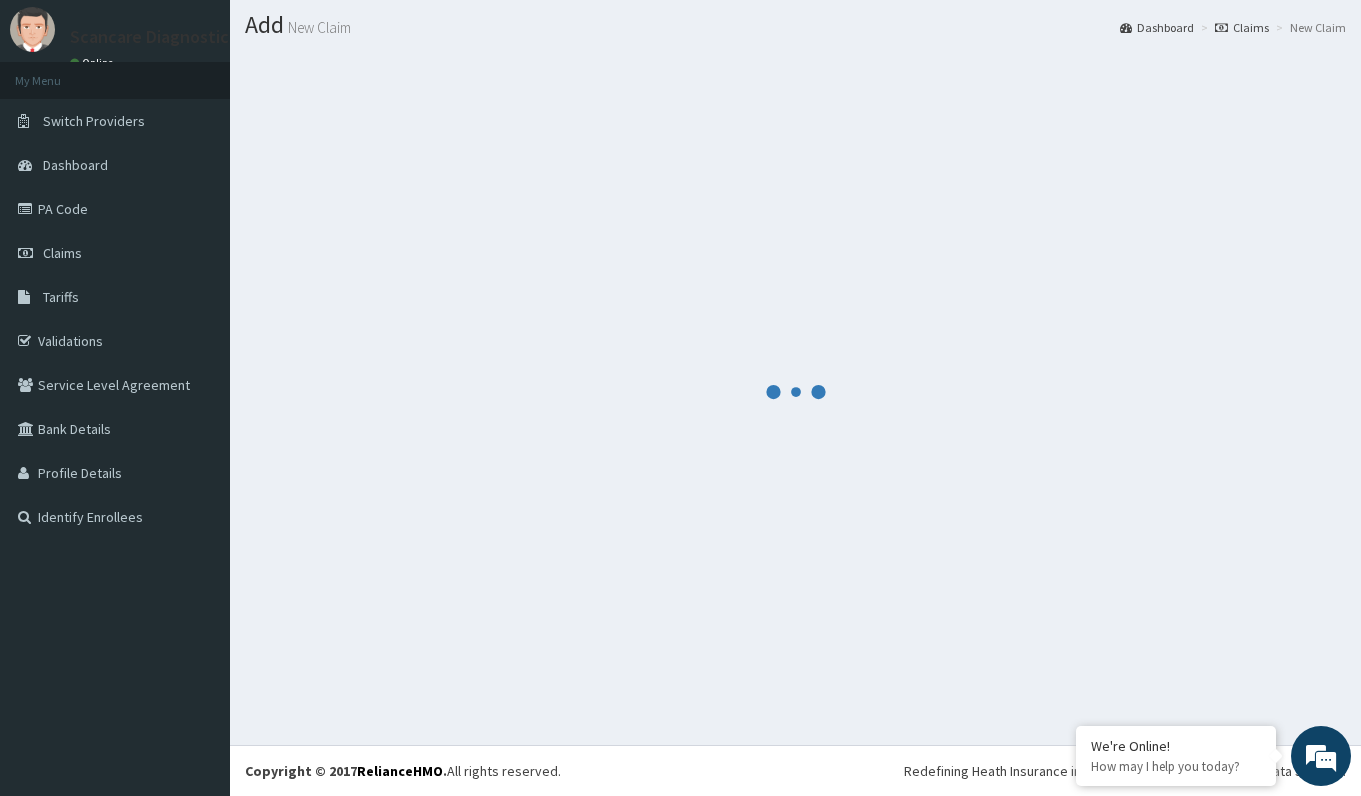 scroll, scrollTop: 53, scrollLeft: 0, axis: vertical 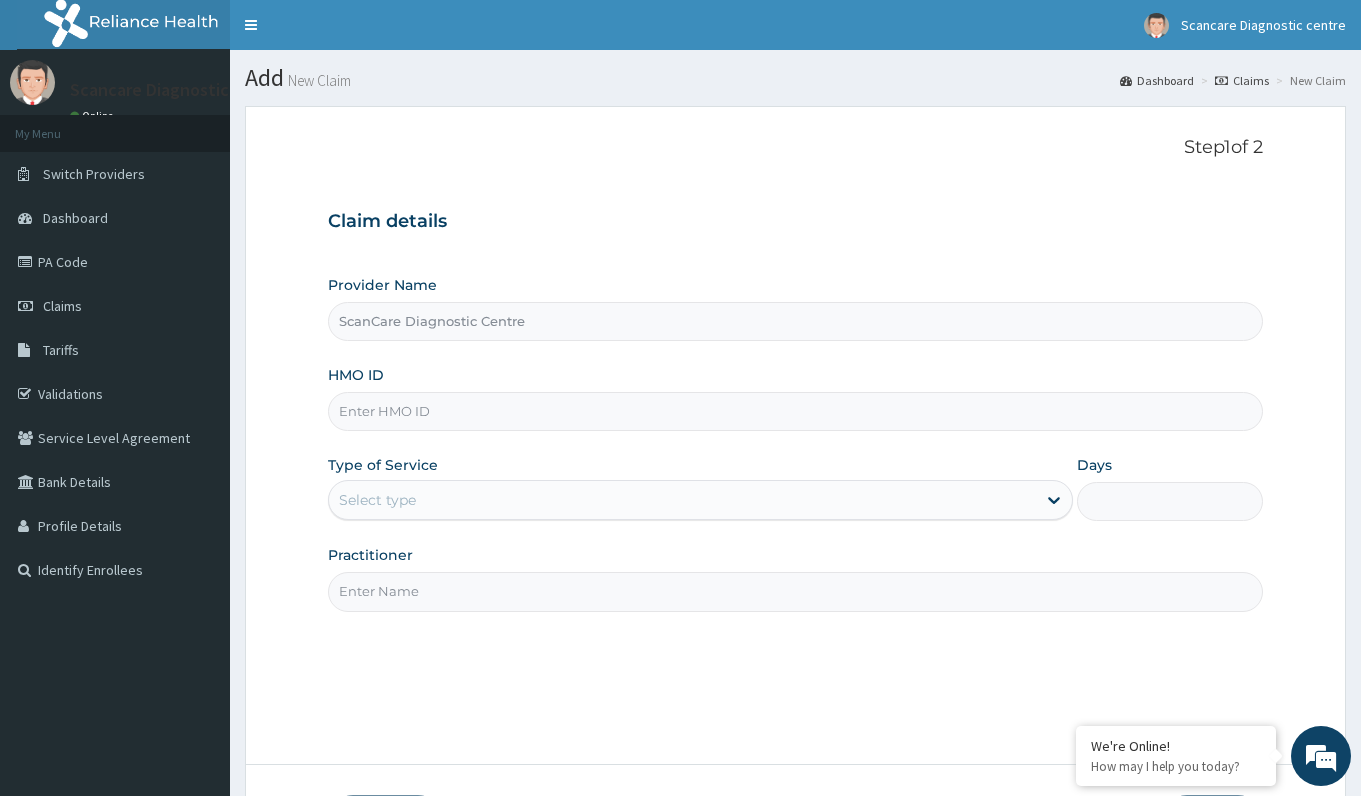click on "HMO ID" at bounding box center (795, 411) 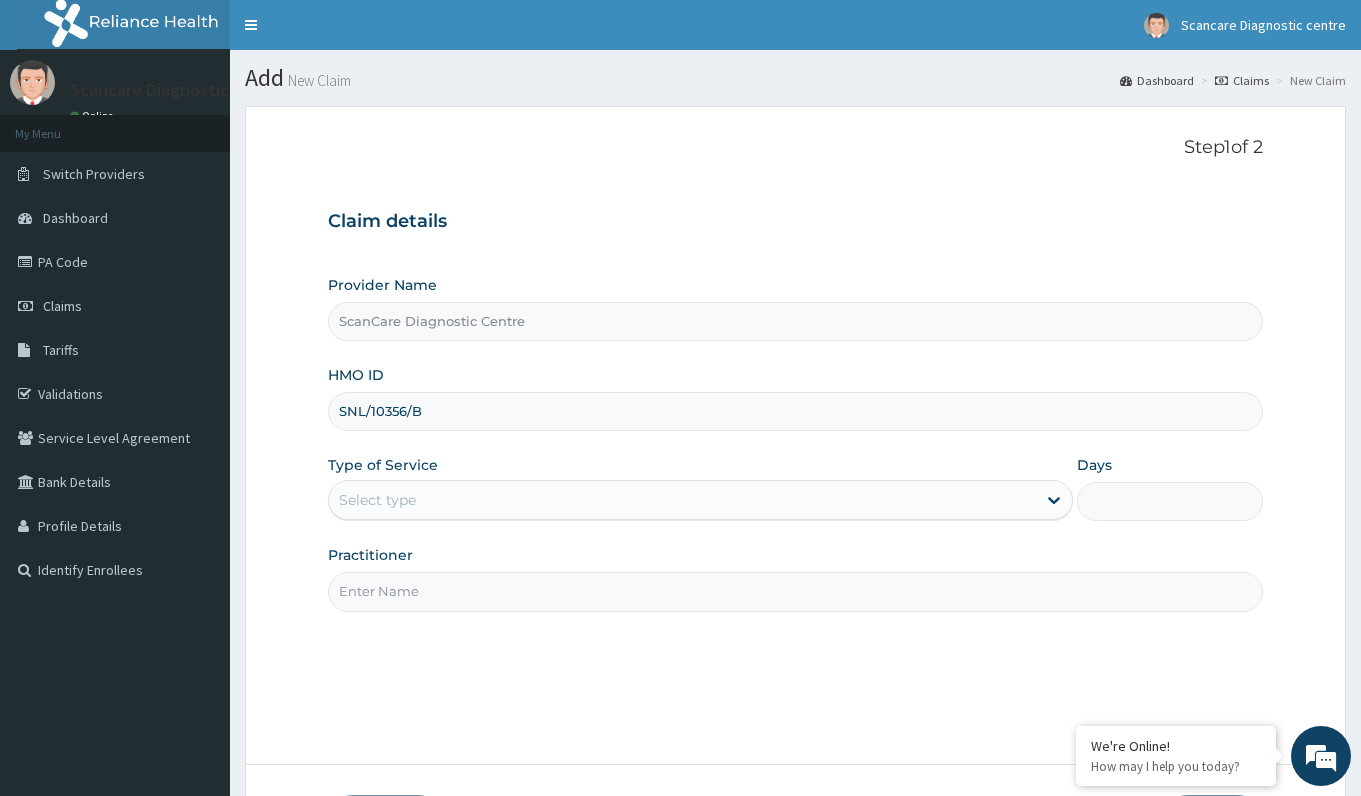 type on "SNL/10356/B" 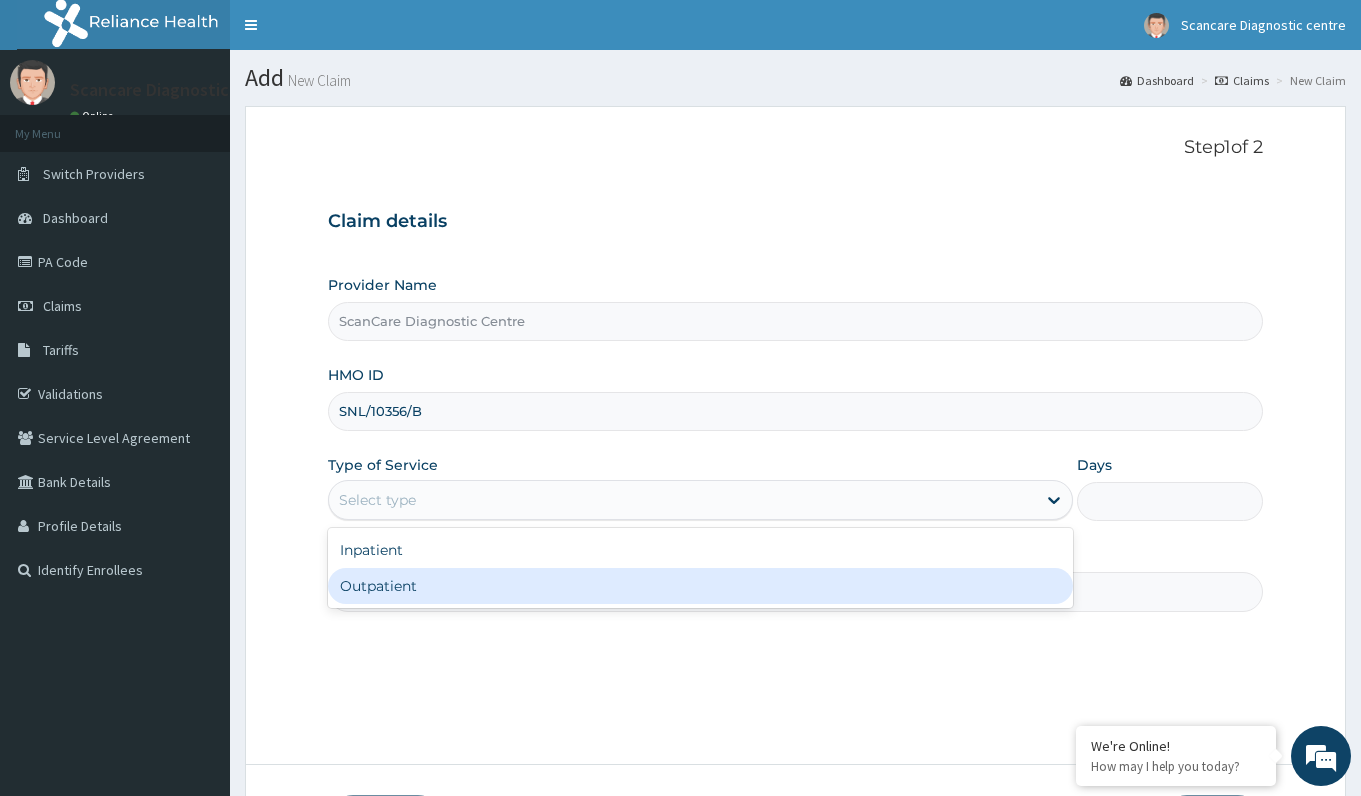 click on "Outpatient" at bounding box center (700, 586) 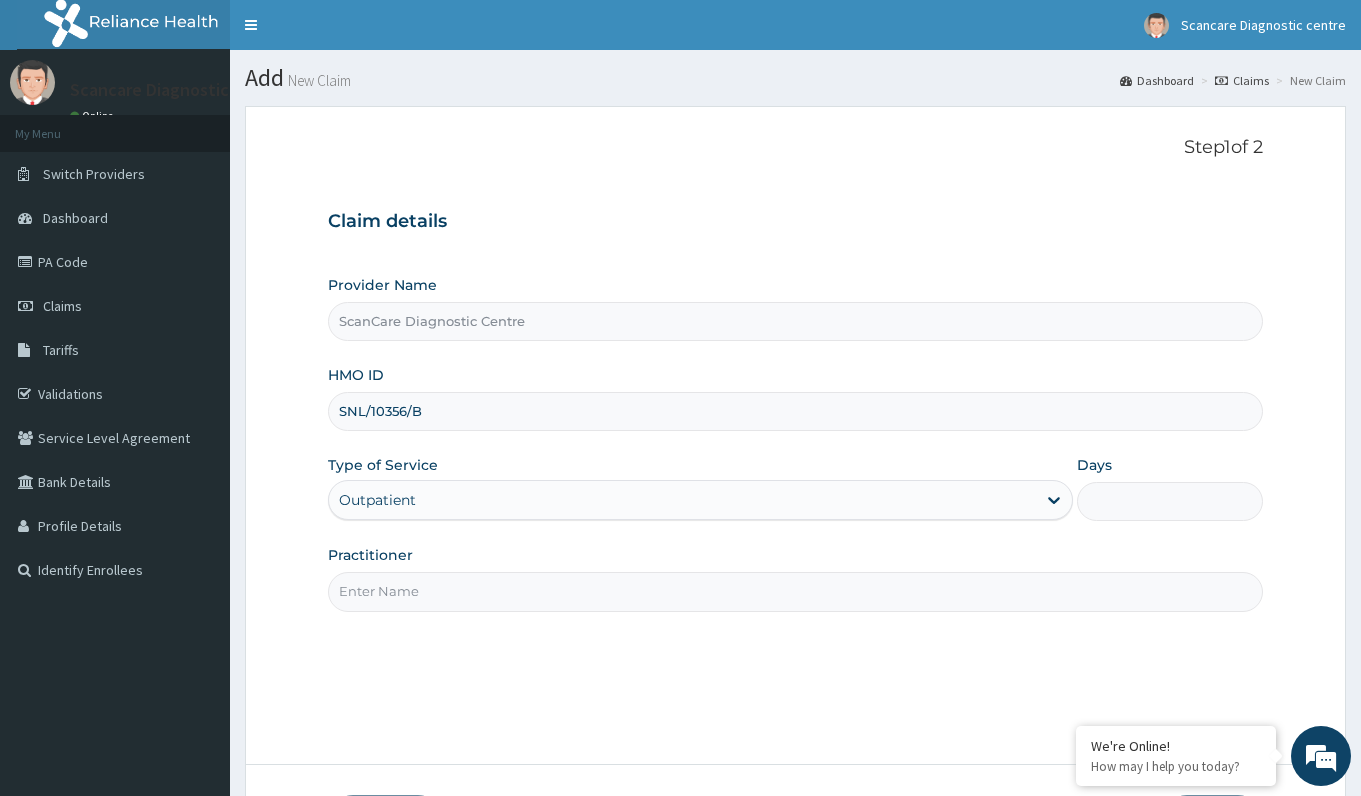 type on "1" 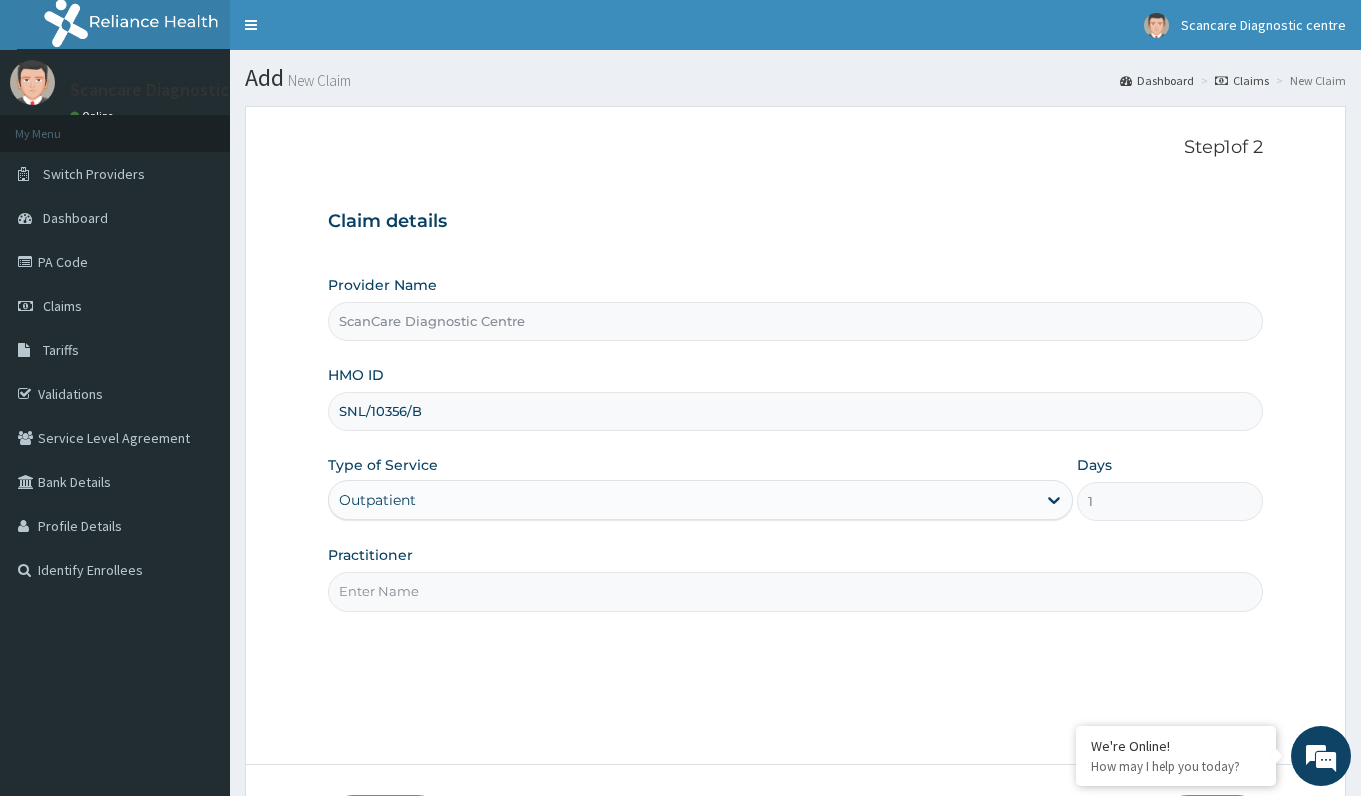 click on "Practitioner" at bounding box center (795, 591) 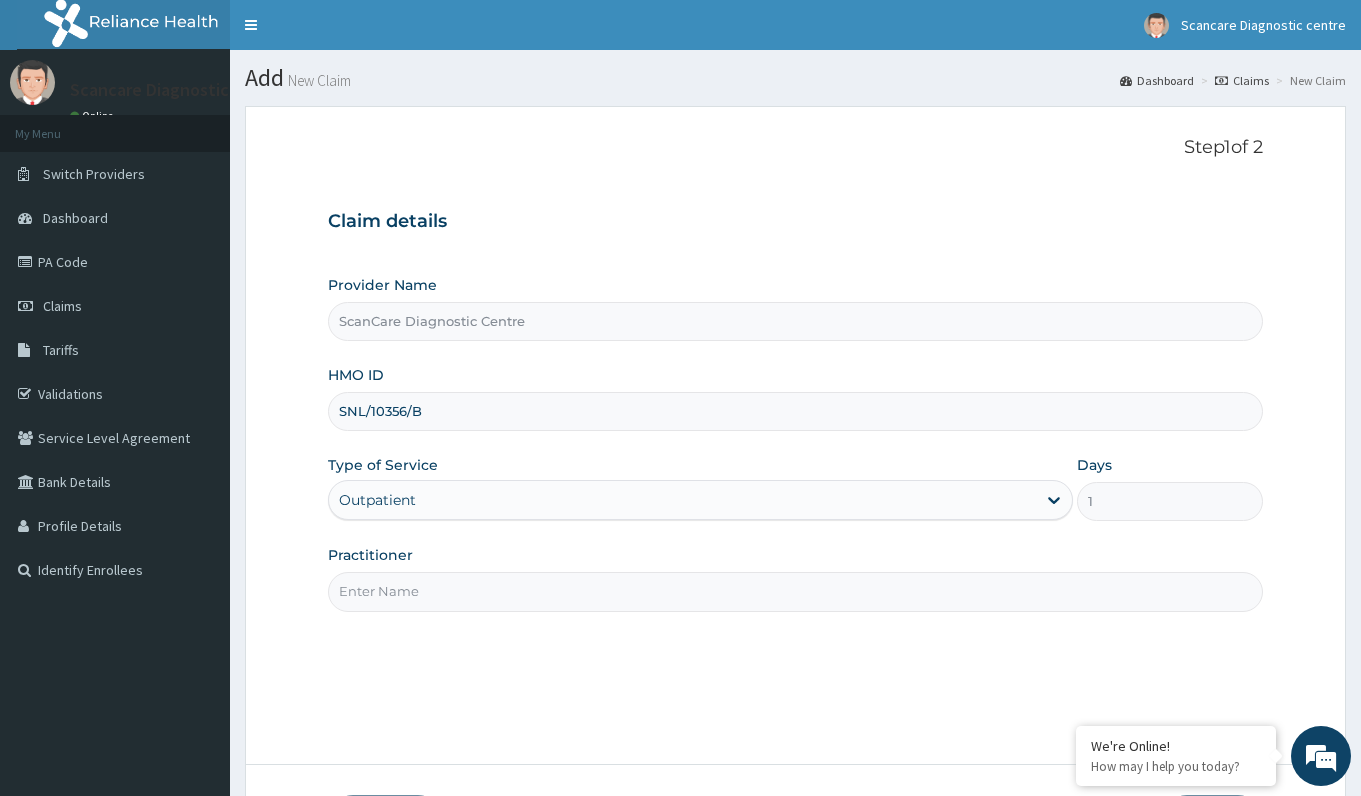 paste on "ROYAN" 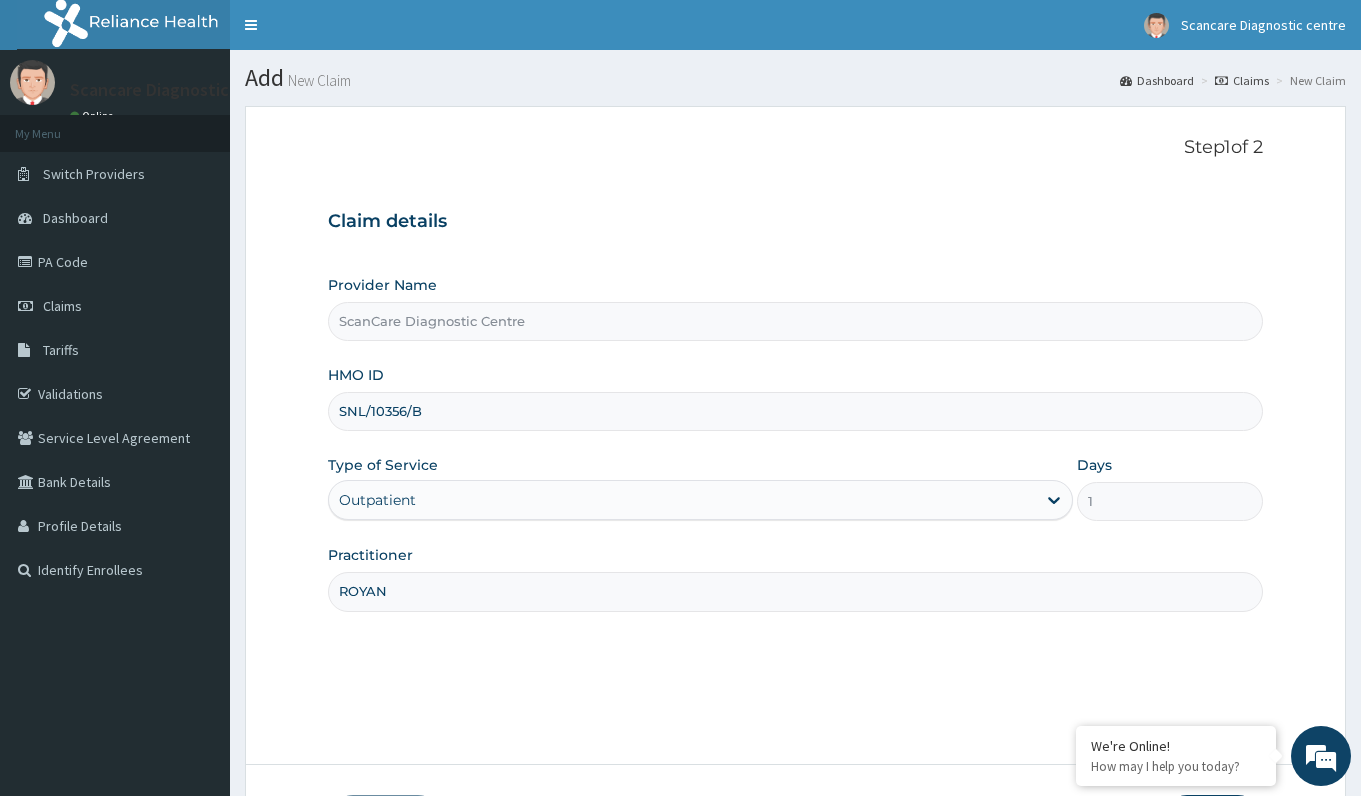 scroll, scrollTop: 148, scrollLeft: 0, axis: vertical 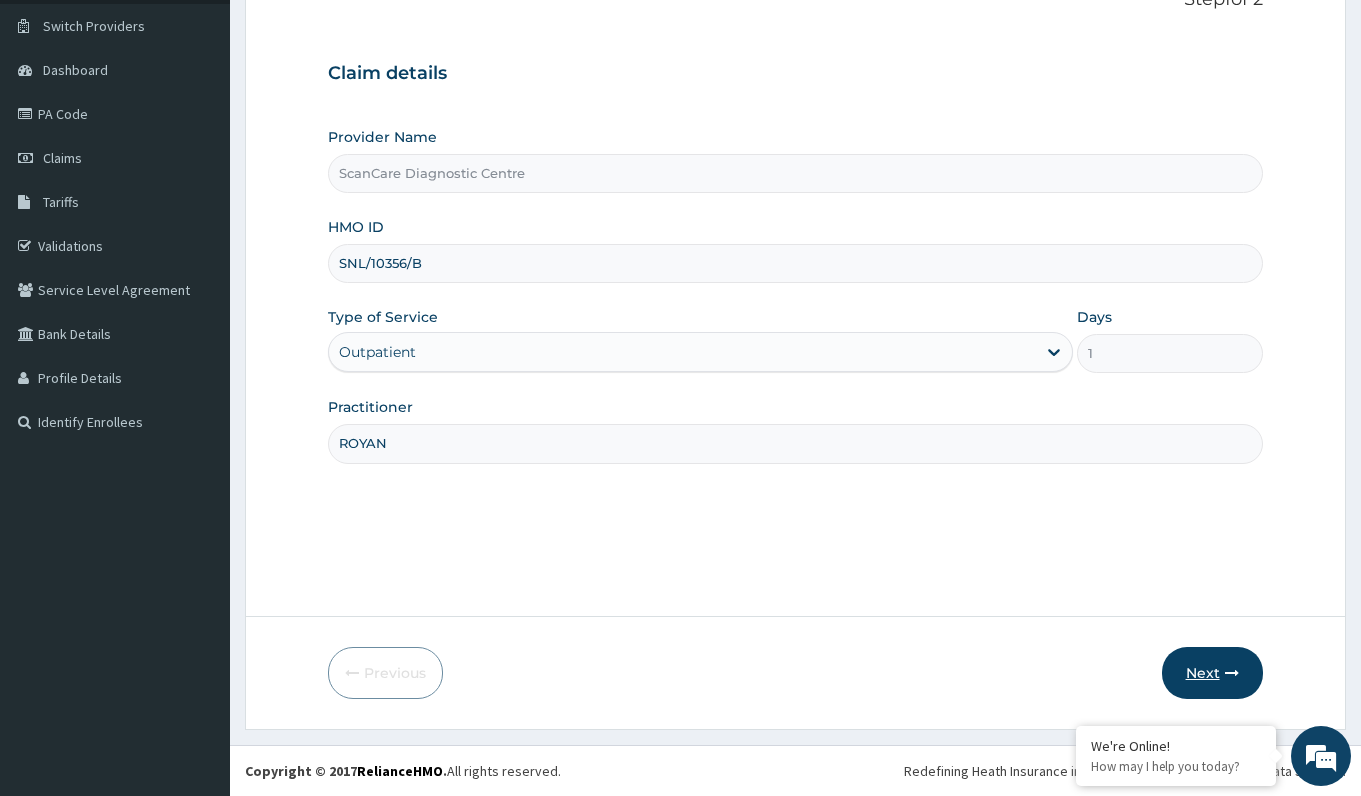 type on "ROYAN" 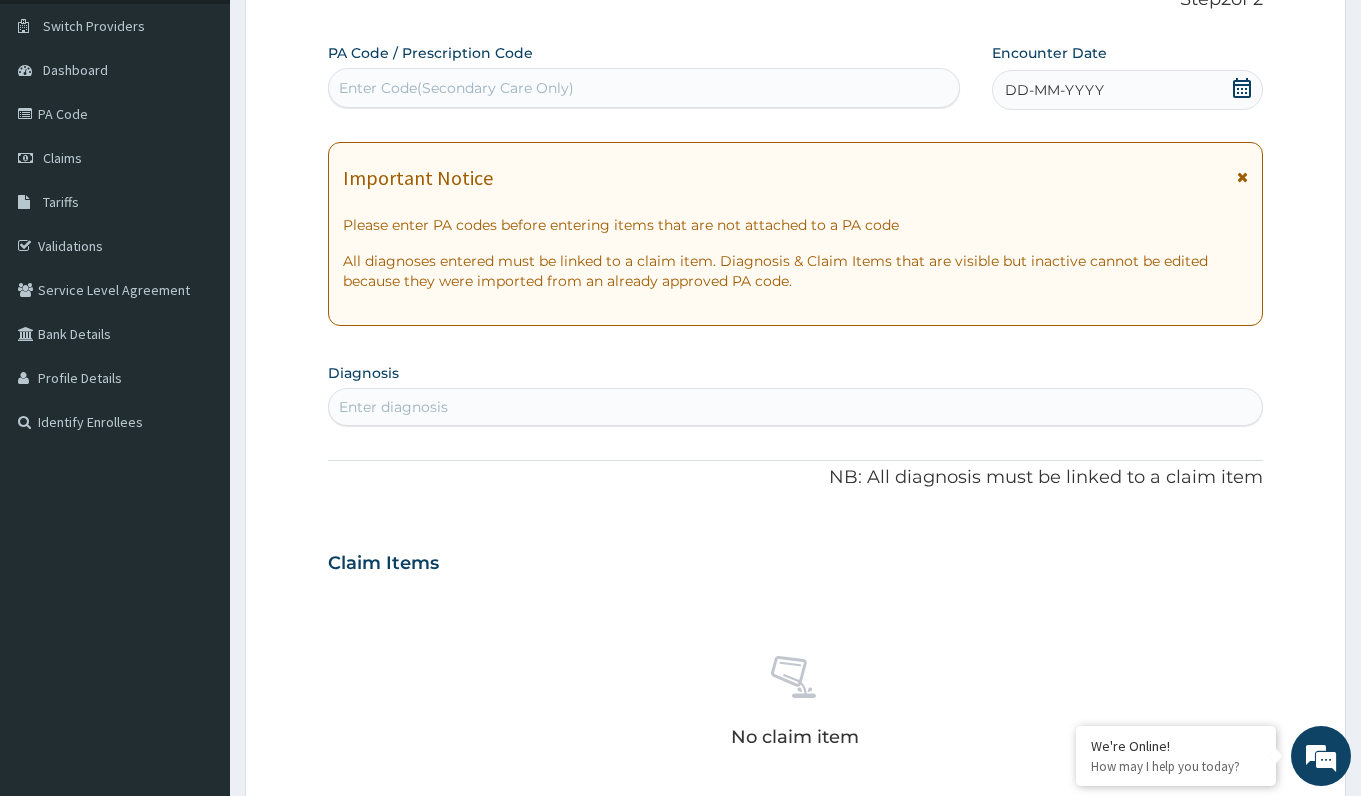 click on "Enter Code(Secondary Care Only)" at bounding box center (456, 88) 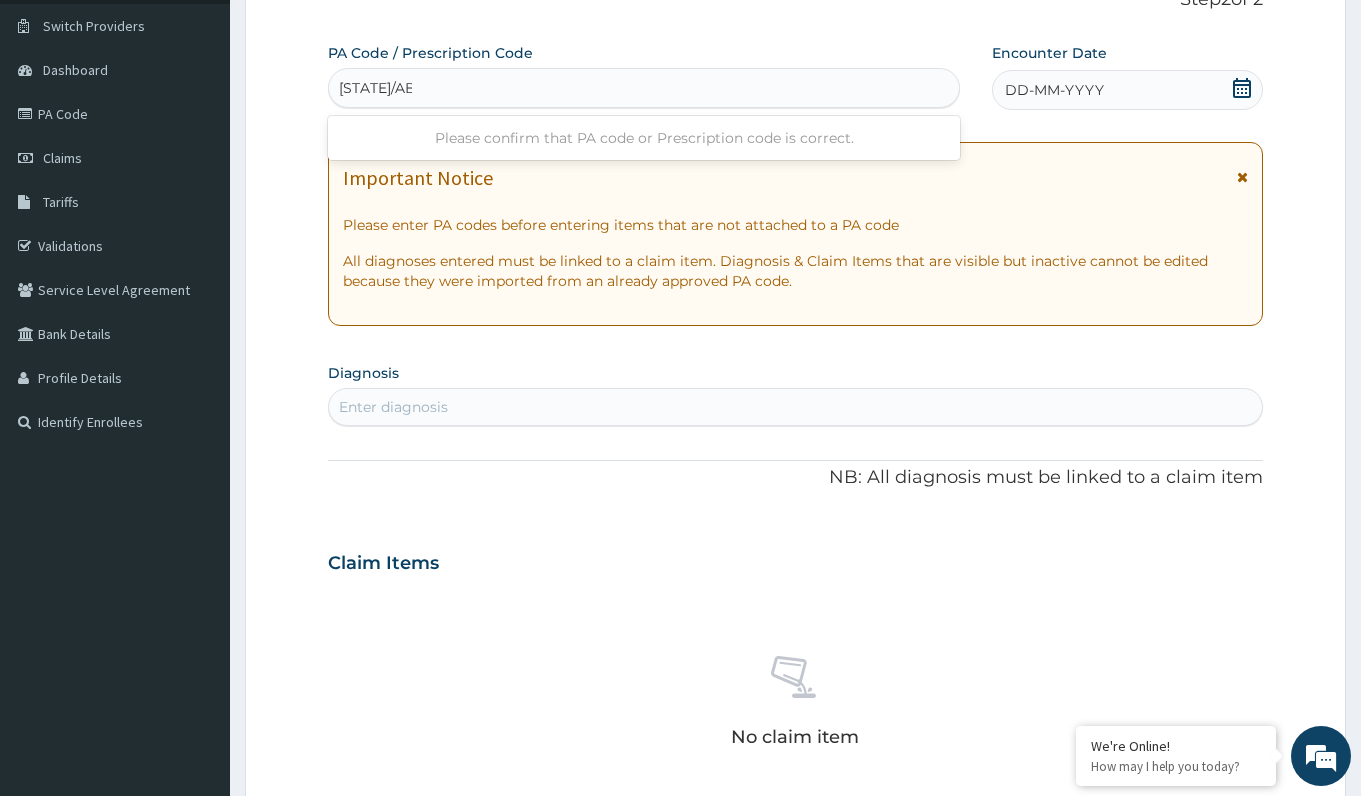 type on "PA/AB3C44" 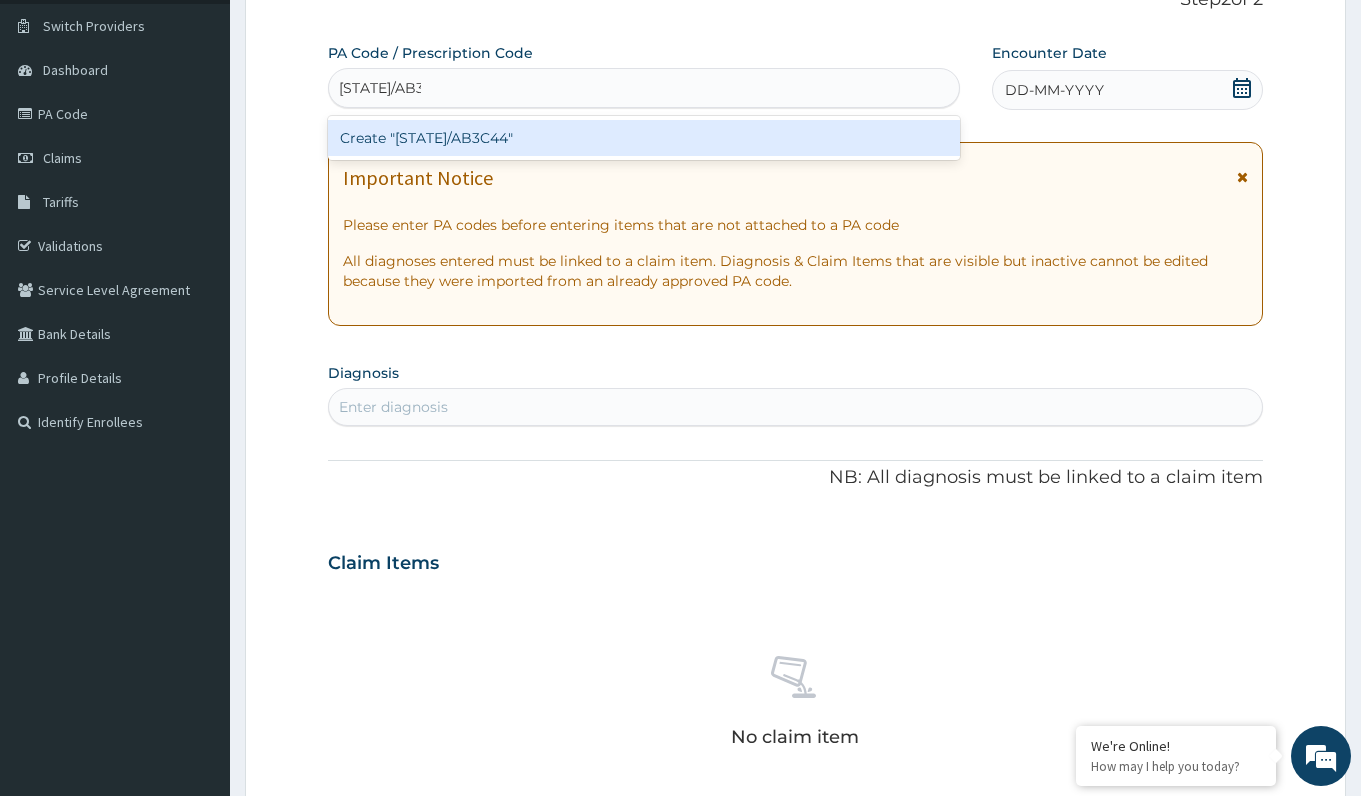 click on "Create "PA/AB3C44"" at bounding box center (643, 138) 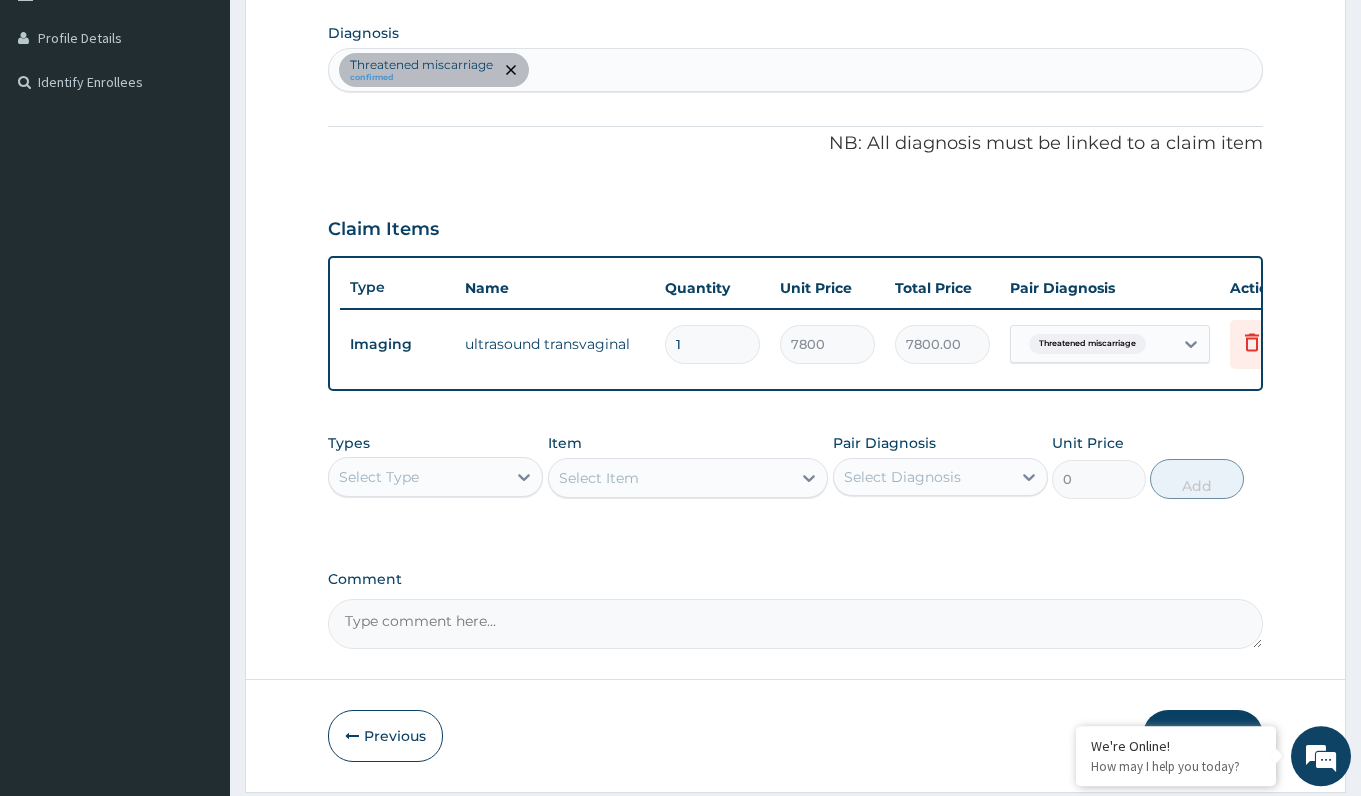 scroll, scrollTop: 556, scrollLeft: 0, axis: vertical 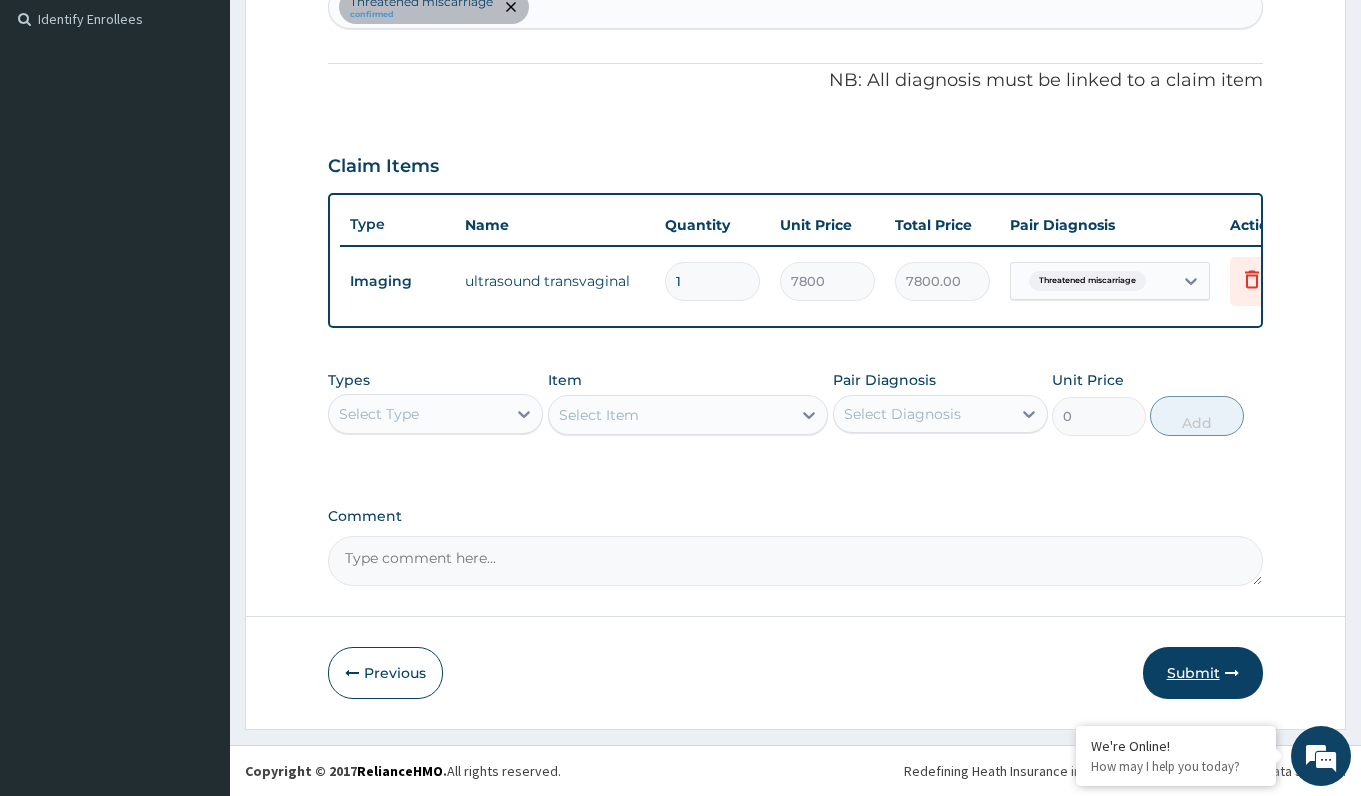 click on "Submit" at bounding box center [1203, 673] 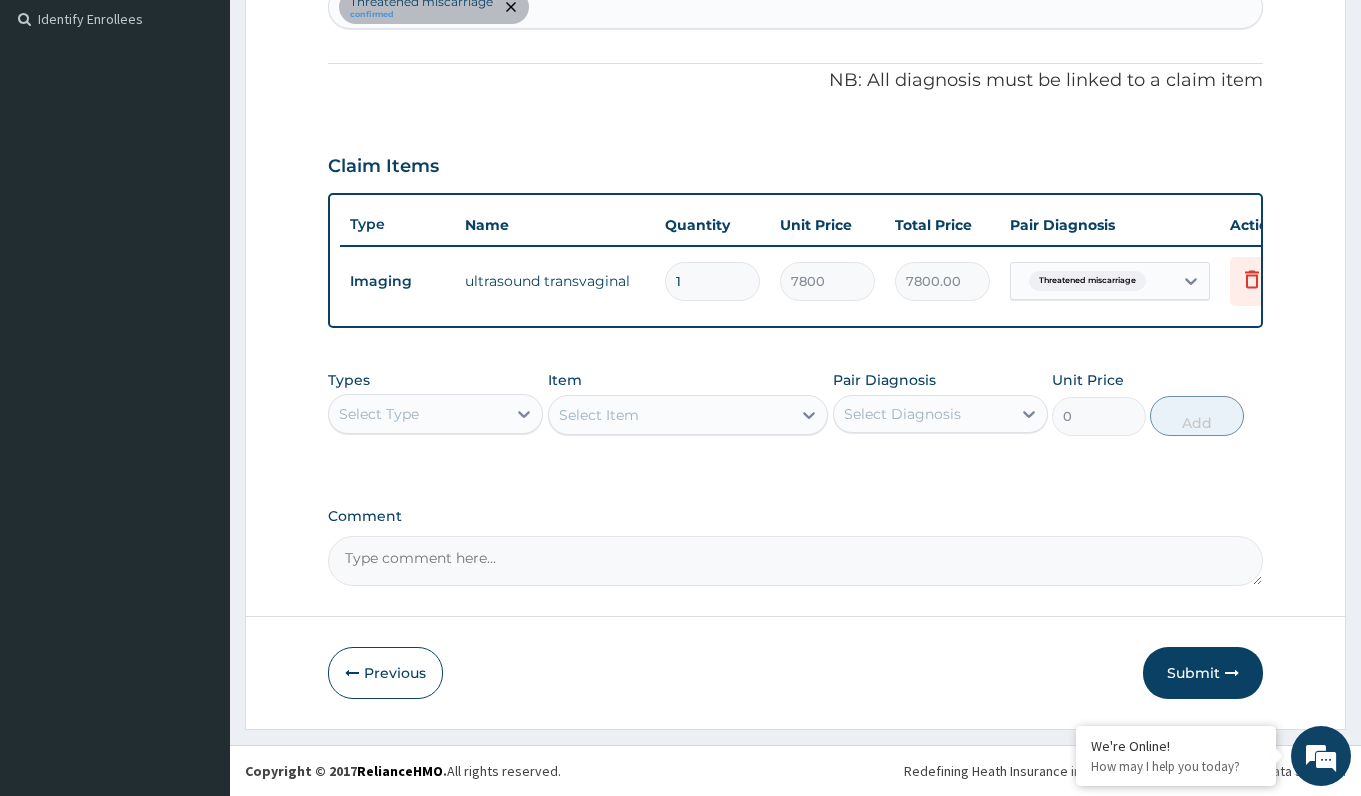 scroll, scrollTop: 53, scrollLeft: 0, axis: vertical 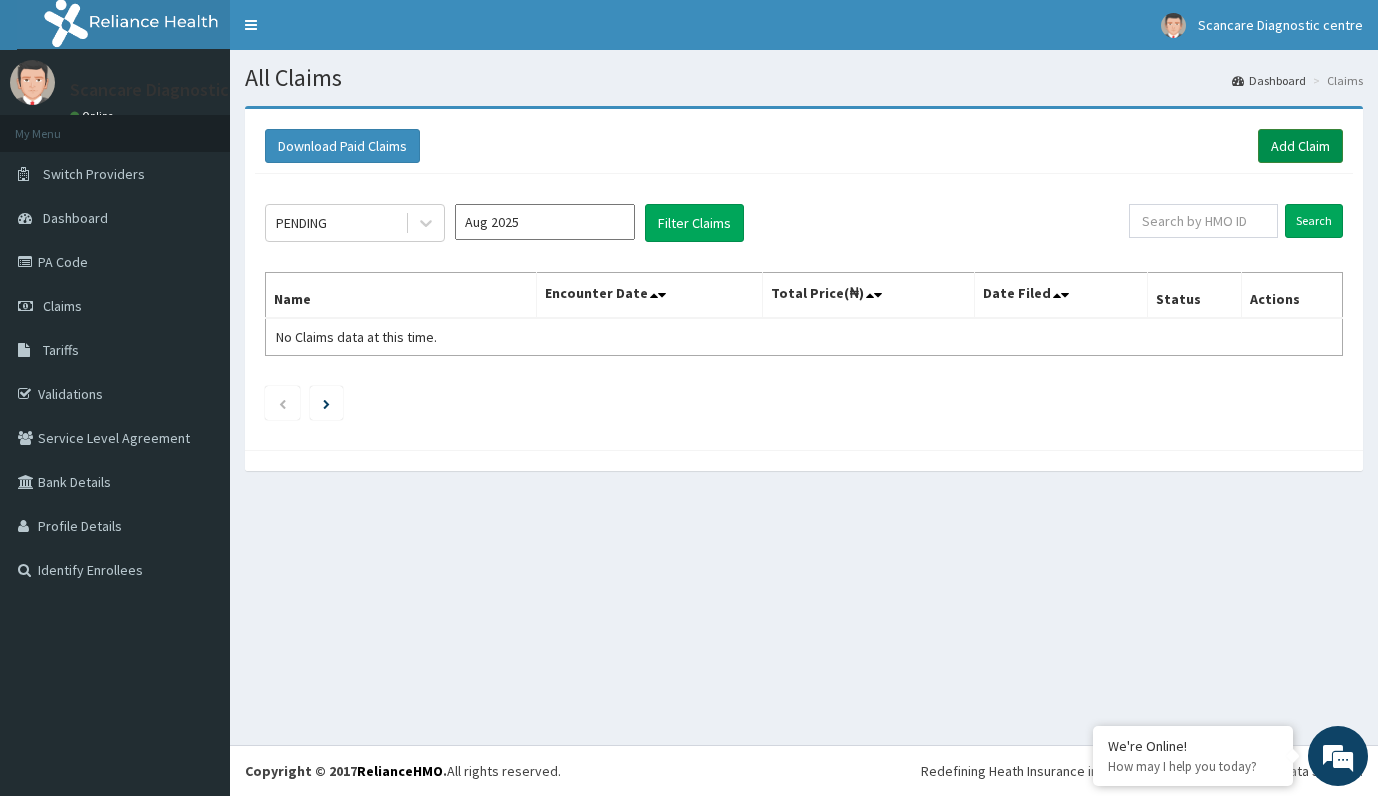 click on "Add Claim" at bounding box center (1300, 146) 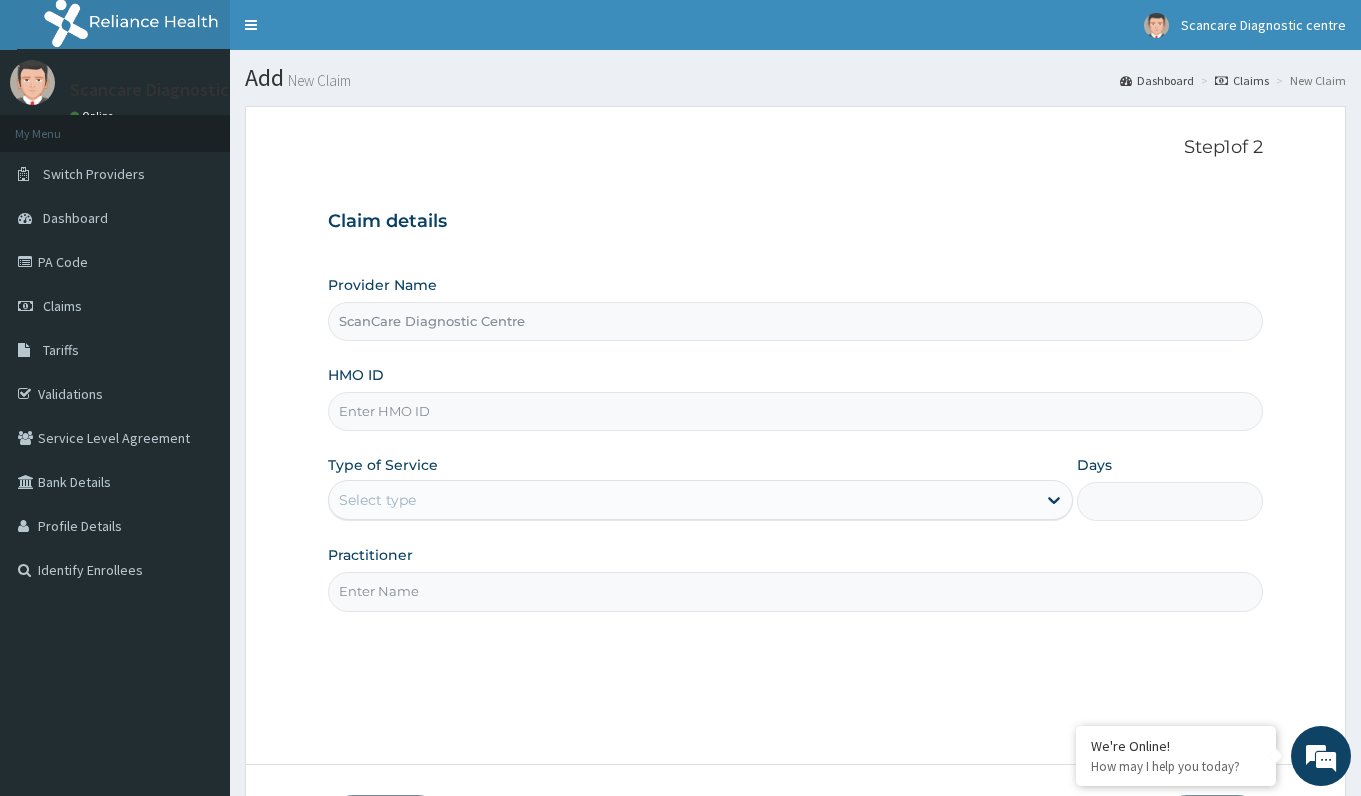 scroll, scrollTop: 0, scrollLeft: 0, axis: both 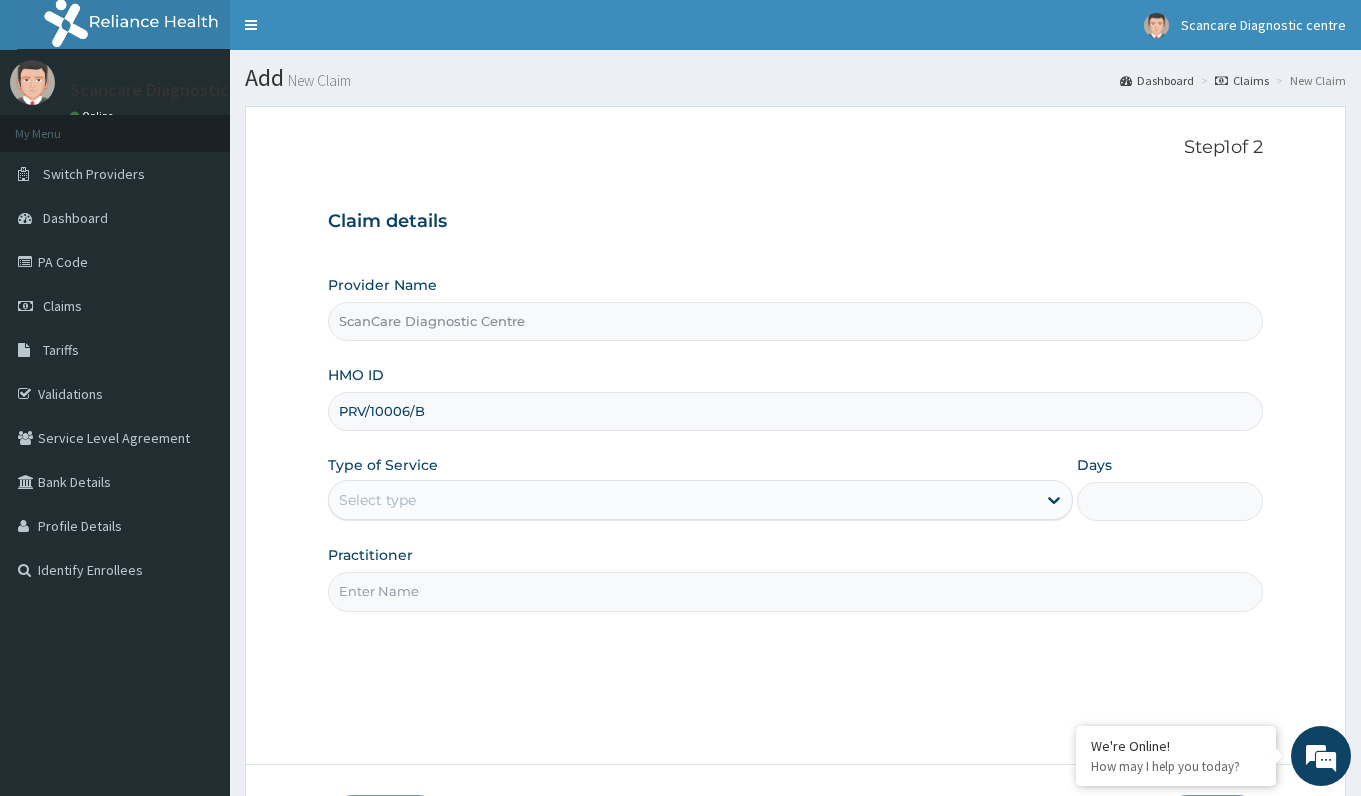 type on "PRV/10006/B" 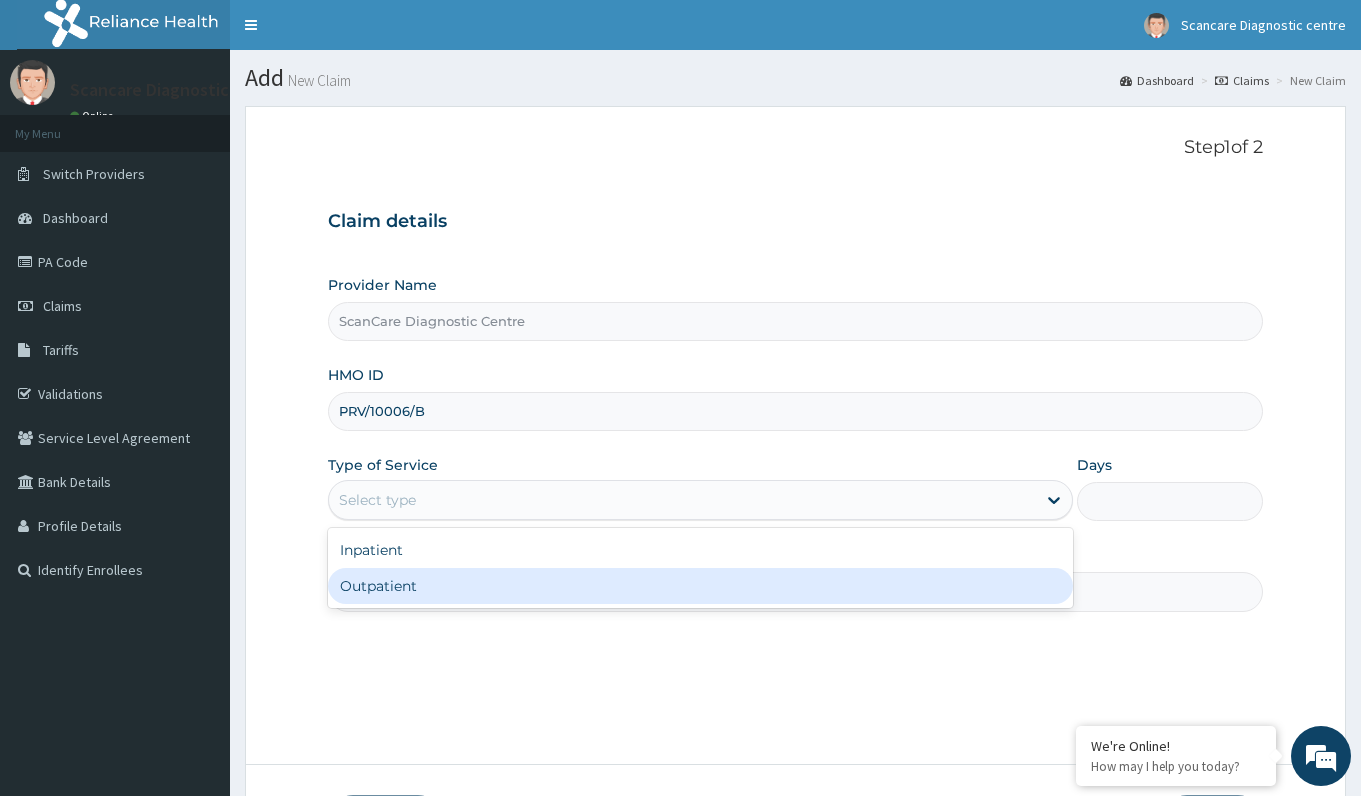 click on "Outpatient" at bounding box center [700, 586] 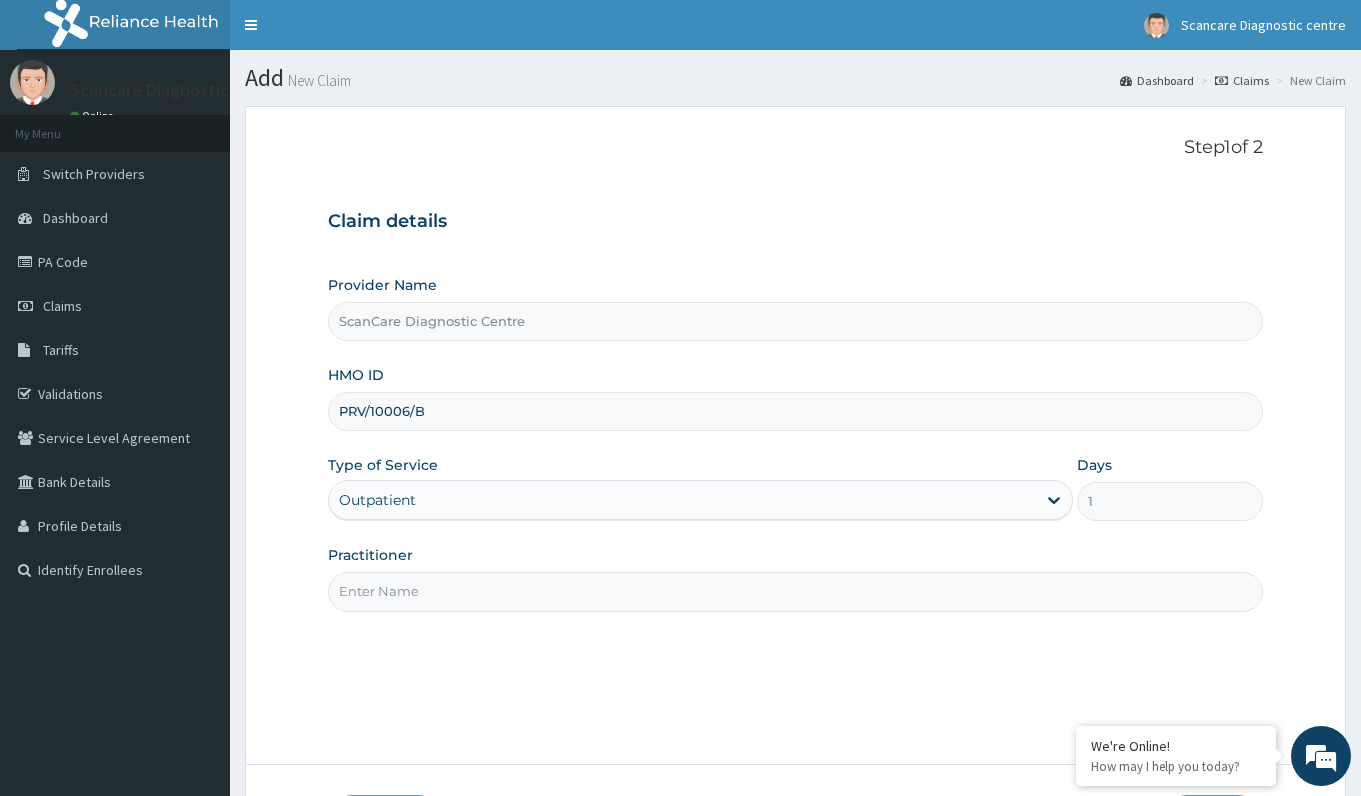 click on "Practitioner" at bounding box center (795, 591) 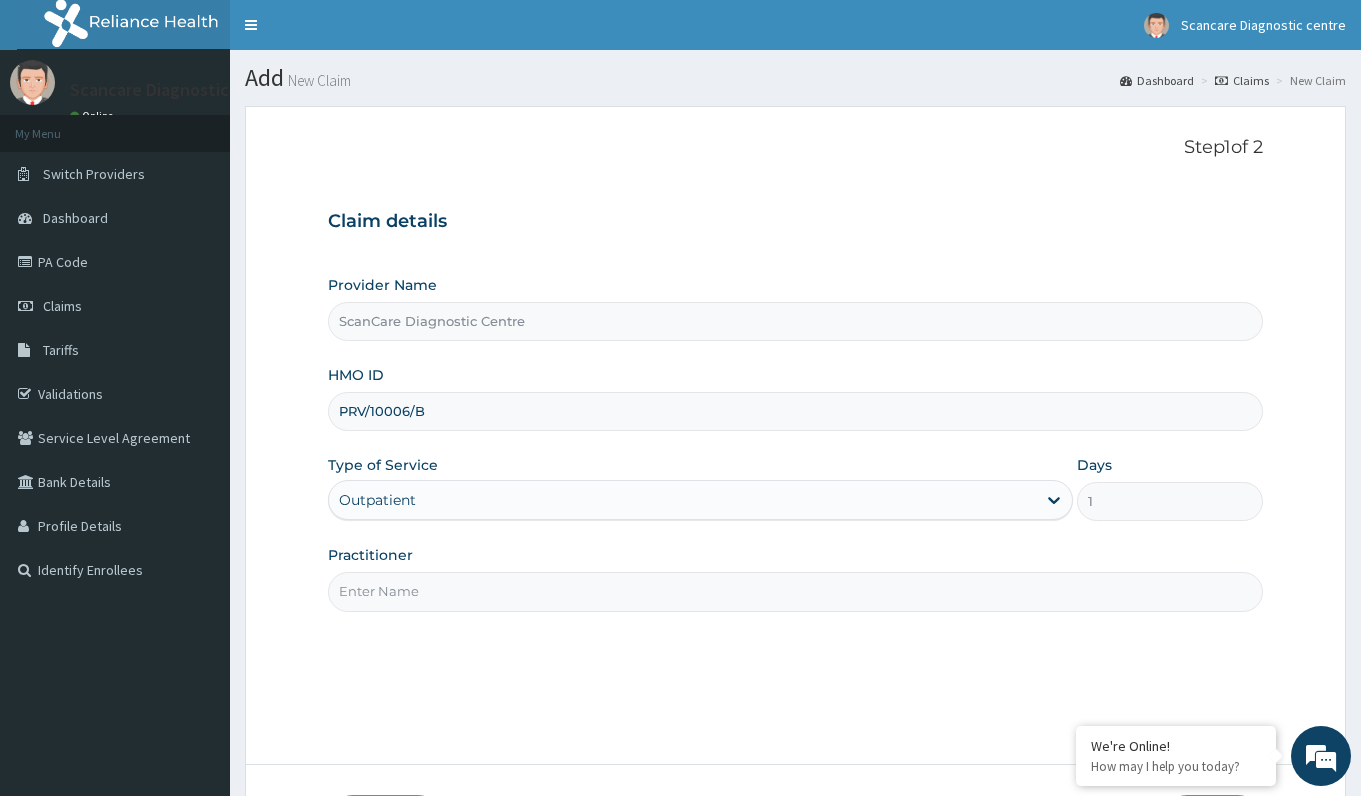 paste on "ROYAN" 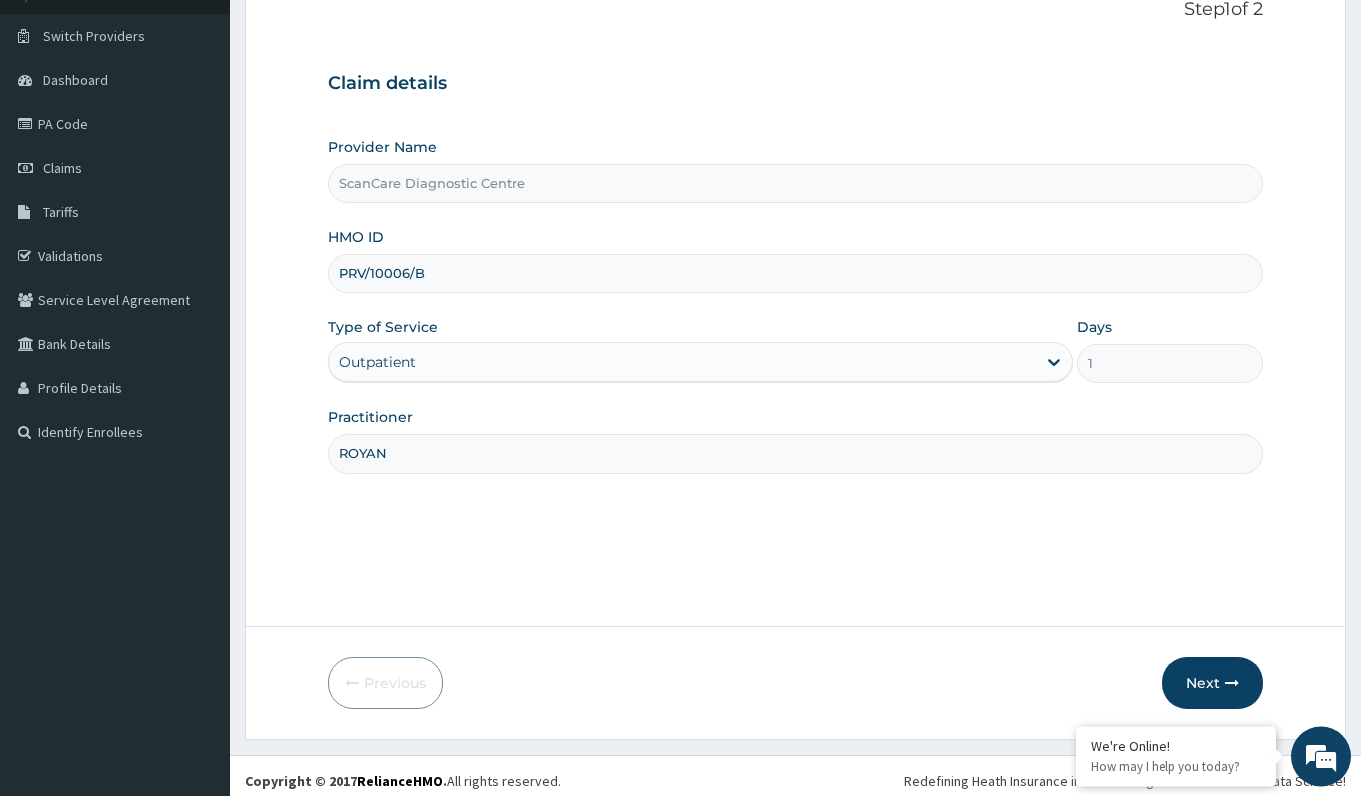 scroll, scrollTop: 148, scrollLeft: 0, axis: vertical 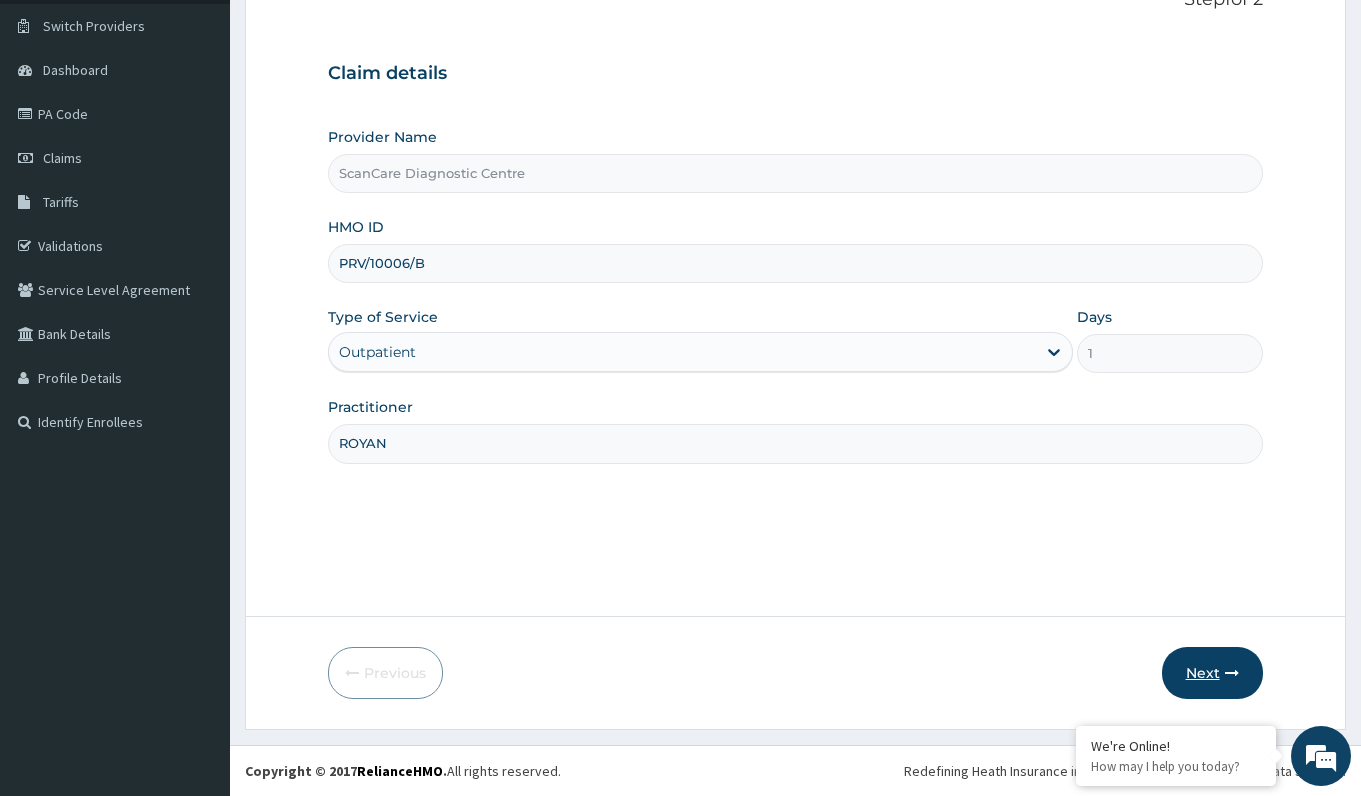type on "ROYAN" 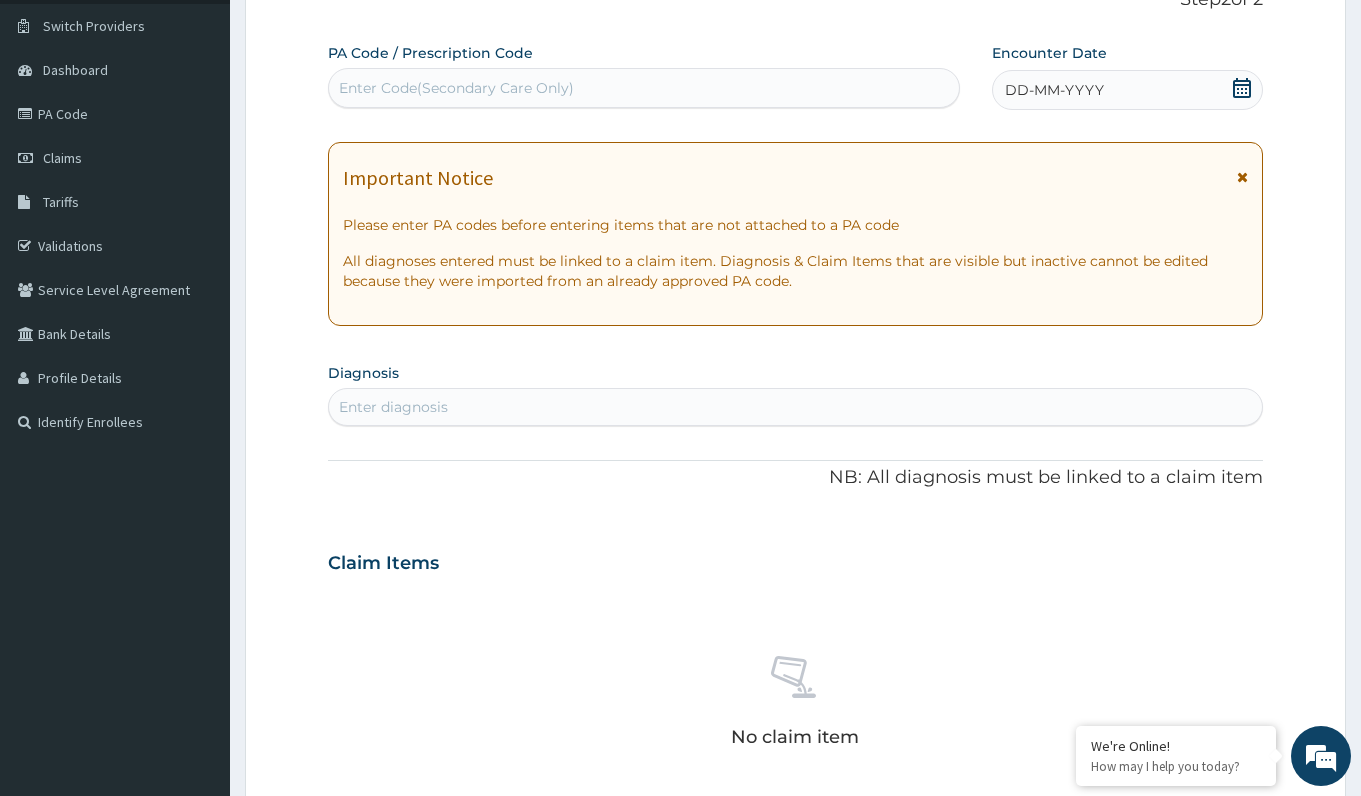 click on "Enter Code(Secondary Care Only)" at bounding box center (643, 88) 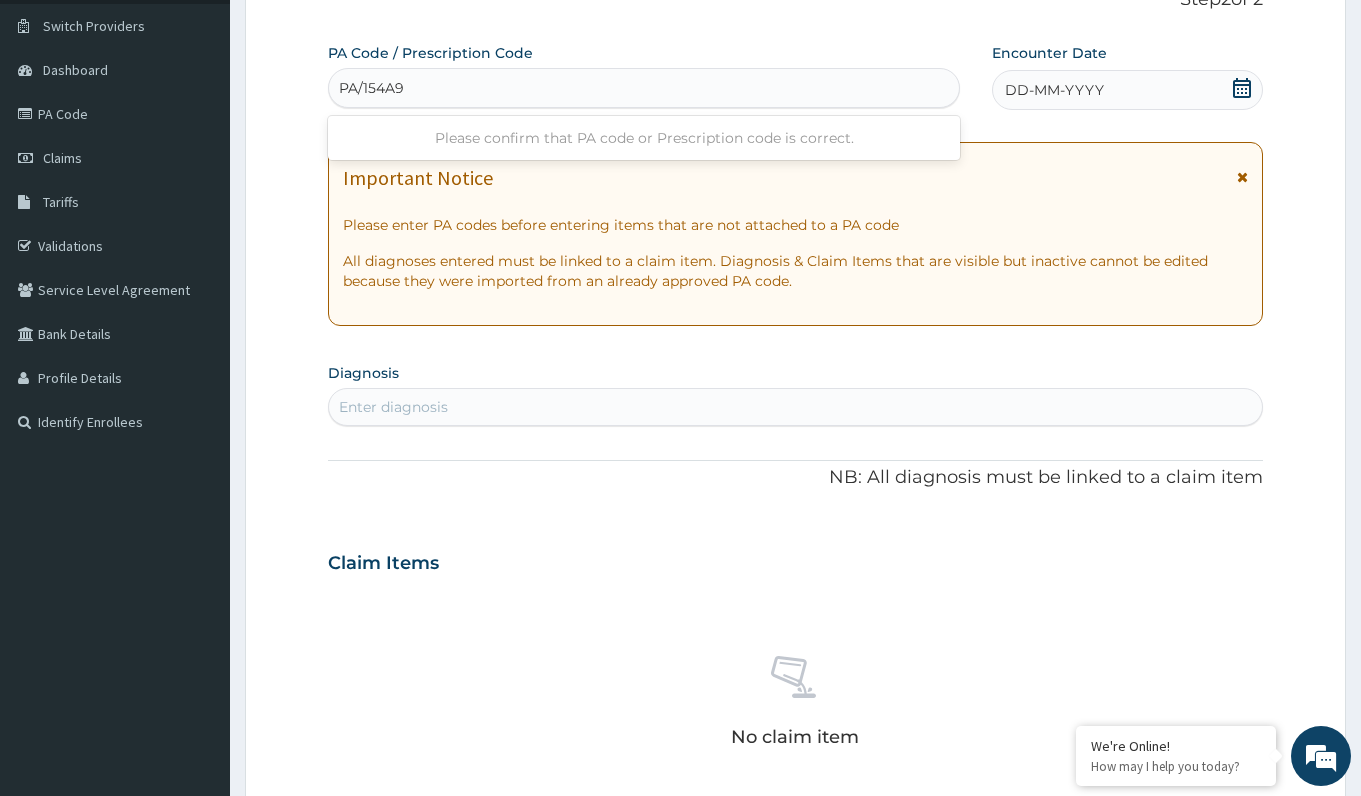 type on "PA/154A91" 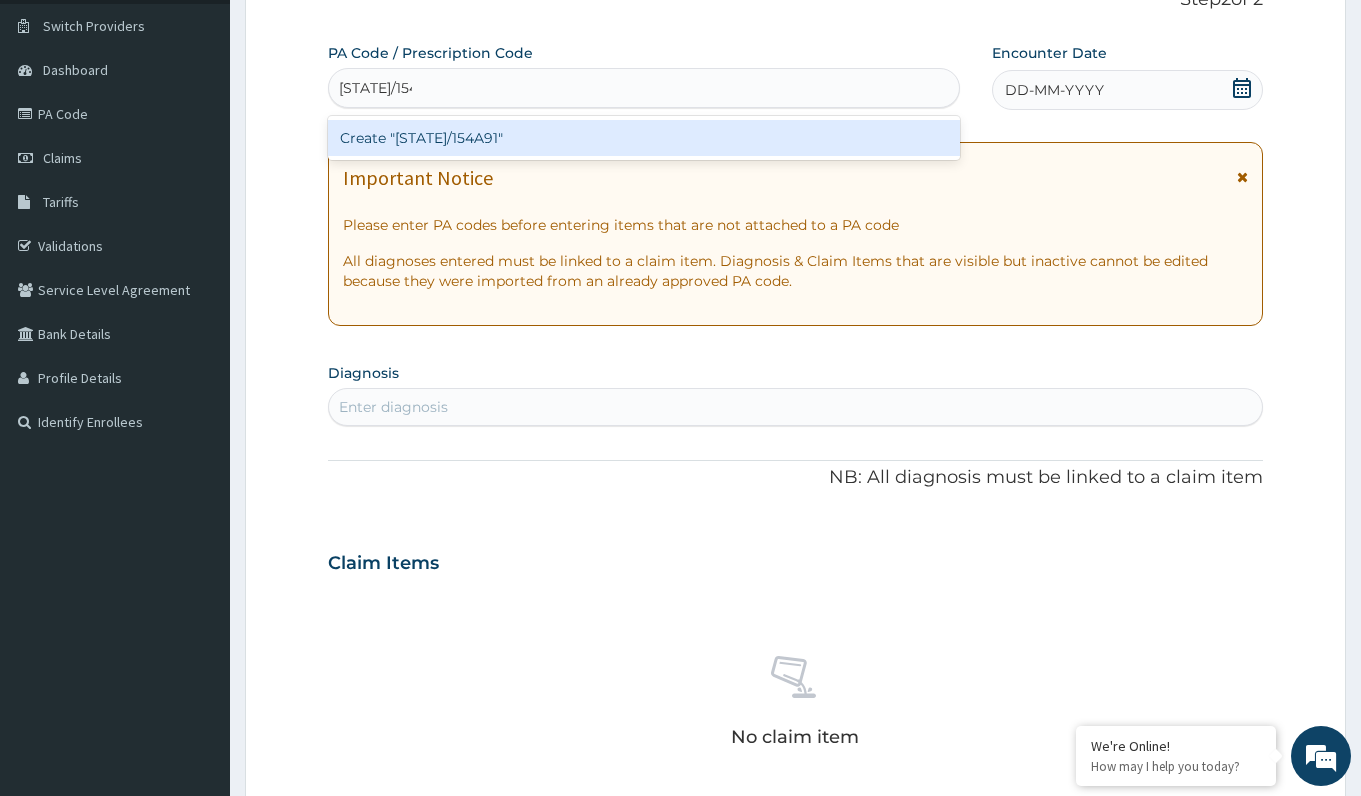 click on "Create "PA/154A91"" at bounding box center [643, 138] 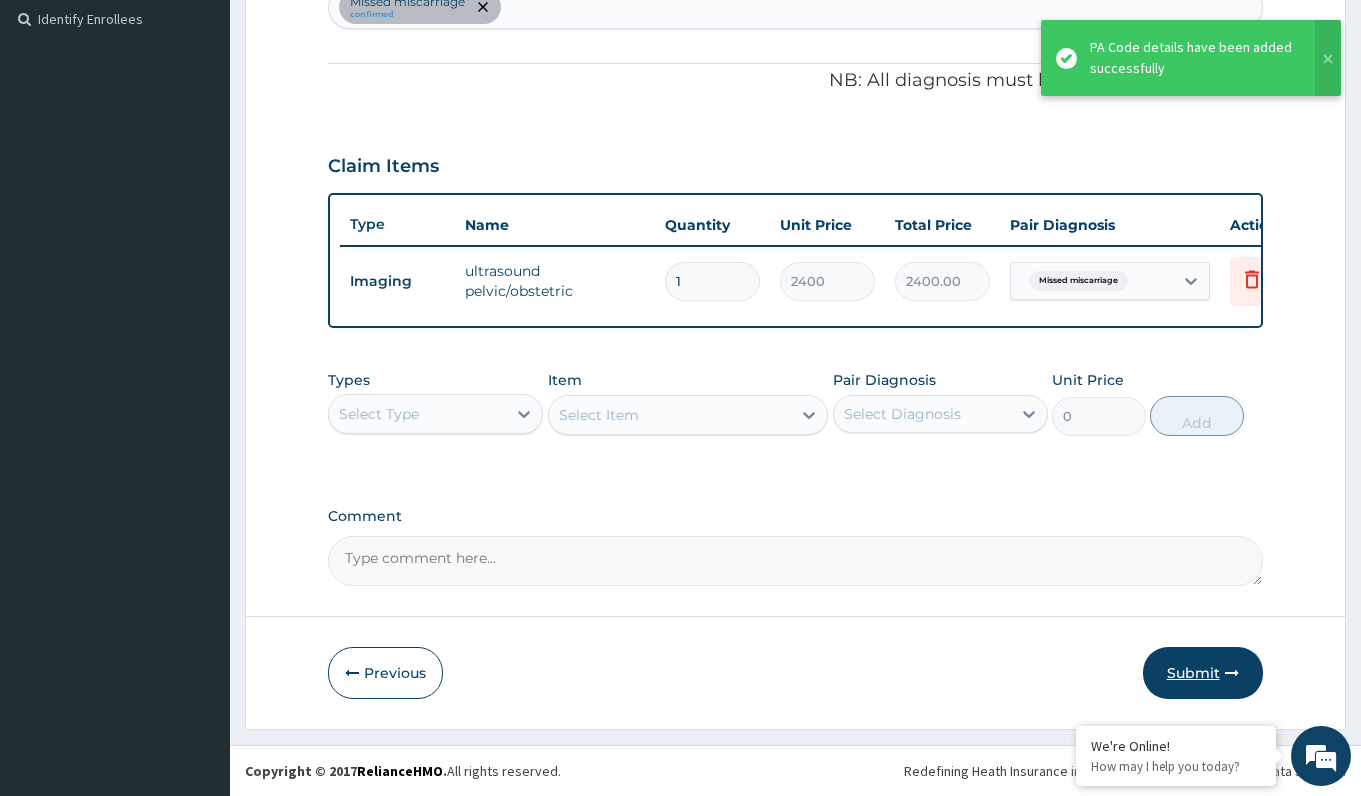 click on "Submit" at bounding box center (1203, 673) 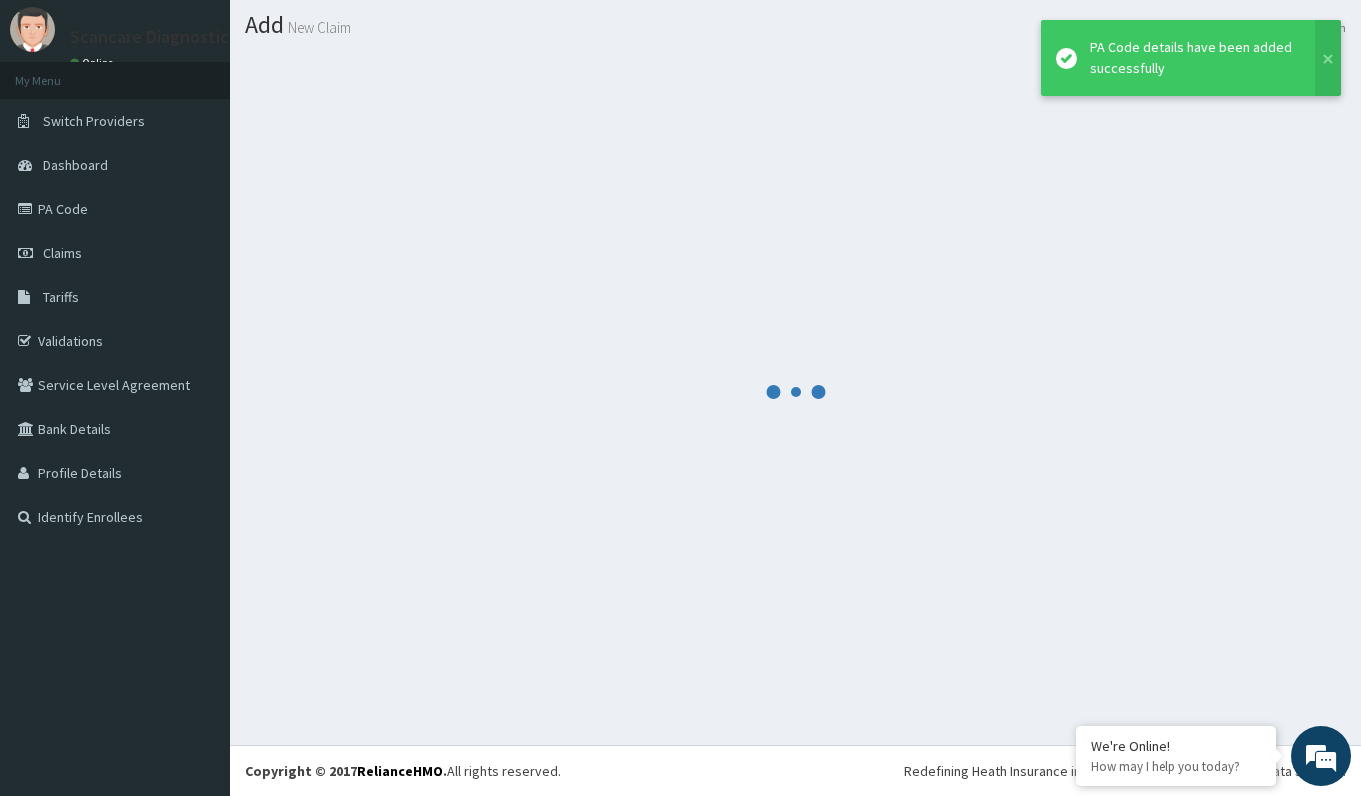 scroll, scrollTop: 53, scrollLeft: 0, axis: vertical 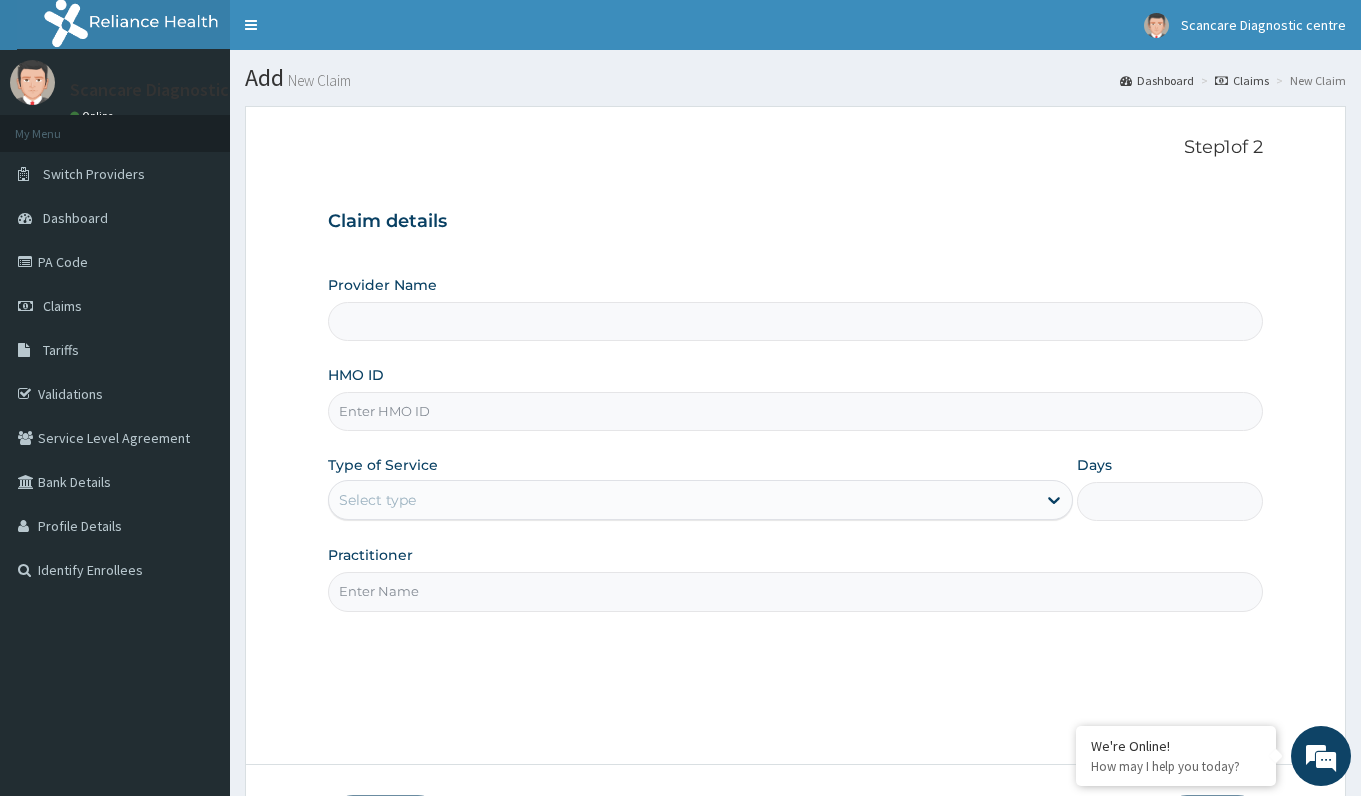 type on "ScanCare Diagnostic Centre" 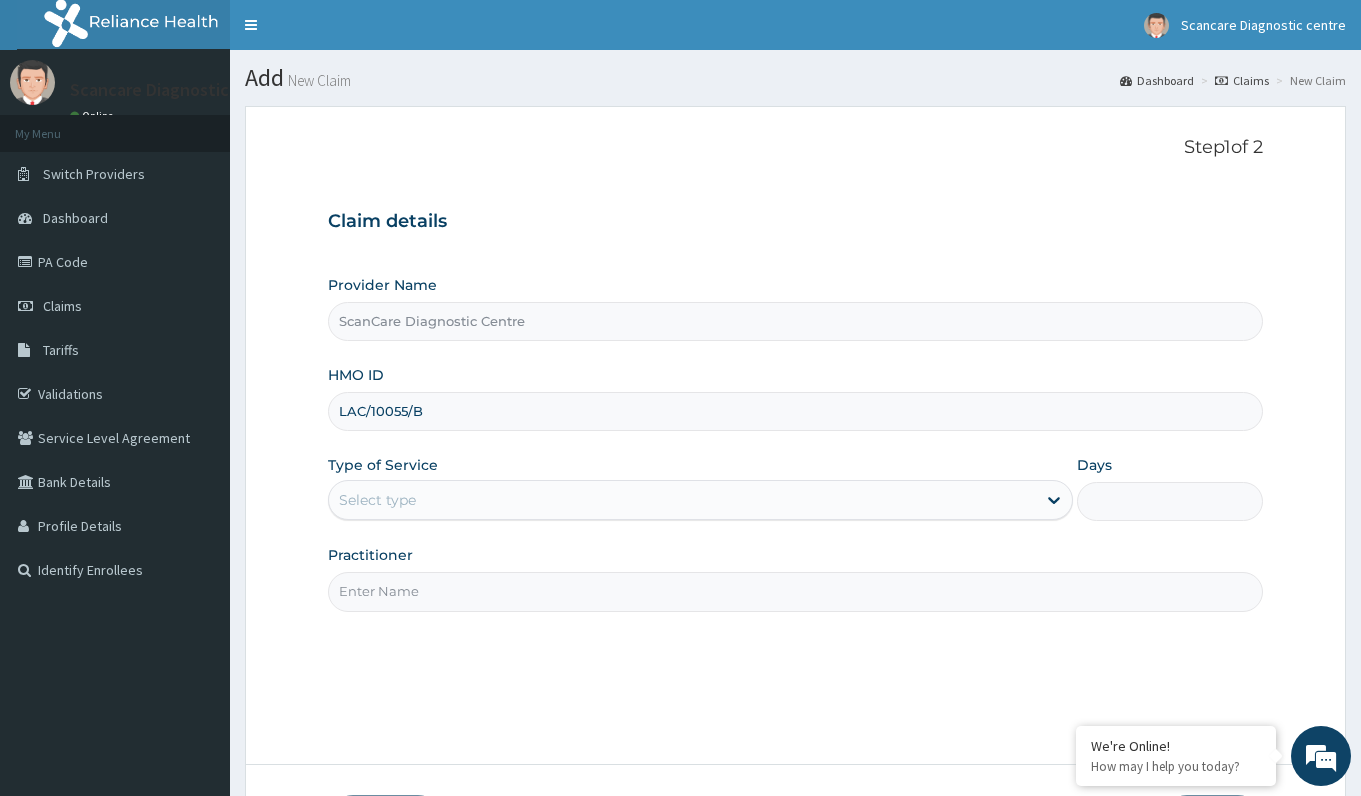 type on "LAC/10055/B" 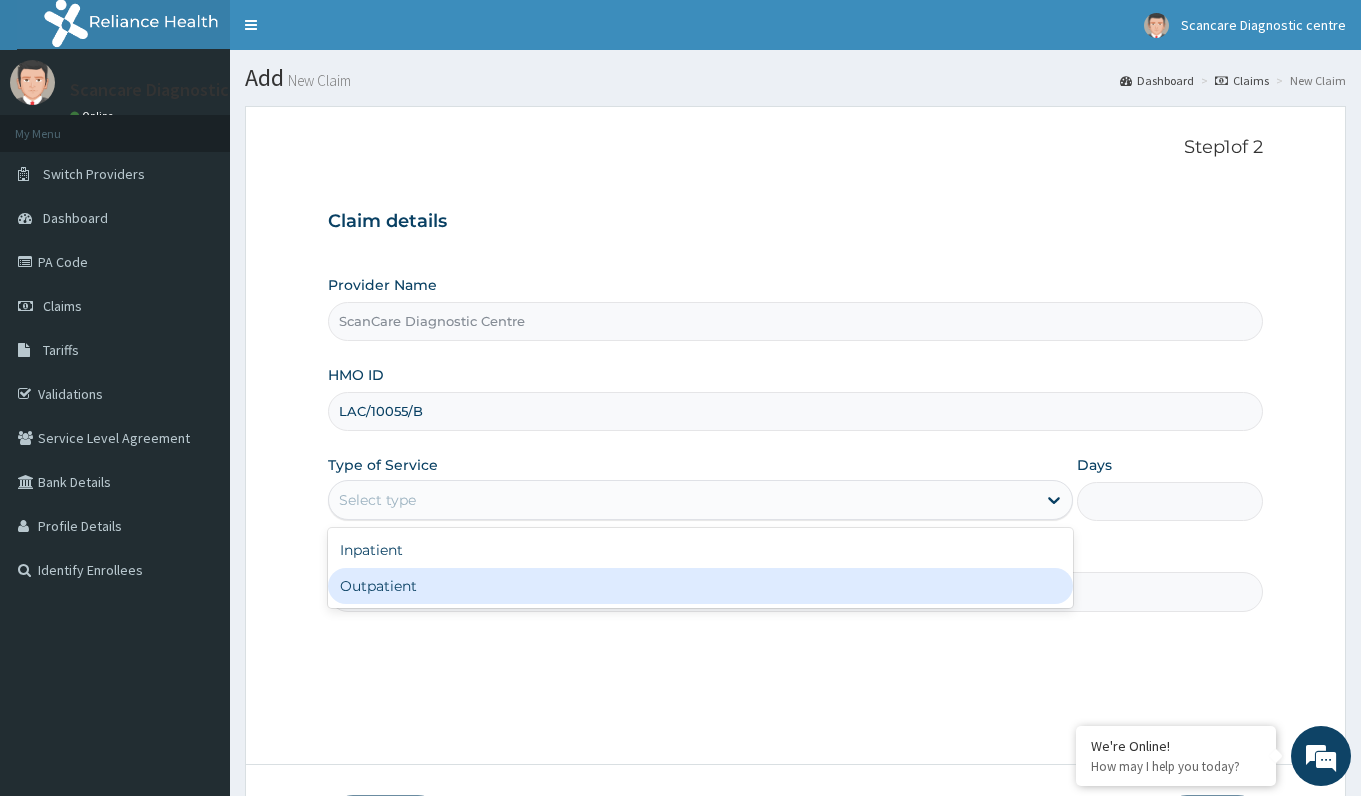 click on "Outpatient" at bounding box center [700, 586] 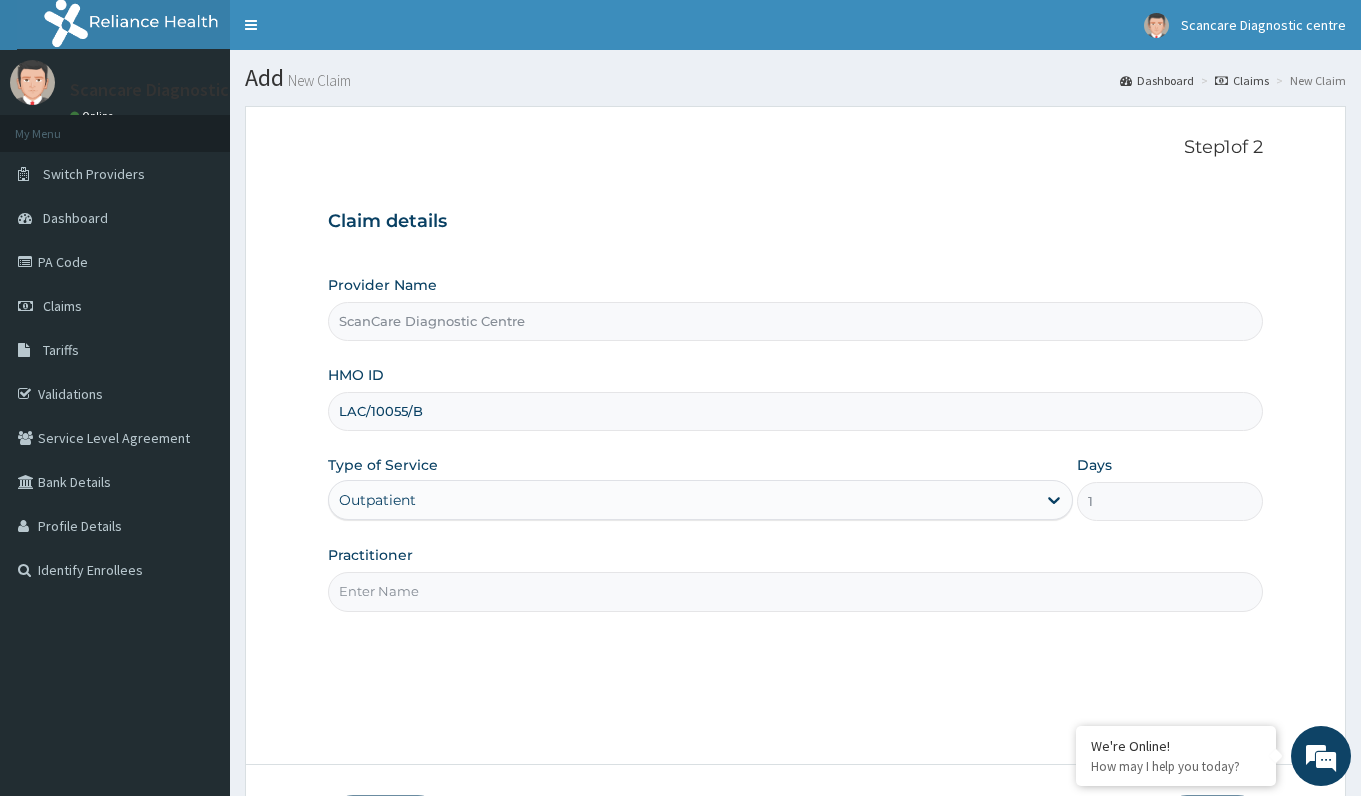 click on "Practitioner" at bounding box center [795, 591] 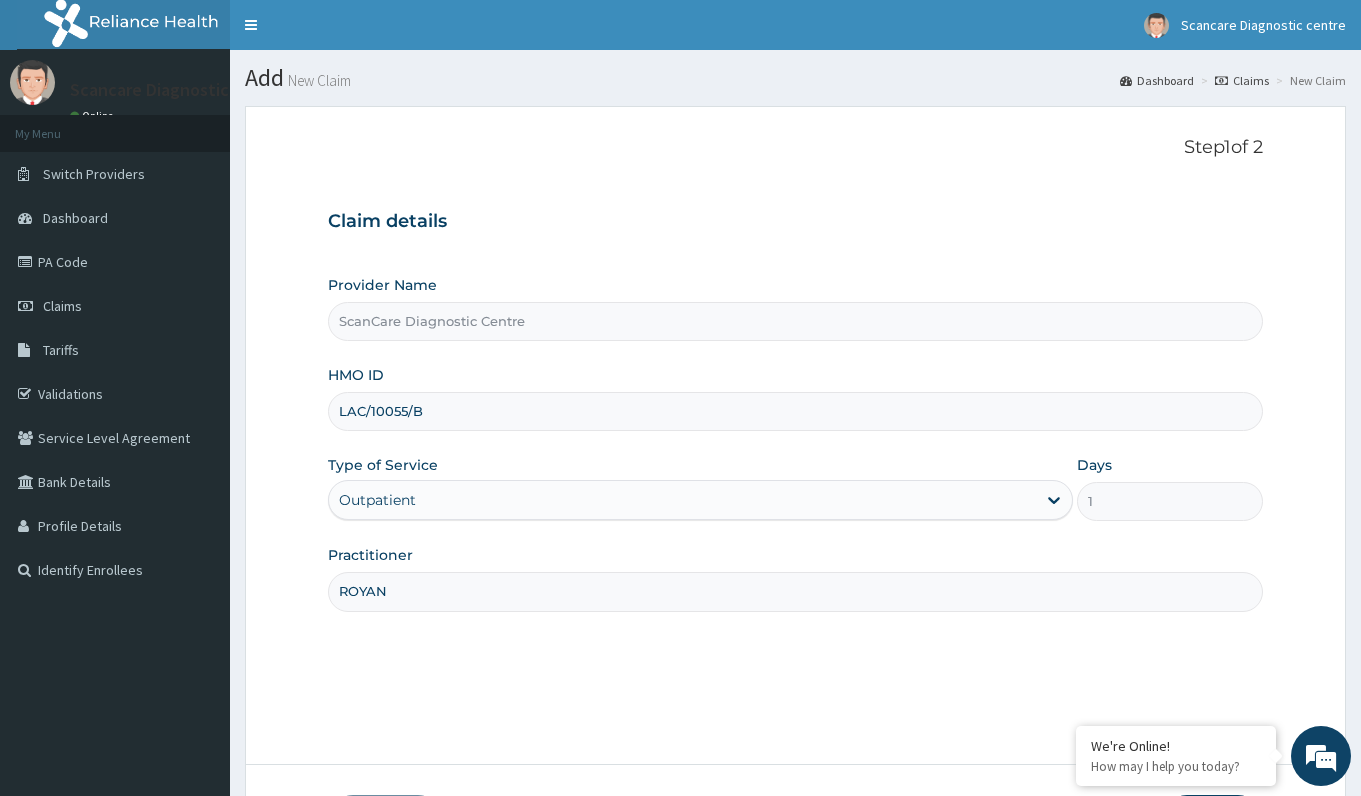 scroll, scrollTop: 148, scrollLeft: 0, axis: vertical 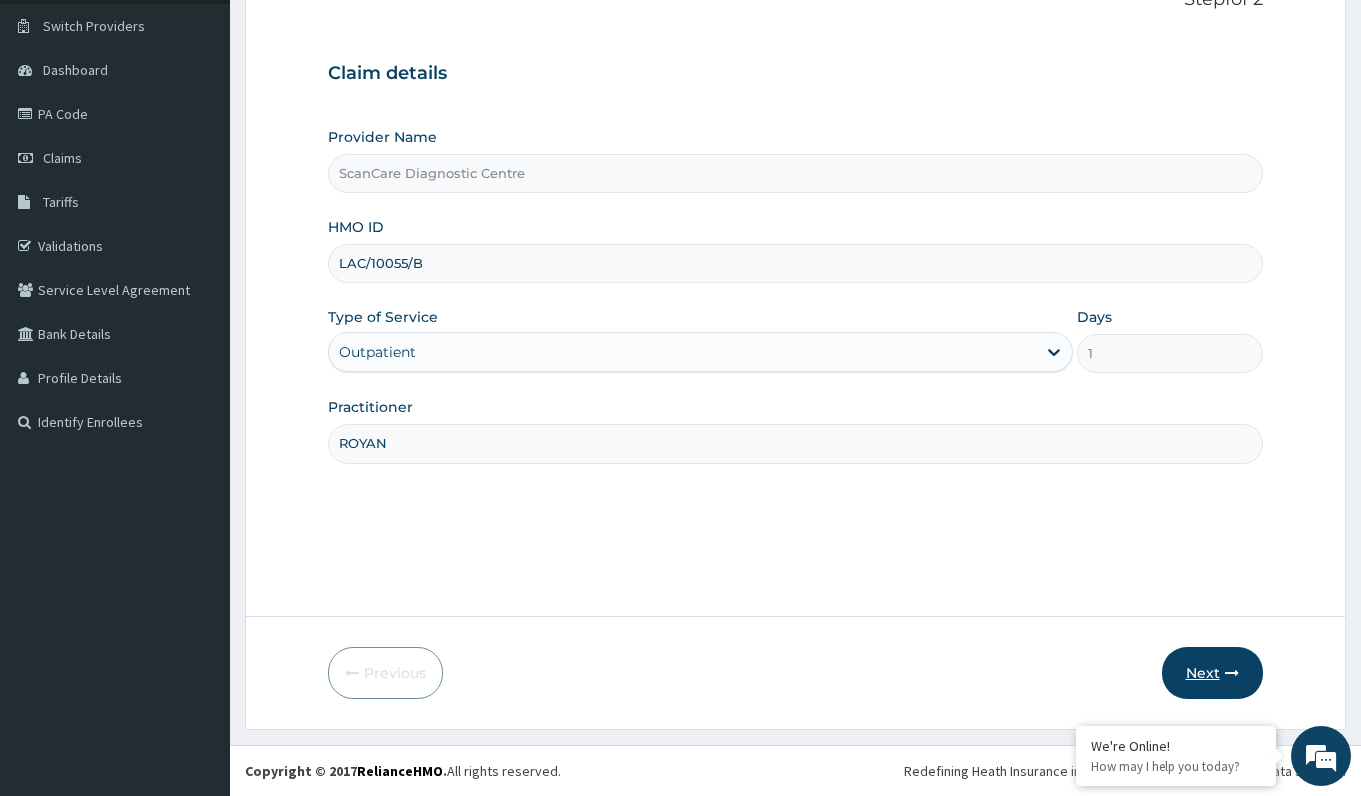 type on "ROYAN" 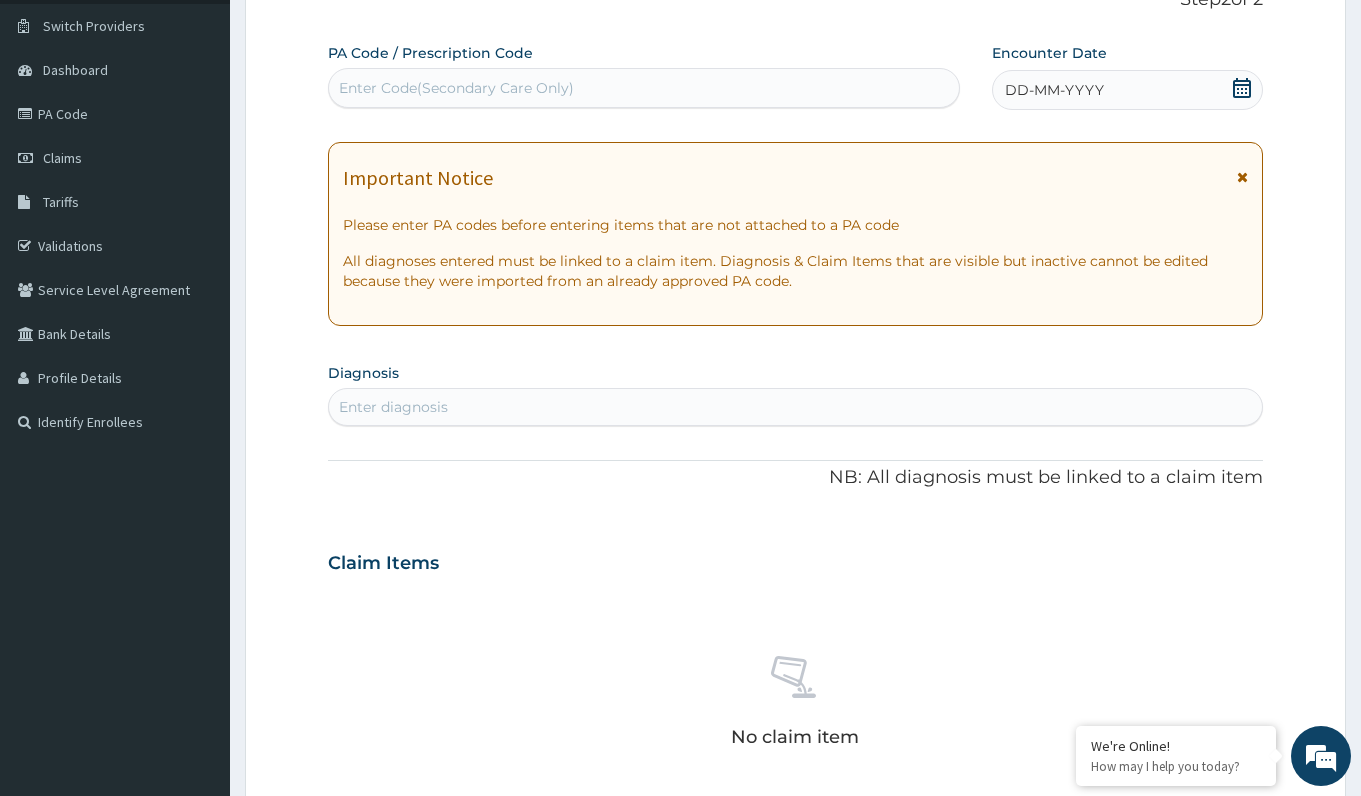 click on "Enter Code(Secondary Care Only)" at bounding box center (456, 88) 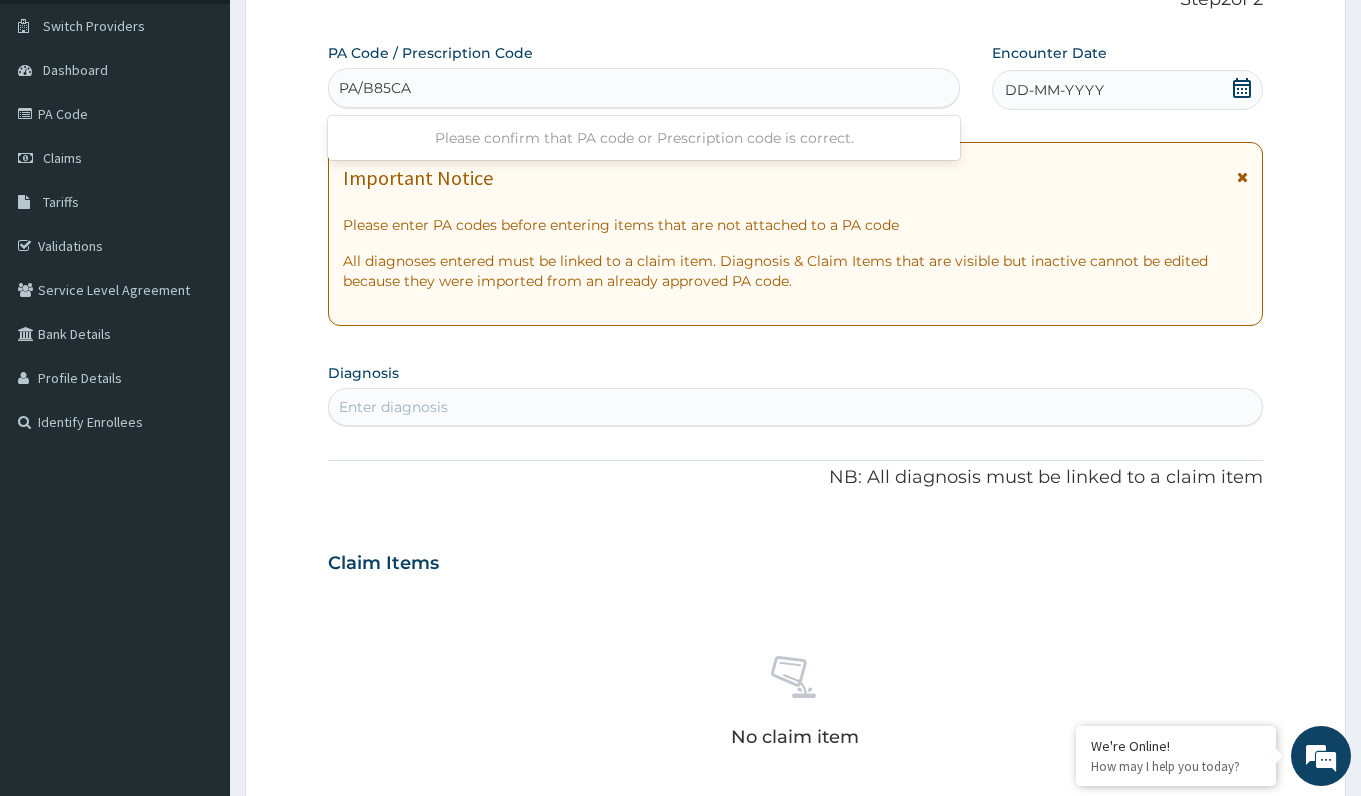 type on "PA/B85CA8" 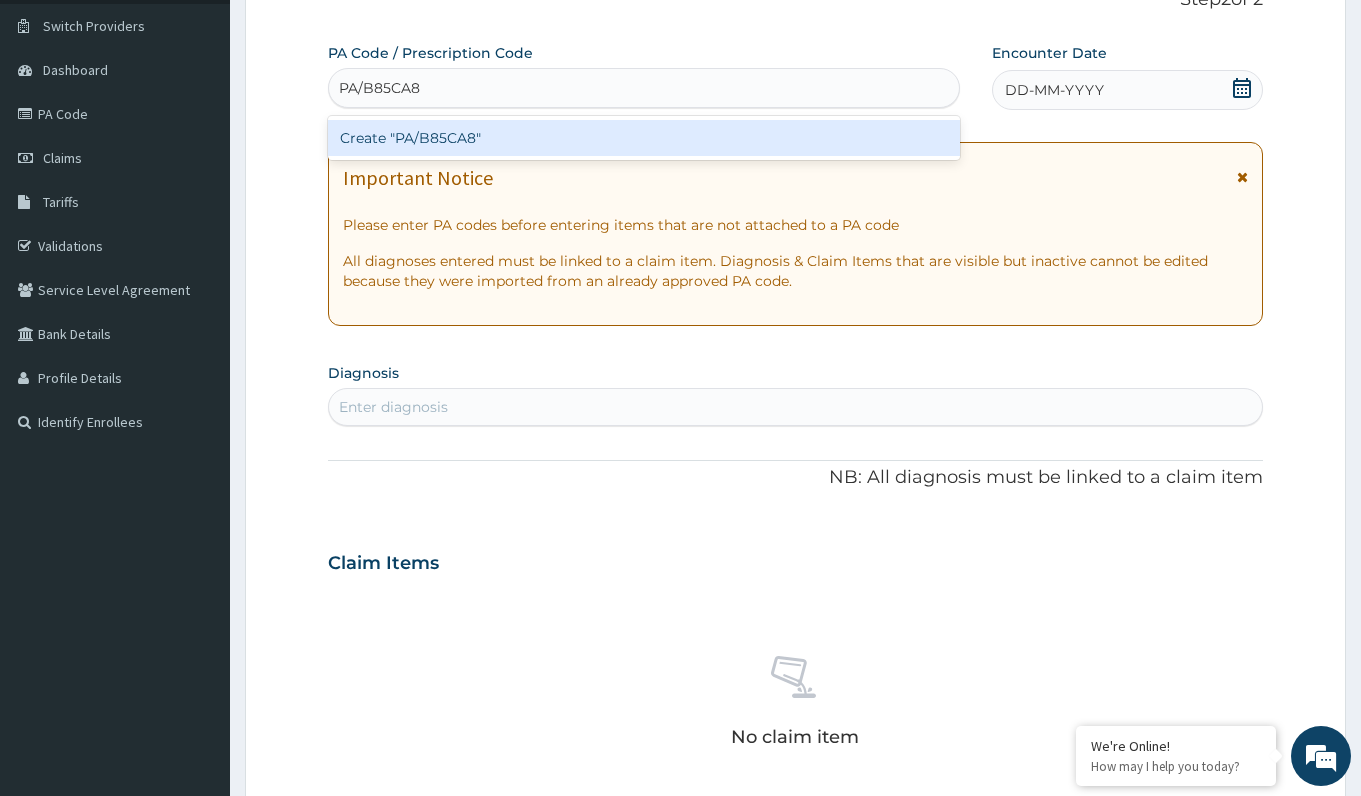 click on "Create "PA/B85CA8"" at bounding box center (643, 138) 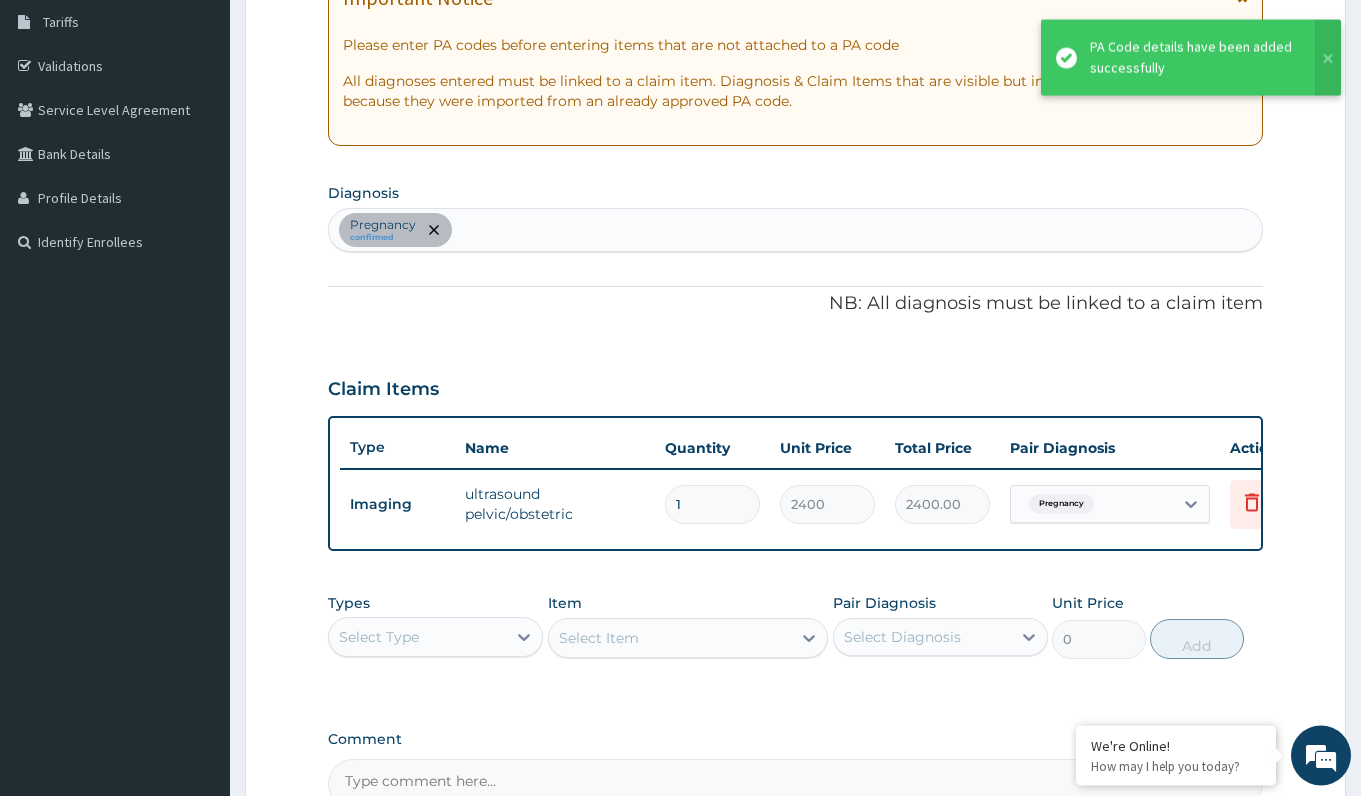 scroll, scrollTop: 568, scrollLeft: 0, axis: vertical 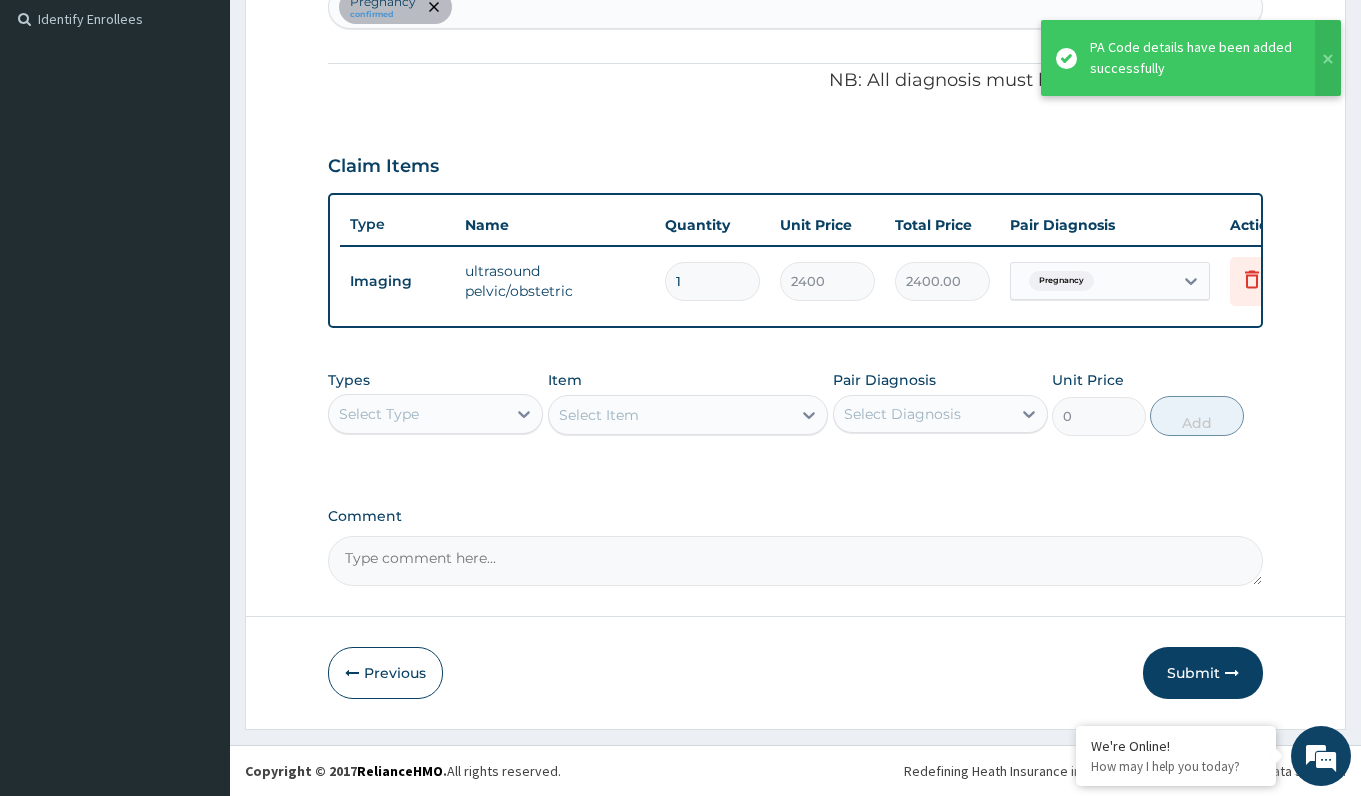 click on "Submit" at bounding box center (1203, 673) 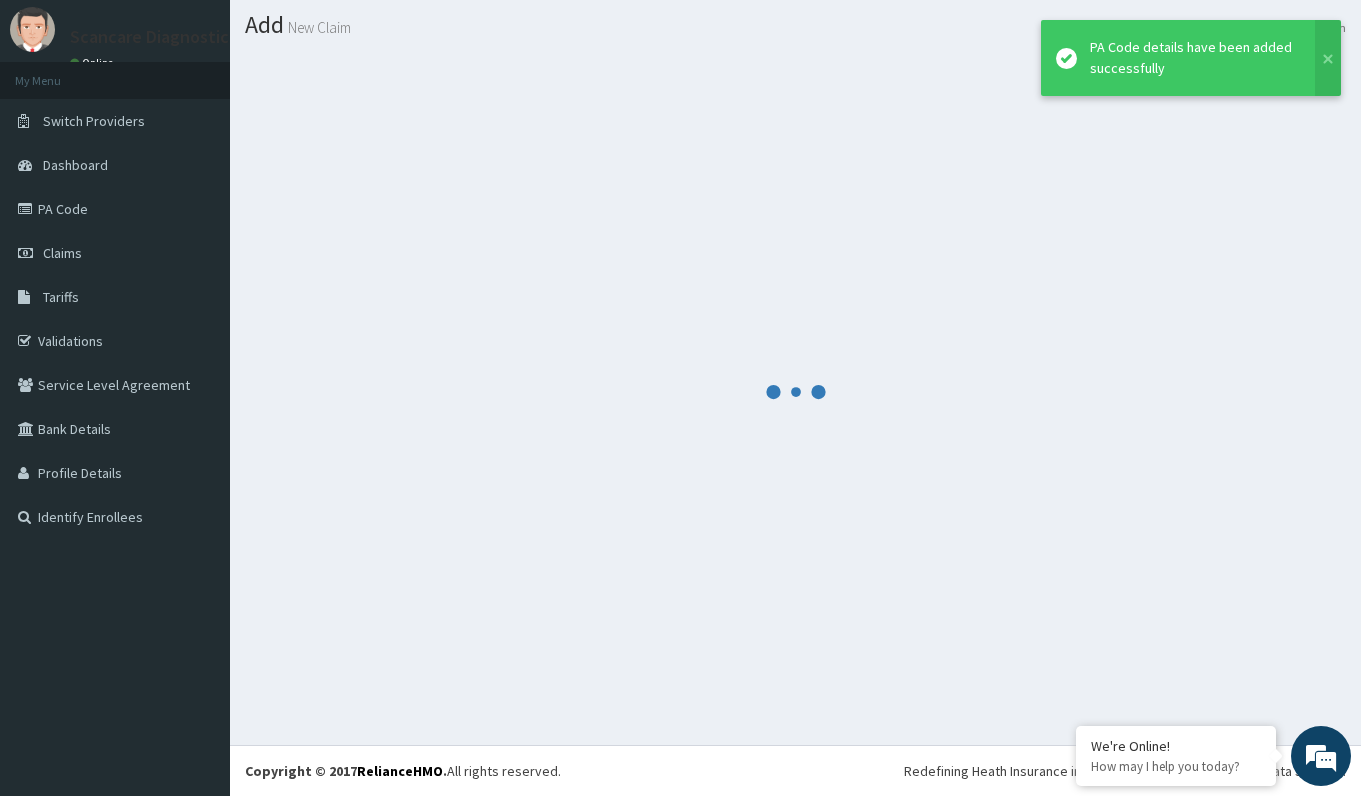 scroll, scrollTop: 53, scrollLeft: 0, axis: vertical 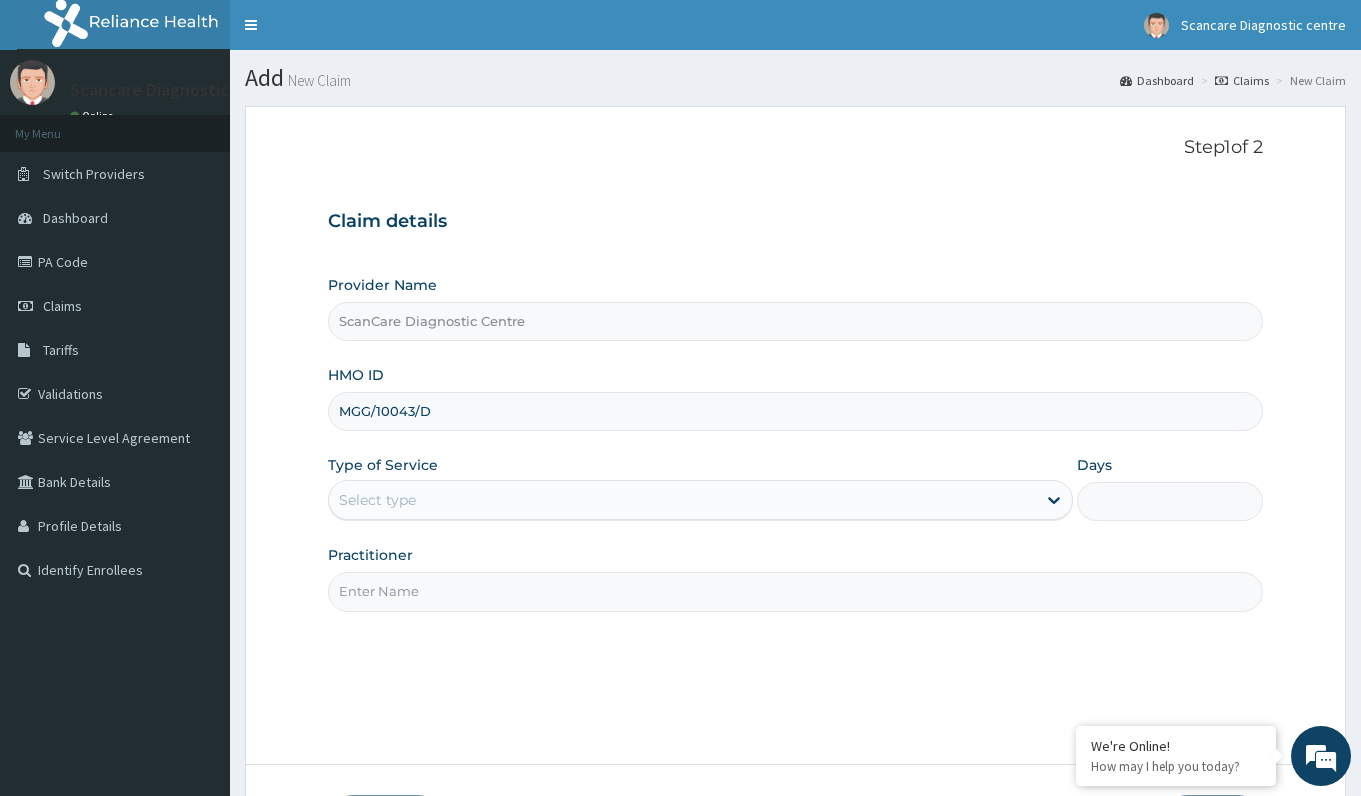 type on "MGG/10043/D" 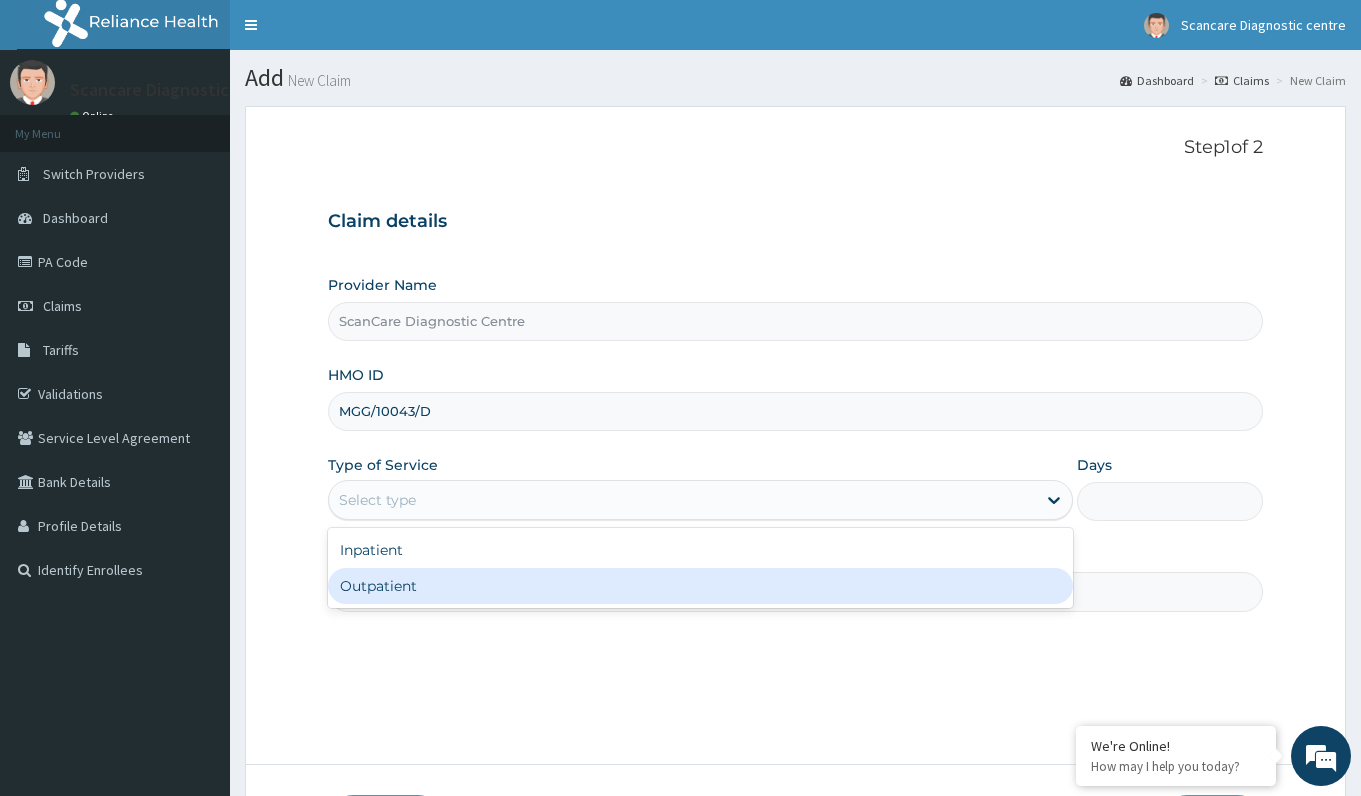 click on "Outpatient" at bounding box center (700, 586) 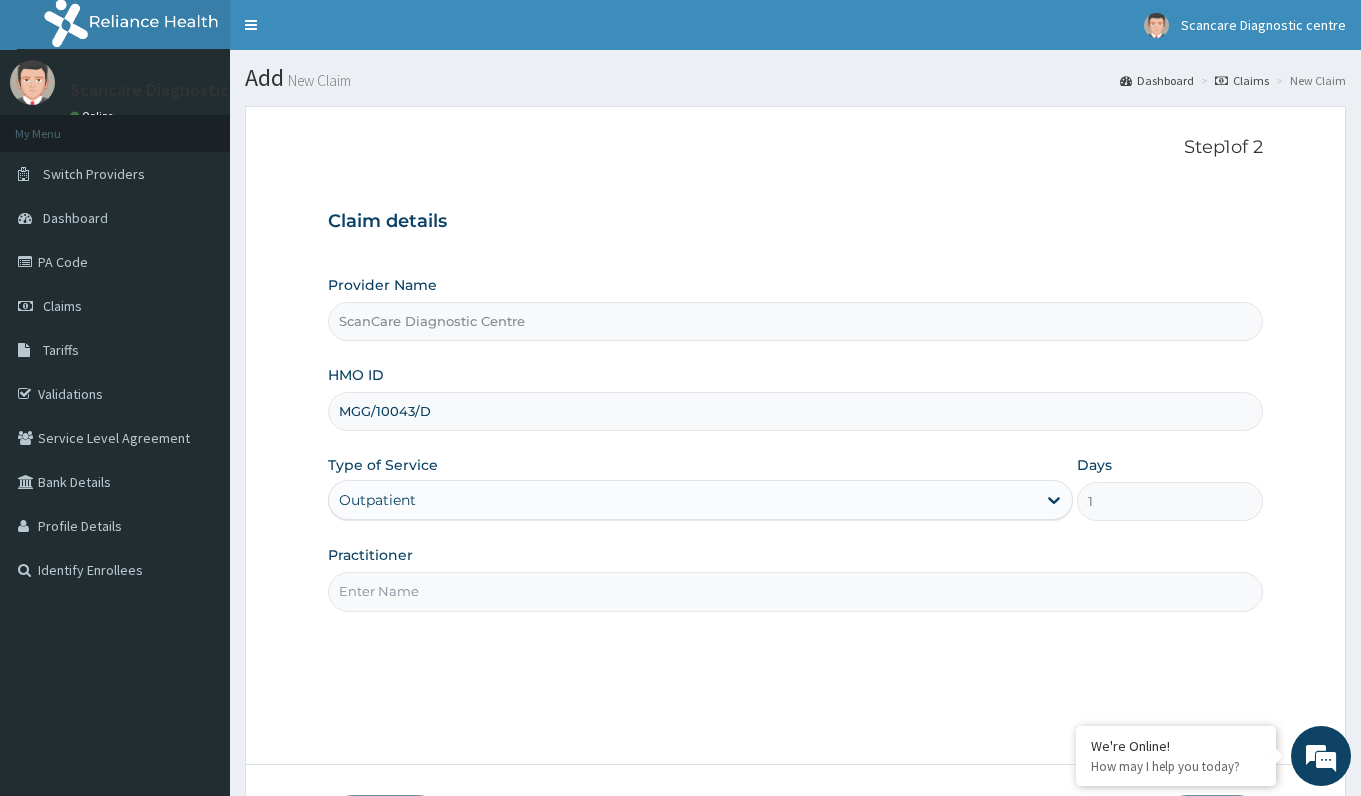 click on "Practitioner" at bounding box center (795, 591) 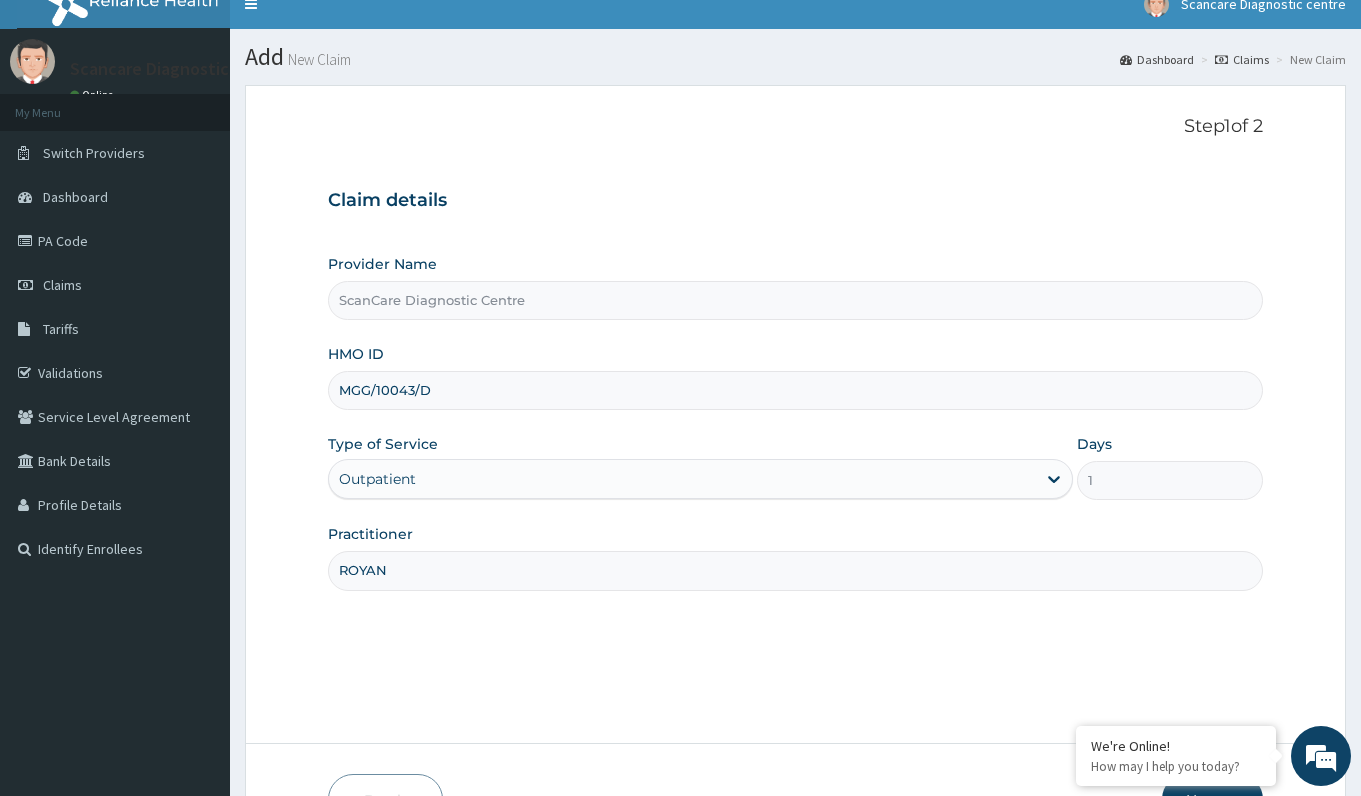 type on "ROYAN" 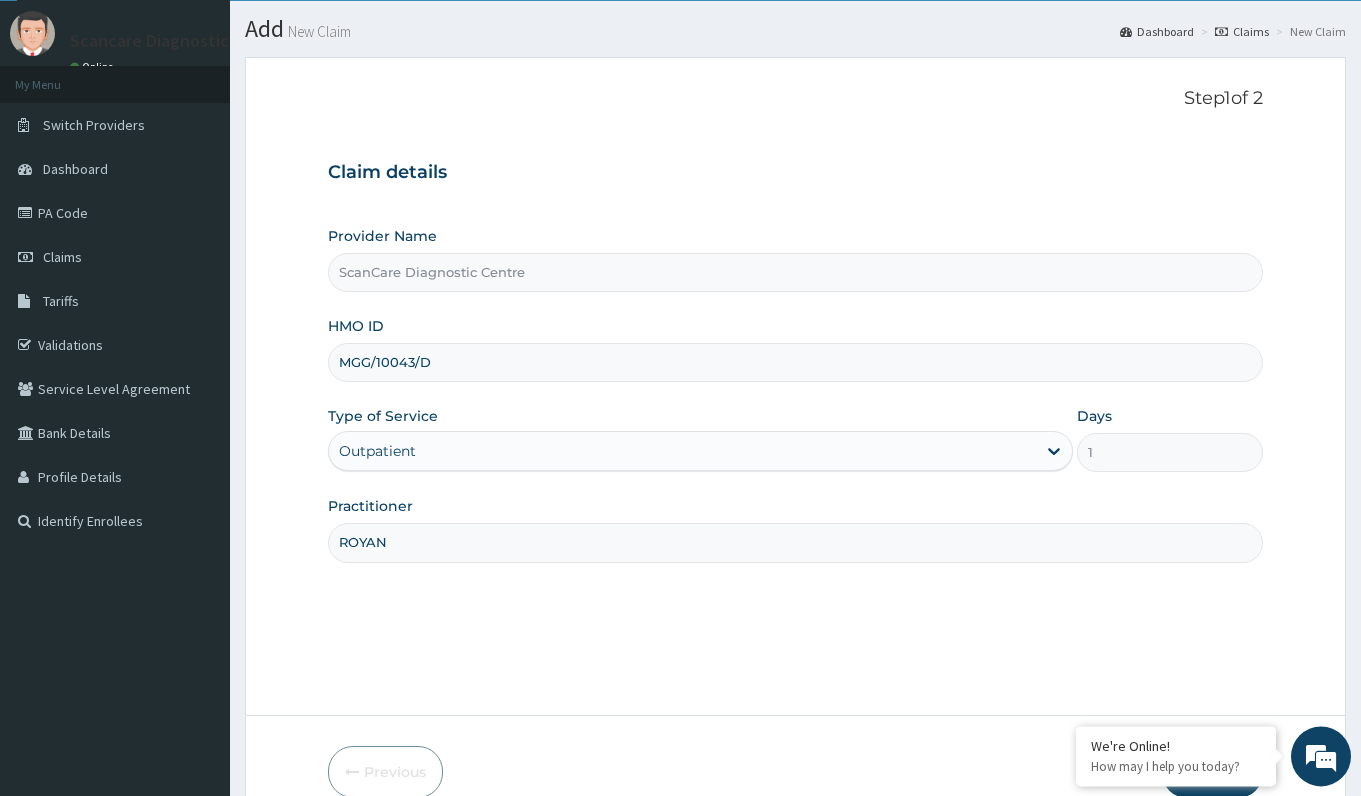 scroll, scrollTop: 148, scrollLeft: 0, axis: vertical 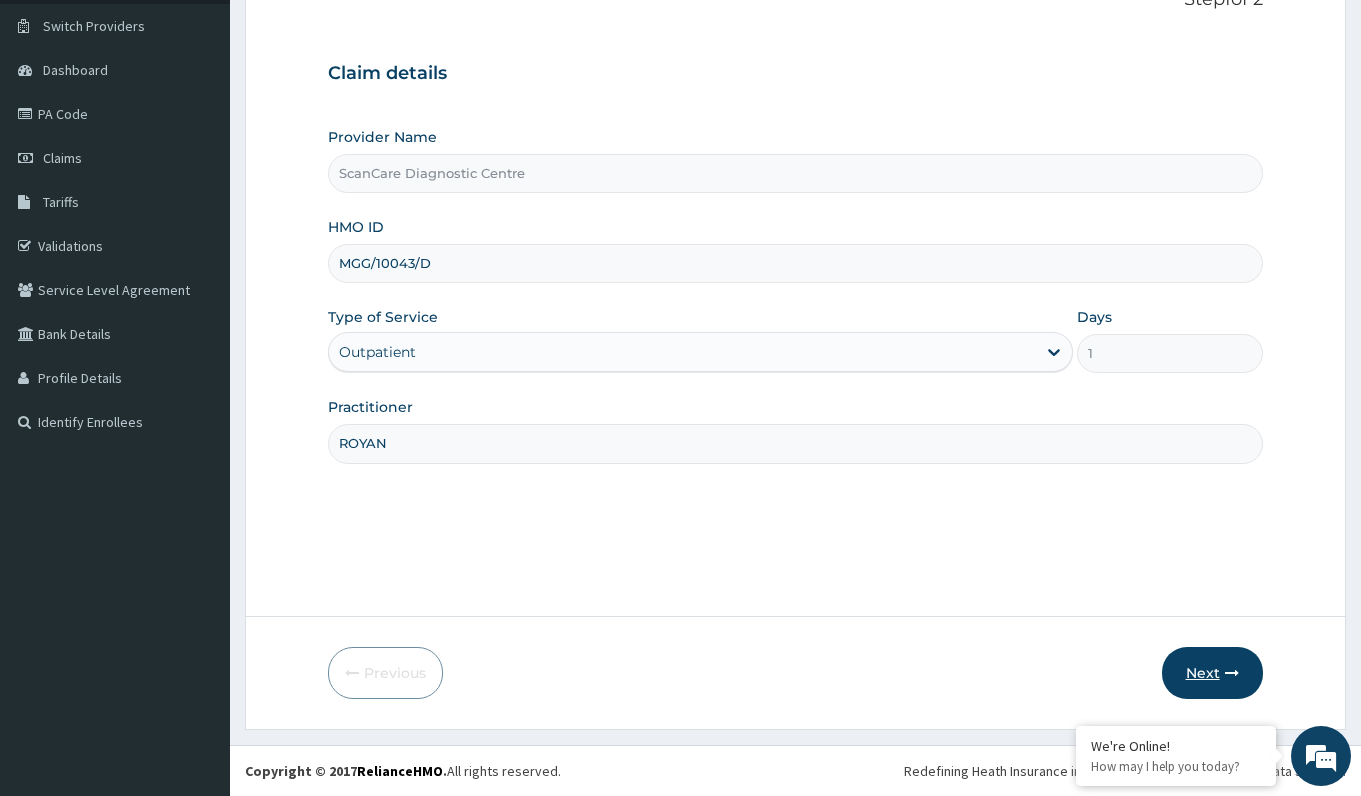click on "Next" at bounding box center (1212, 673) 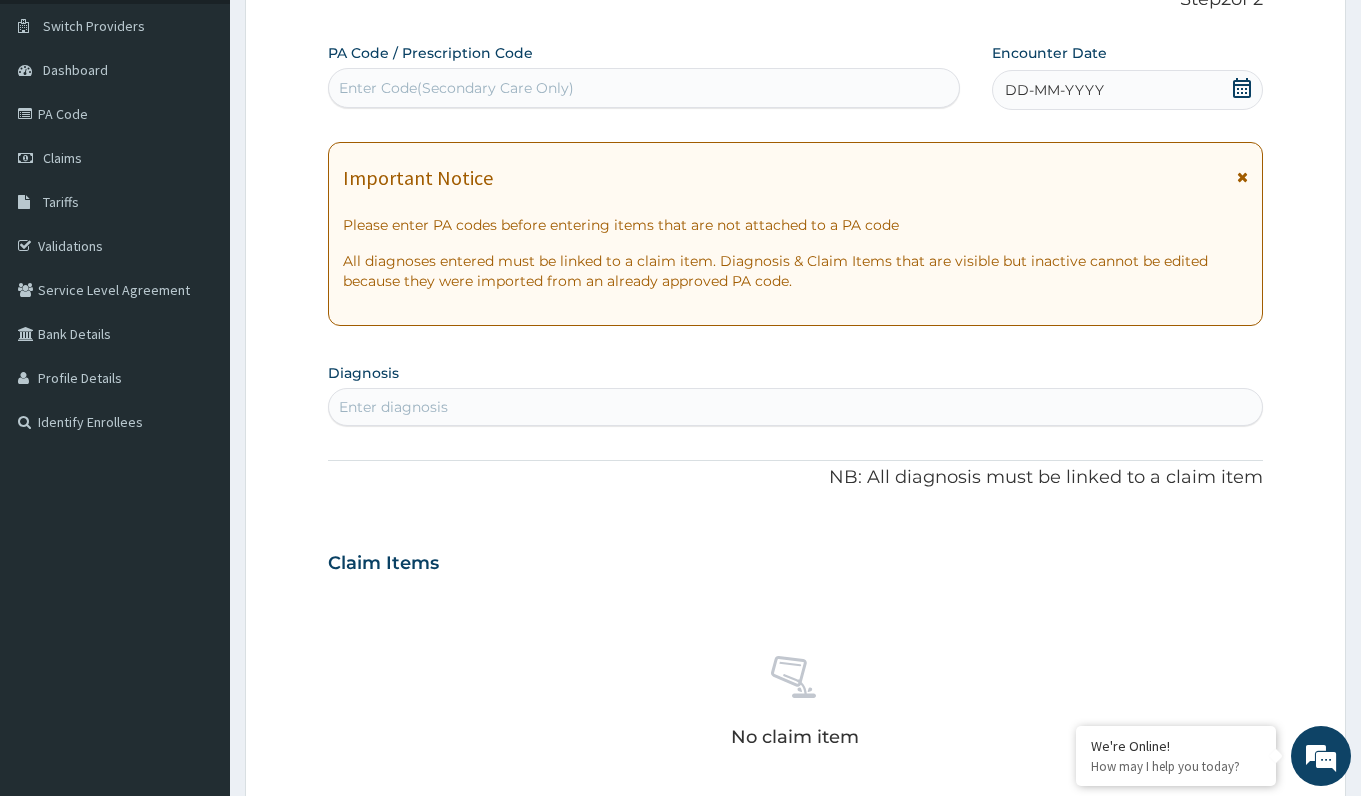 click on "Enter Code(Secondary Care Only)" at bounding box center (456, 88) 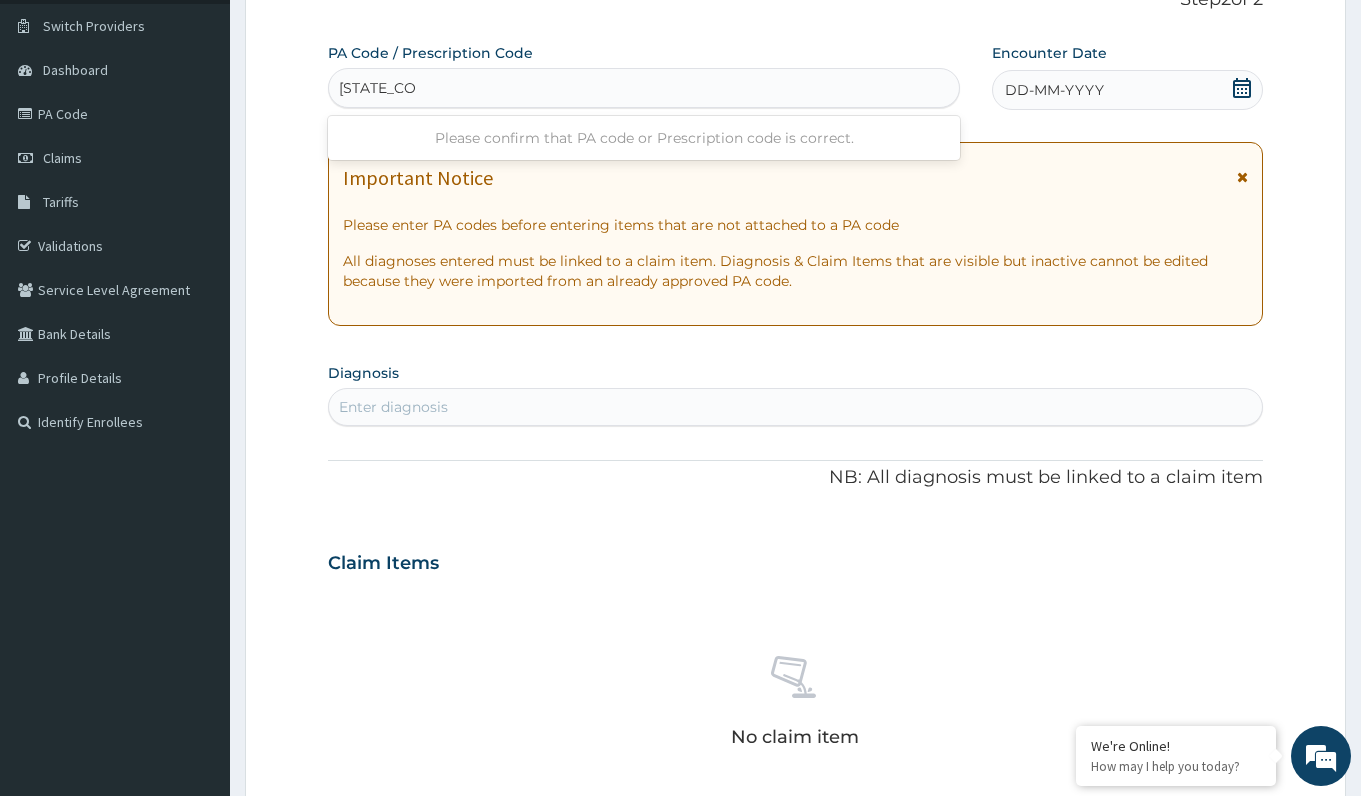 type on "PA/DE5BD8" 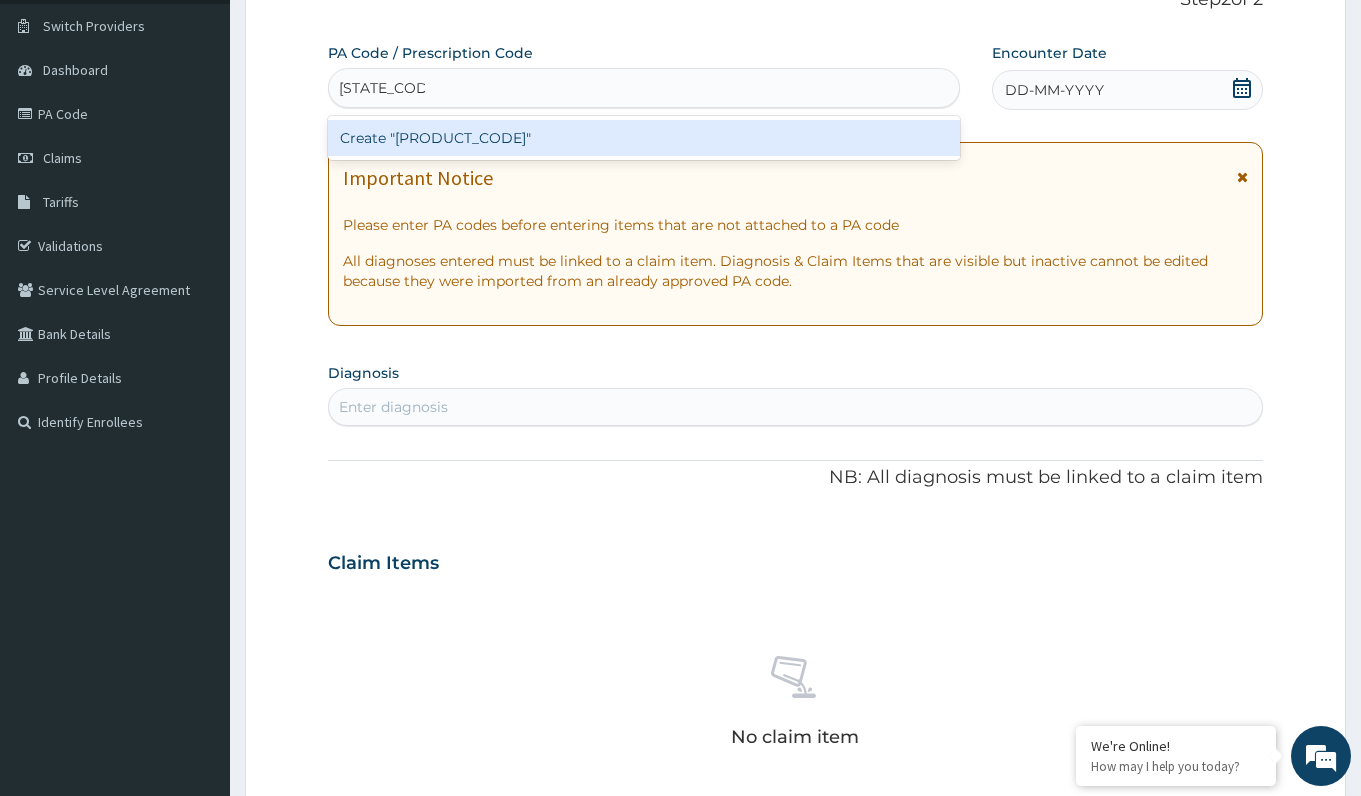 click on "Create "PA/DE5BD8"" at bounding box center [643, 138] 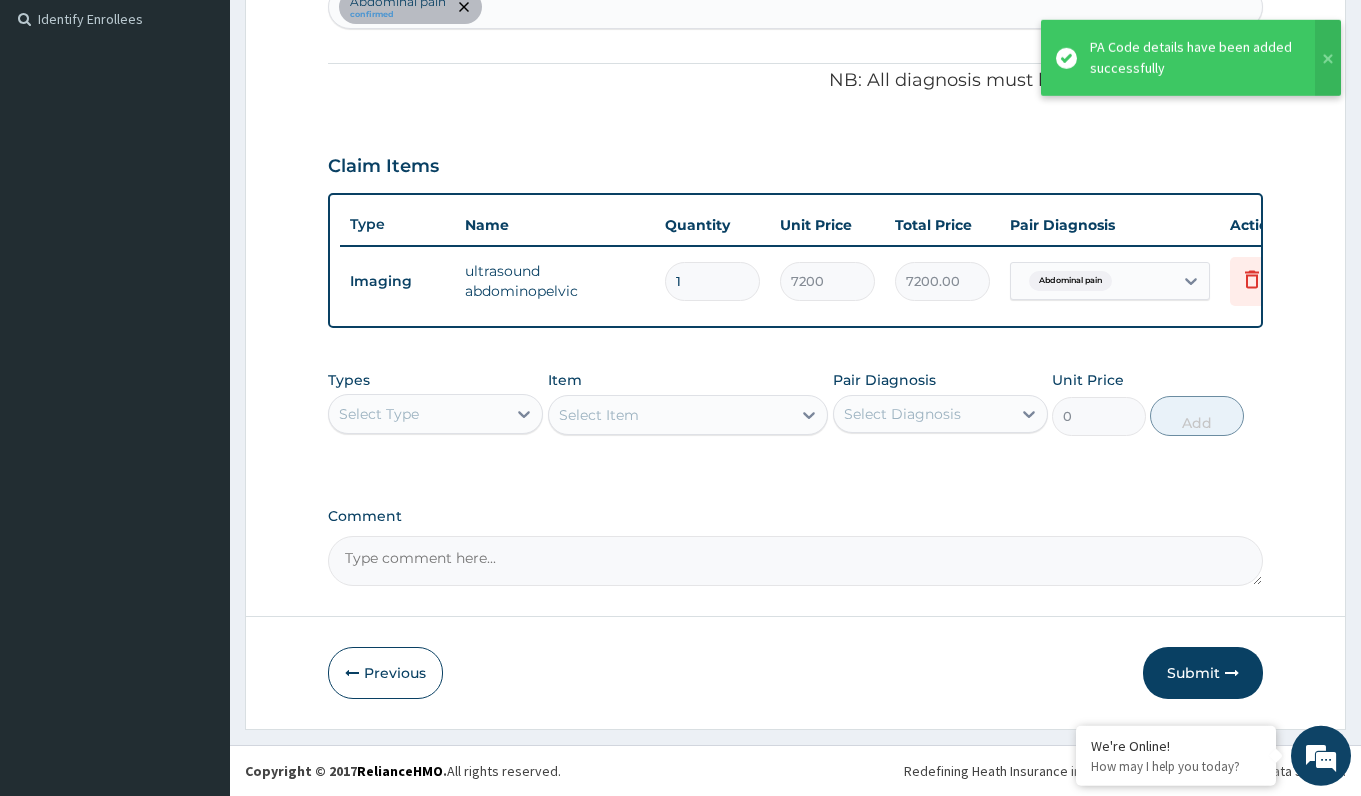 scroll, scrollTop: 568, scrollLeft: 0, axis: vertical 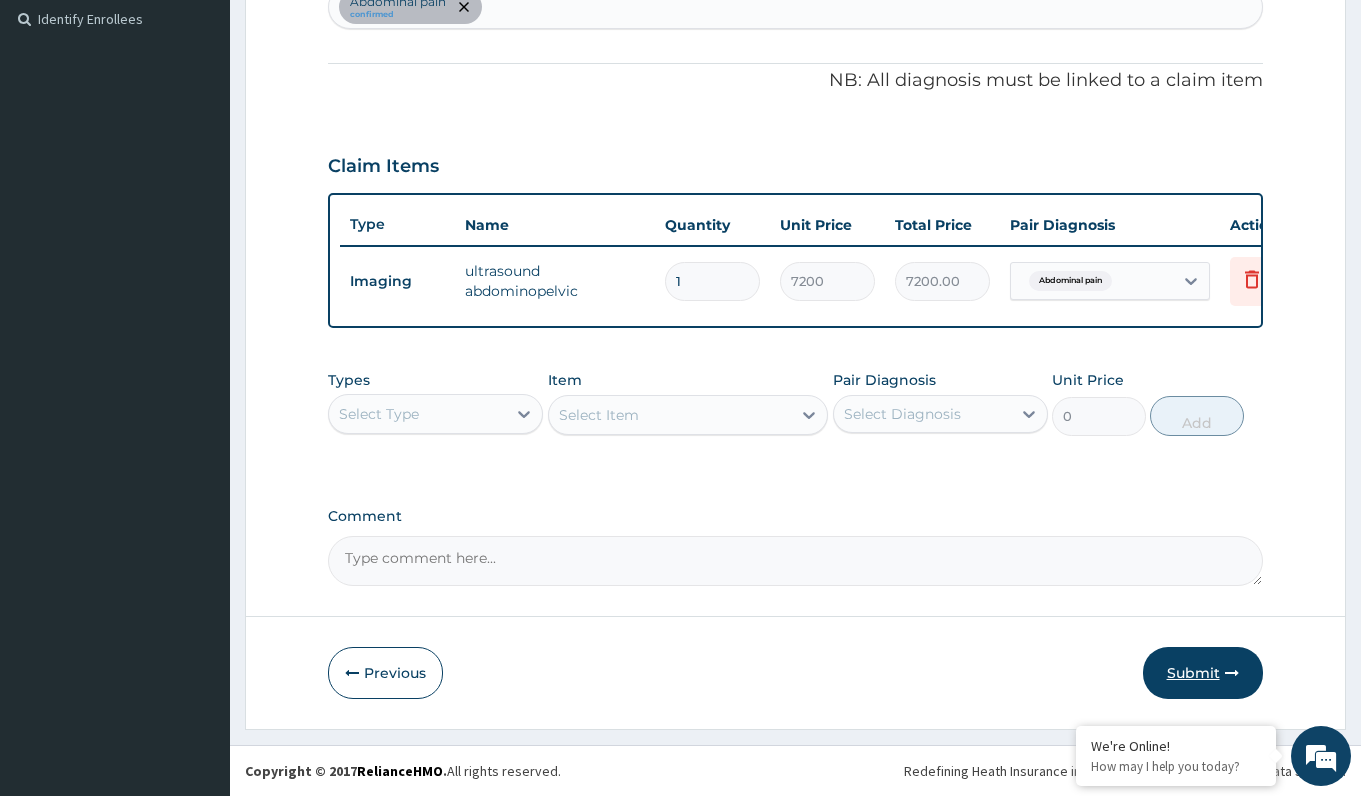 click on "Submit" at bounding box center [1203, 673] 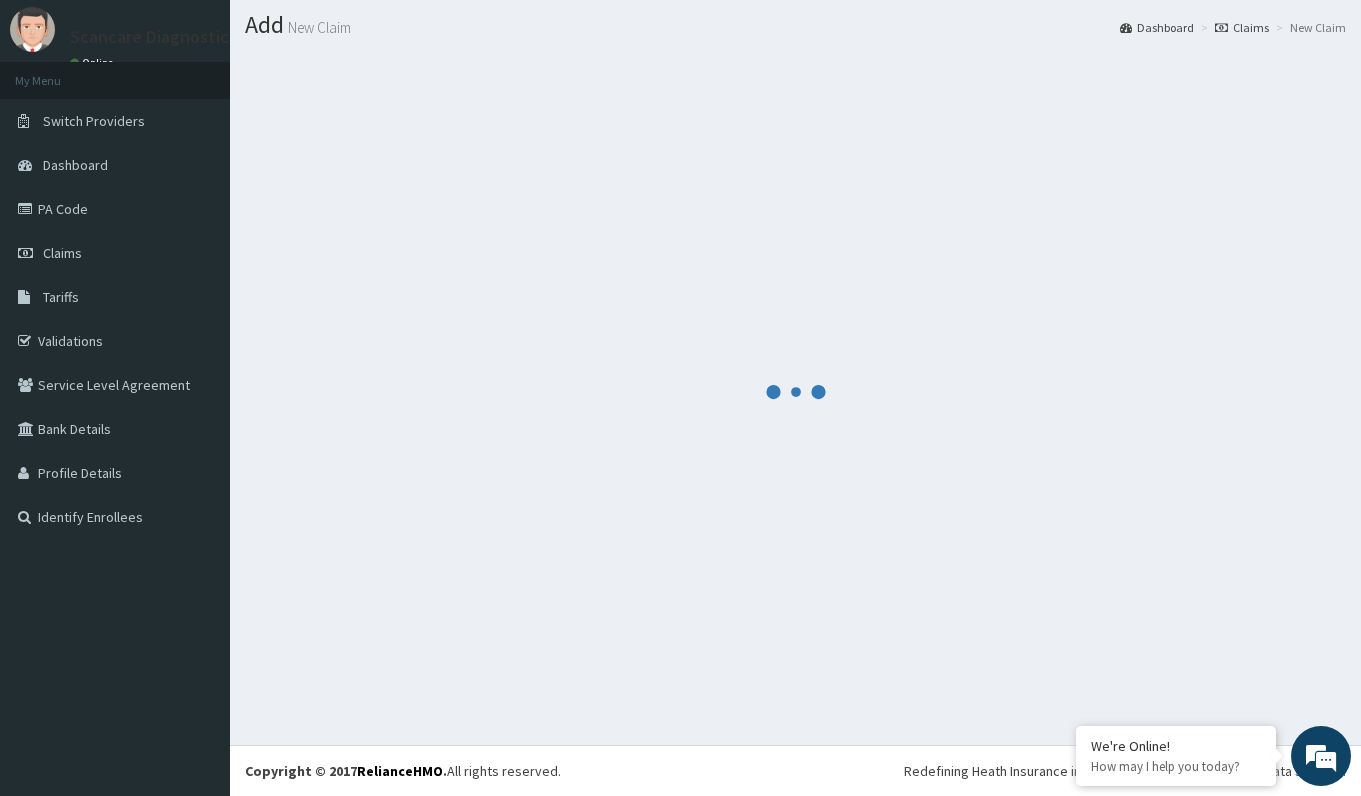 scroll, scrollTop: 53, scrollLeft: 0, axis: vertical 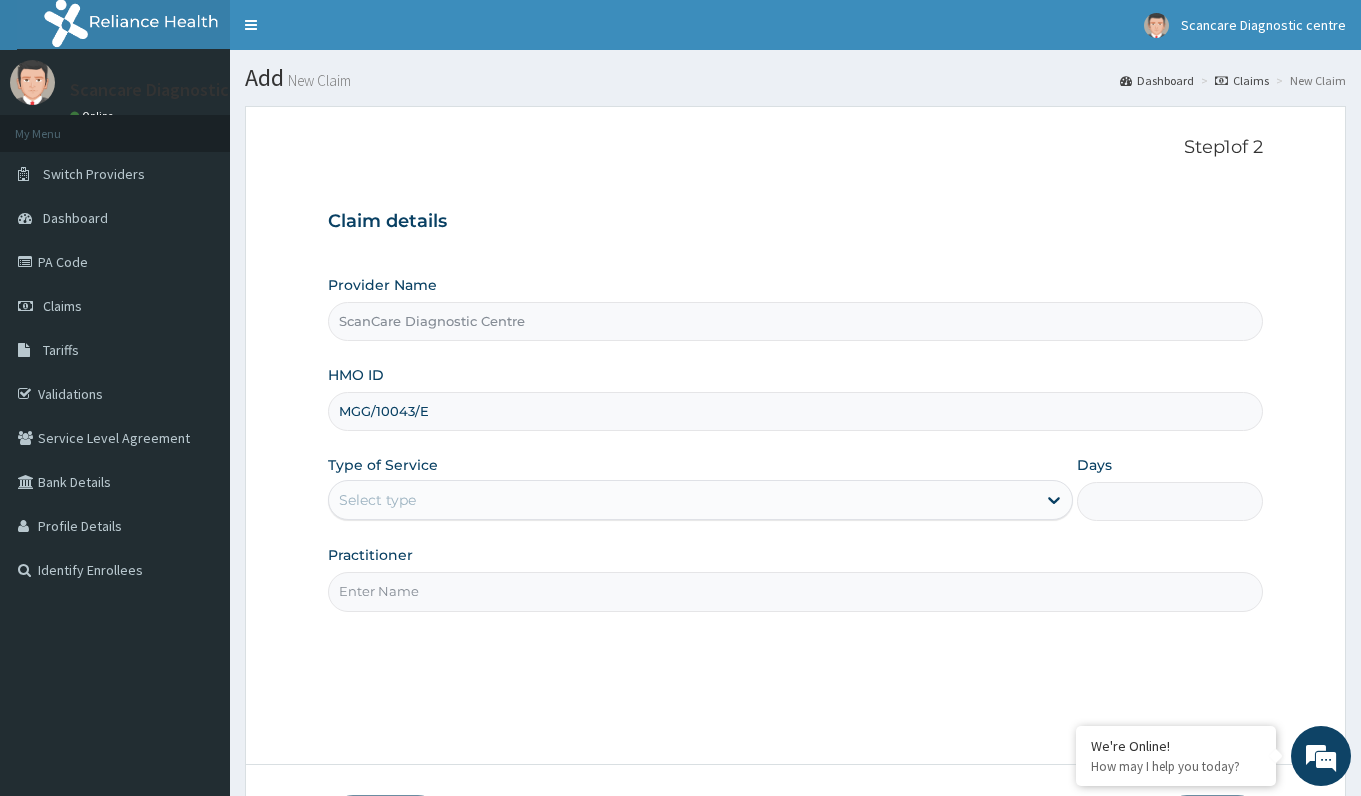 type on "MGG/10043/E" 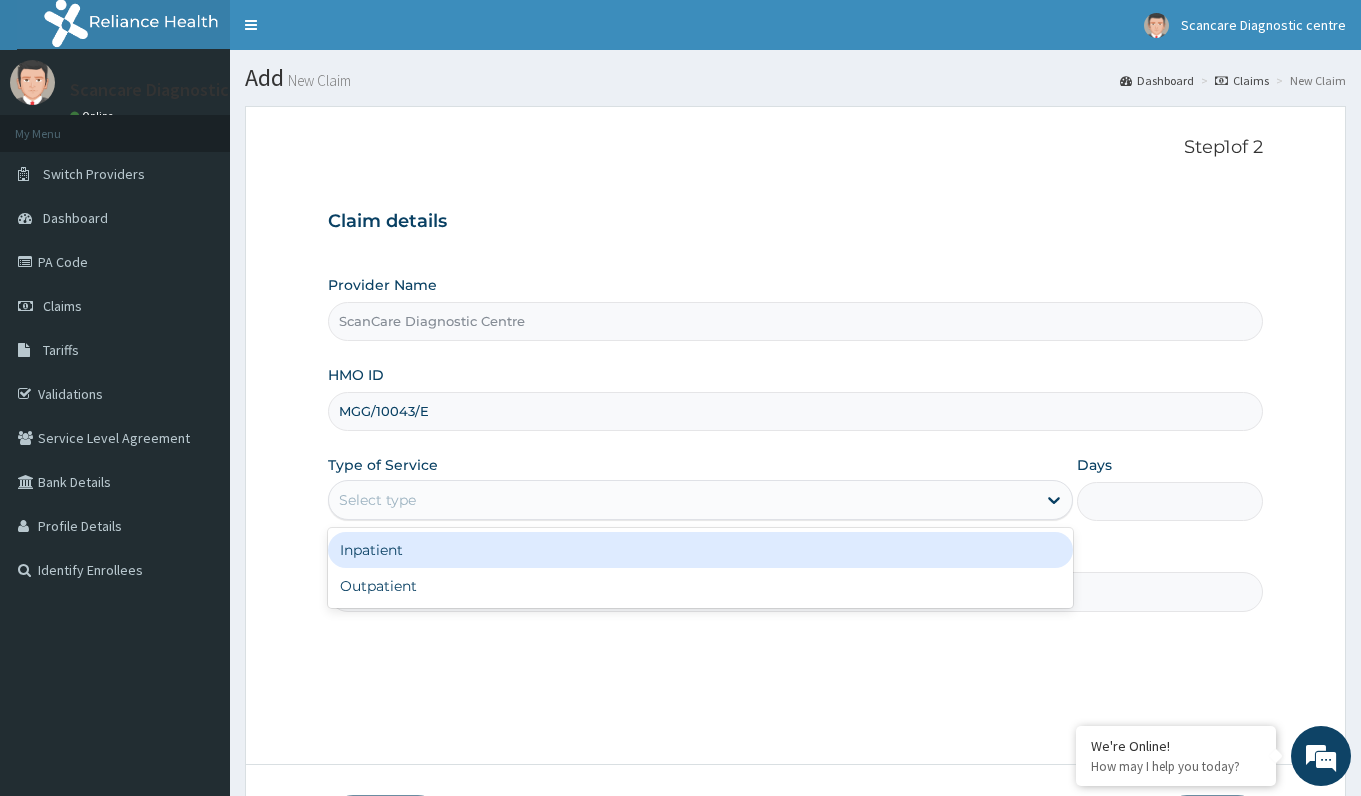 click on "Select type" at bounding box center (682, 500) 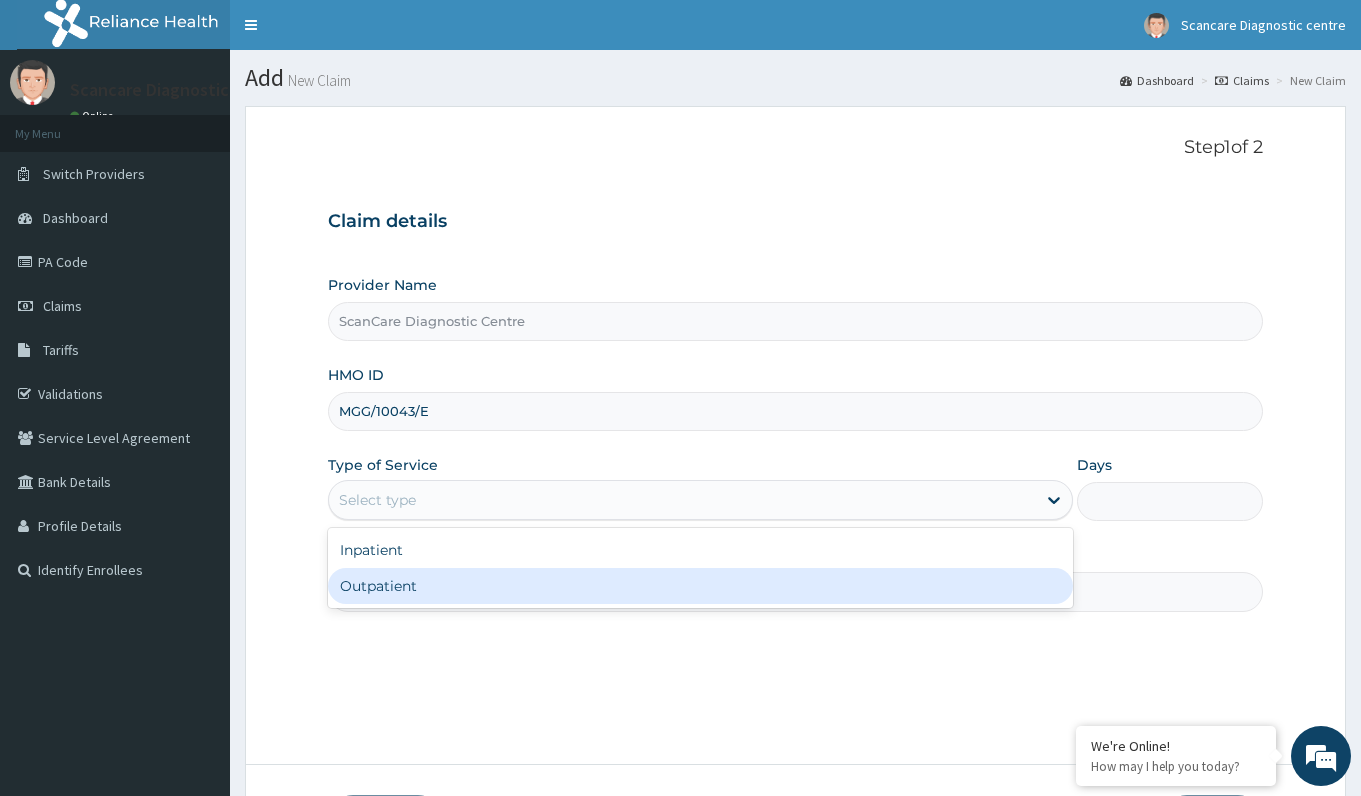 click on "Outpatient" at bounding box center [700, 586] 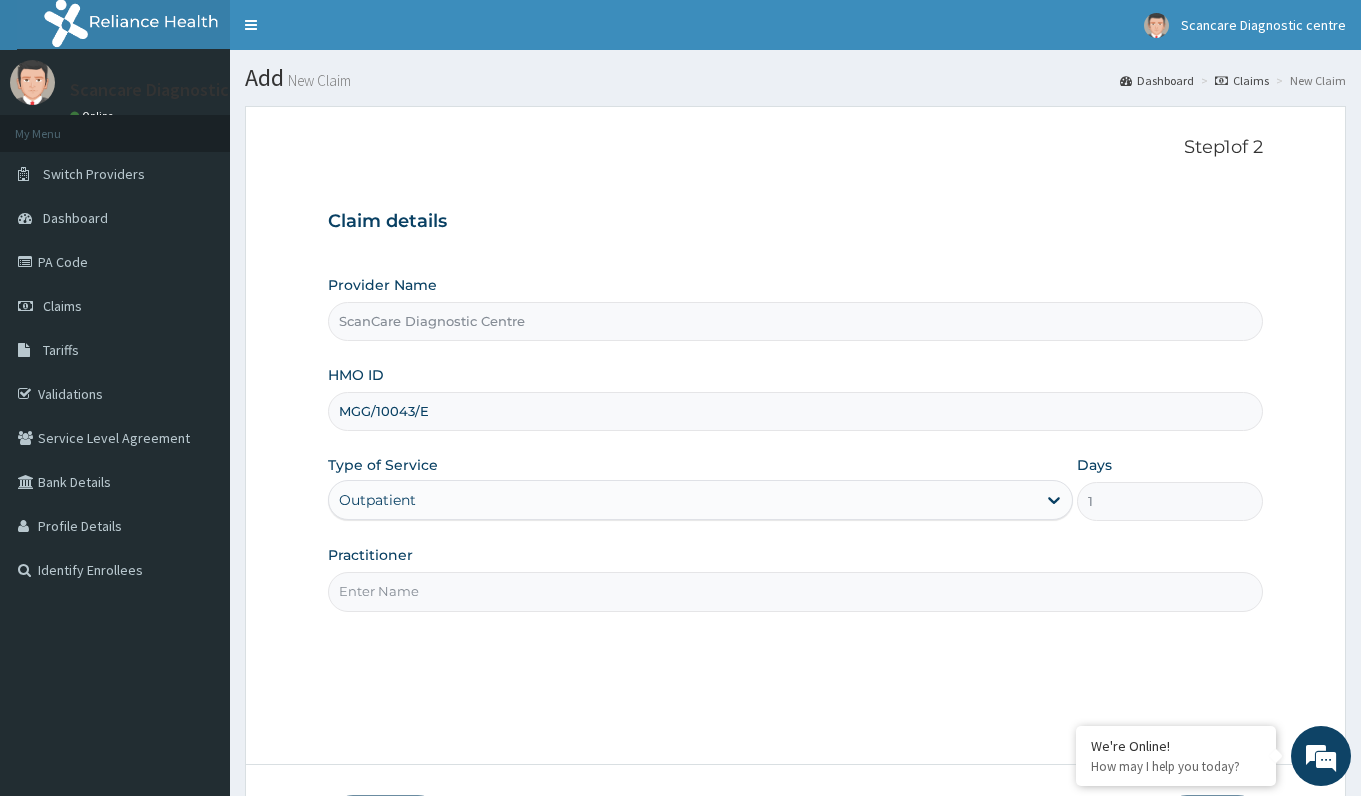 click on "Practitioner" at bounding box center [795, 591] 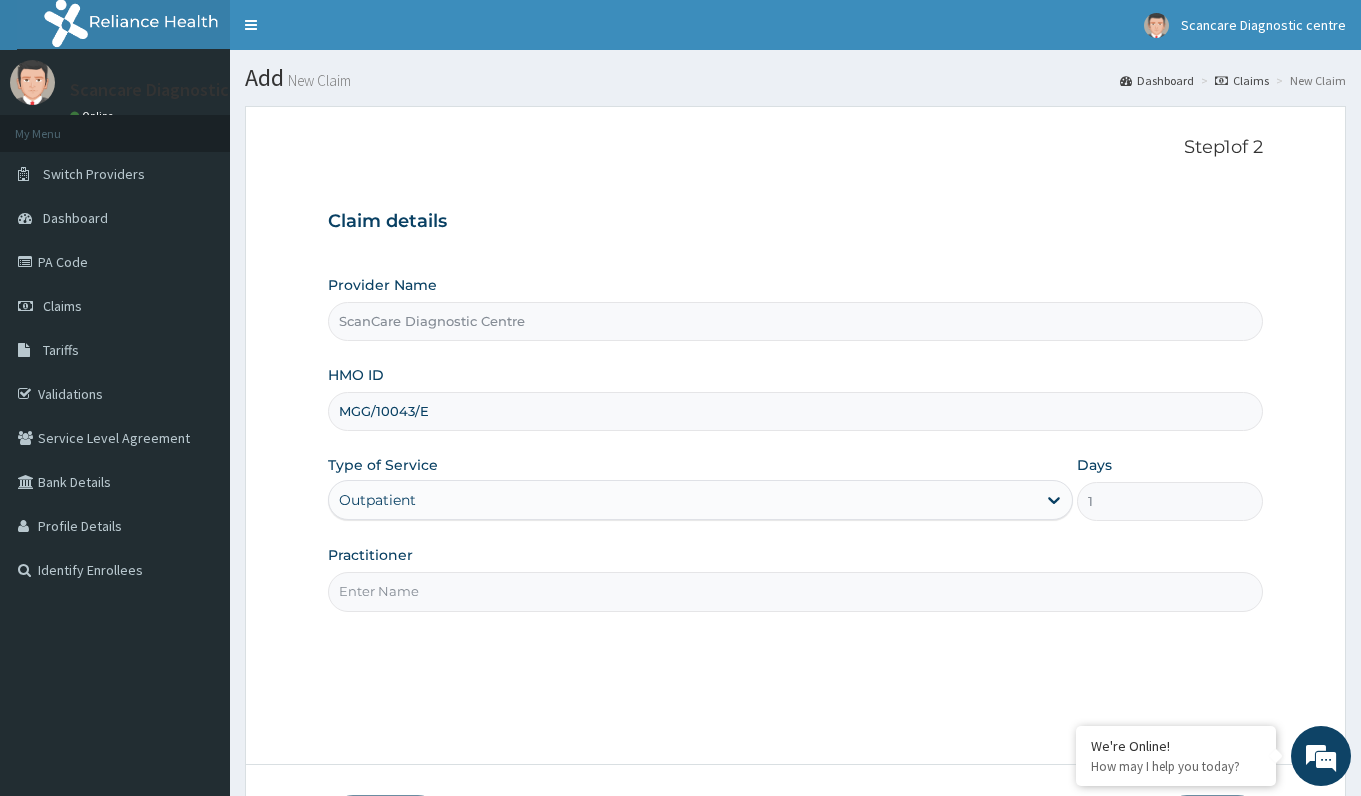 paste on "ROYAN" 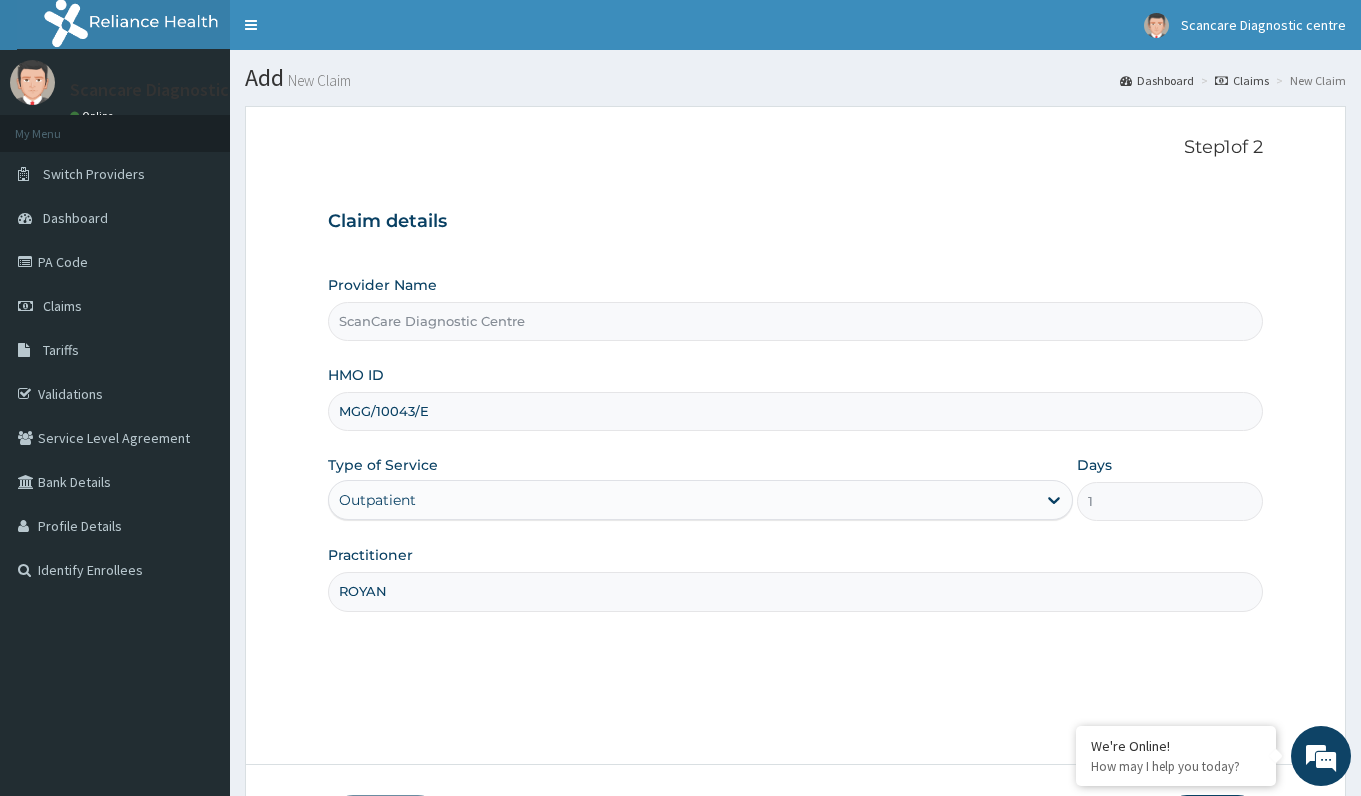 scroll, scrollTop: 148, scrollLeft: 0, axis: vertical 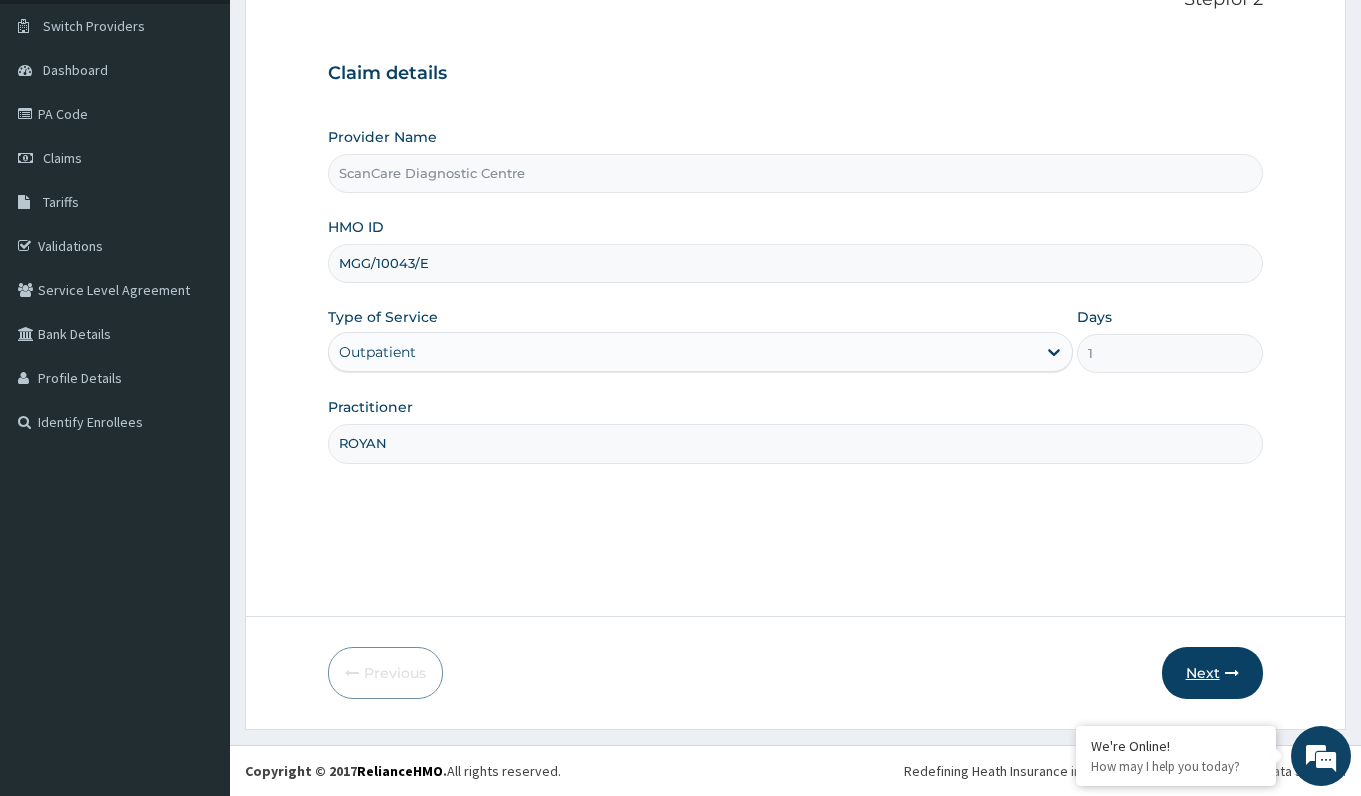 type on "ROYAN" 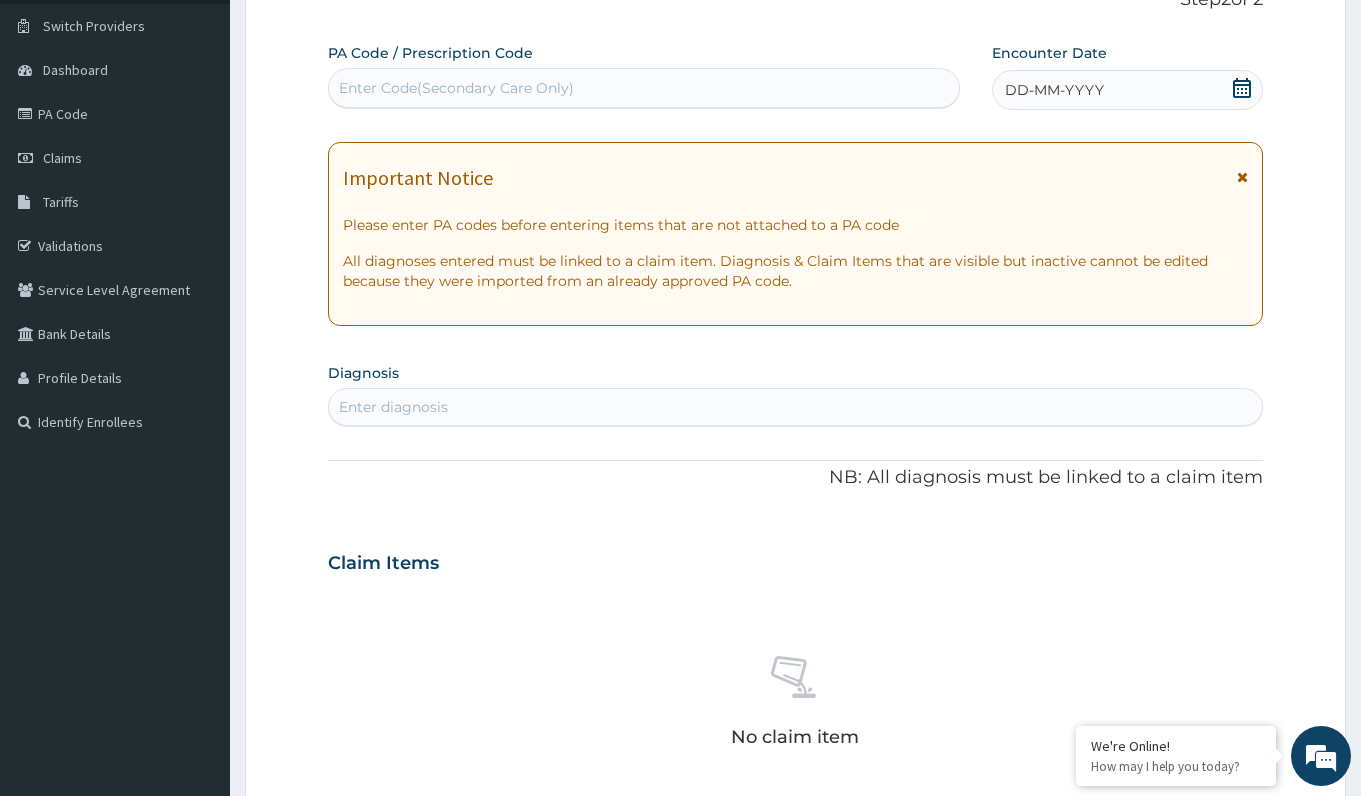 click on "Enter Code(Secondary Care Only)" at bounding box center [456, 88] 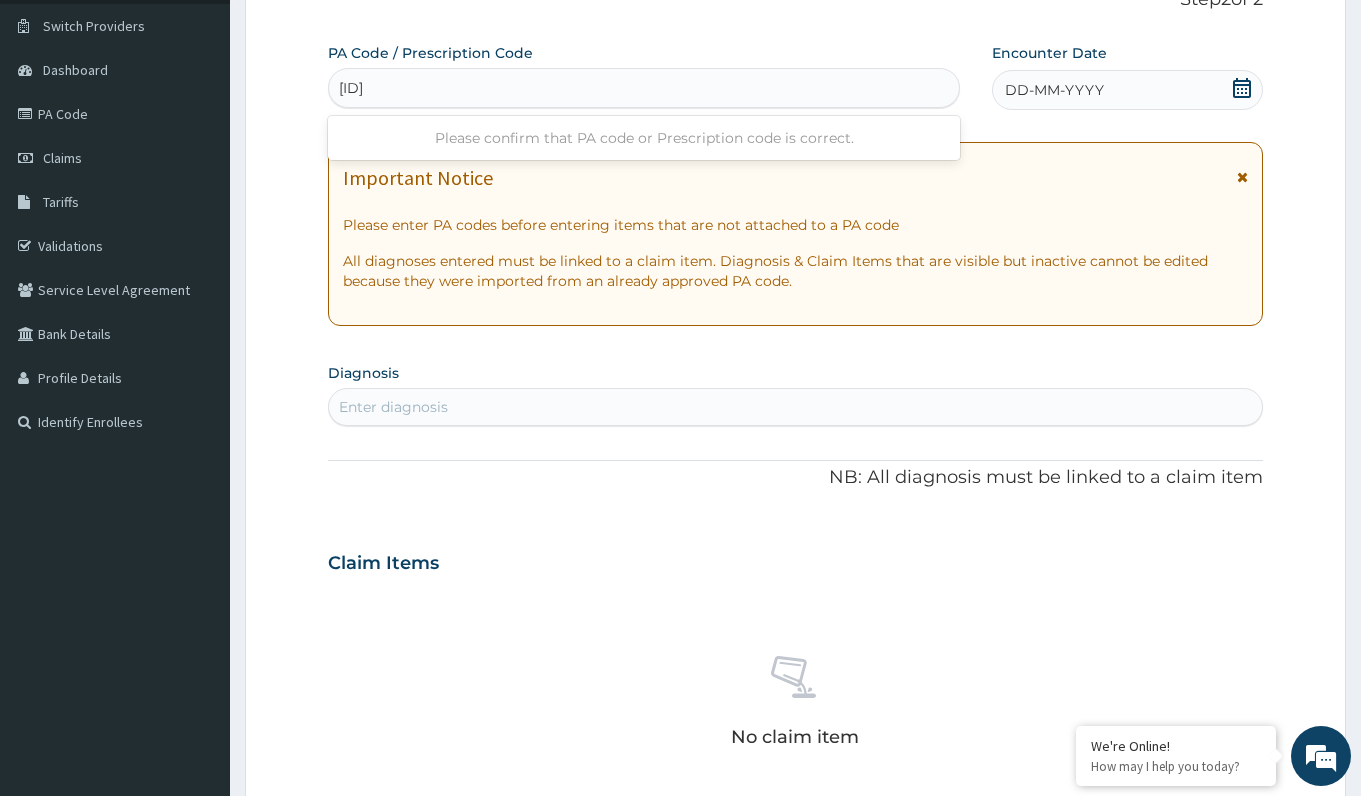 type on "[ID]" 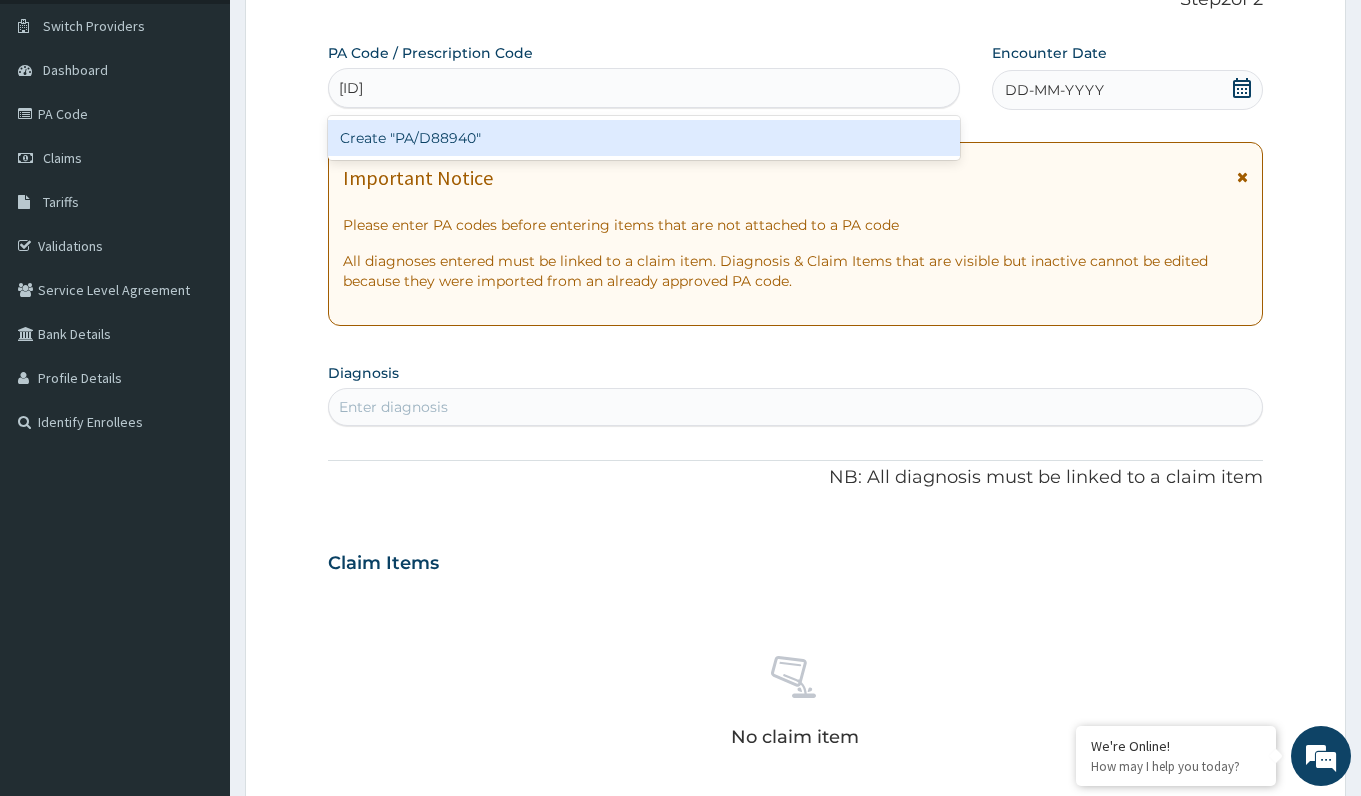 click on "Create "PA/D88940"" at bounding box center (643, 138) 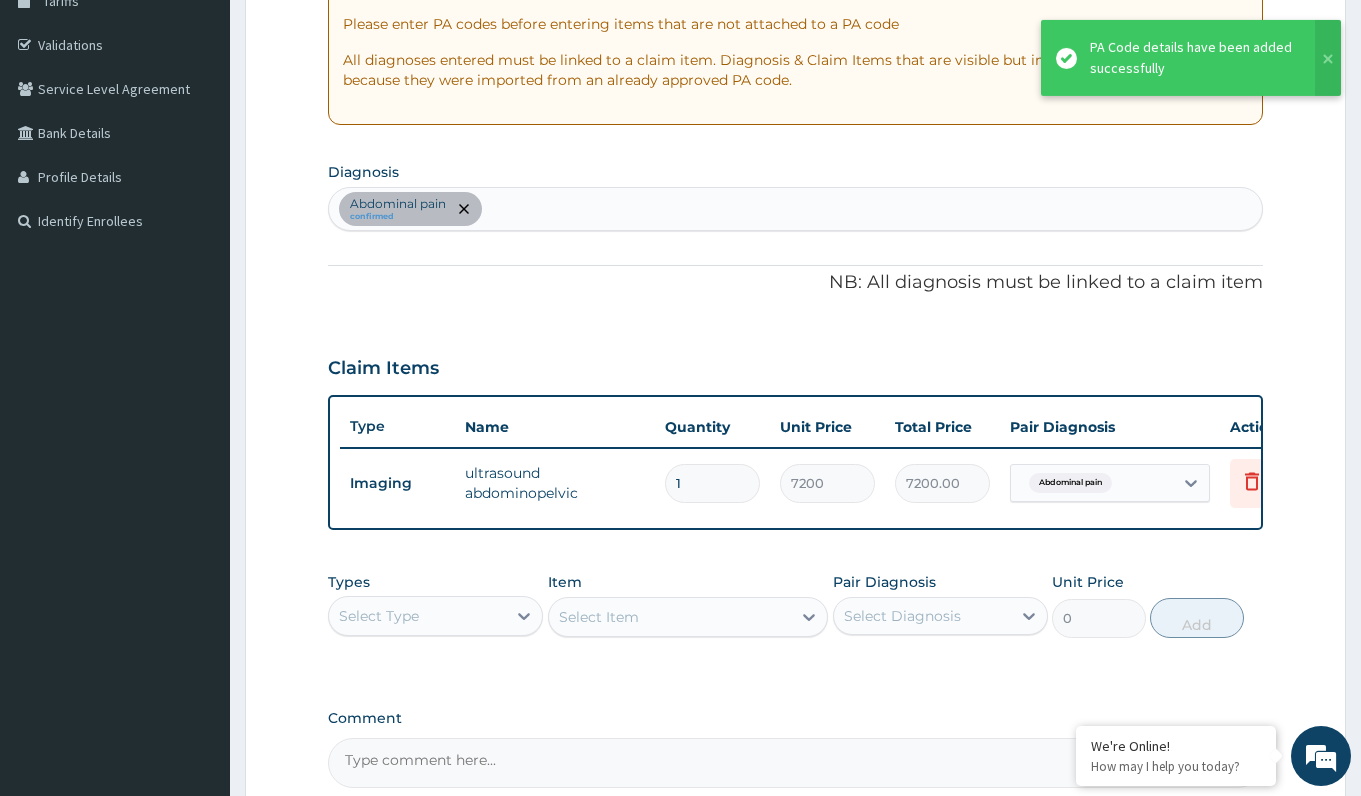 scroll, scrollTop: 391, scrollLeft: 0, axis: vertical 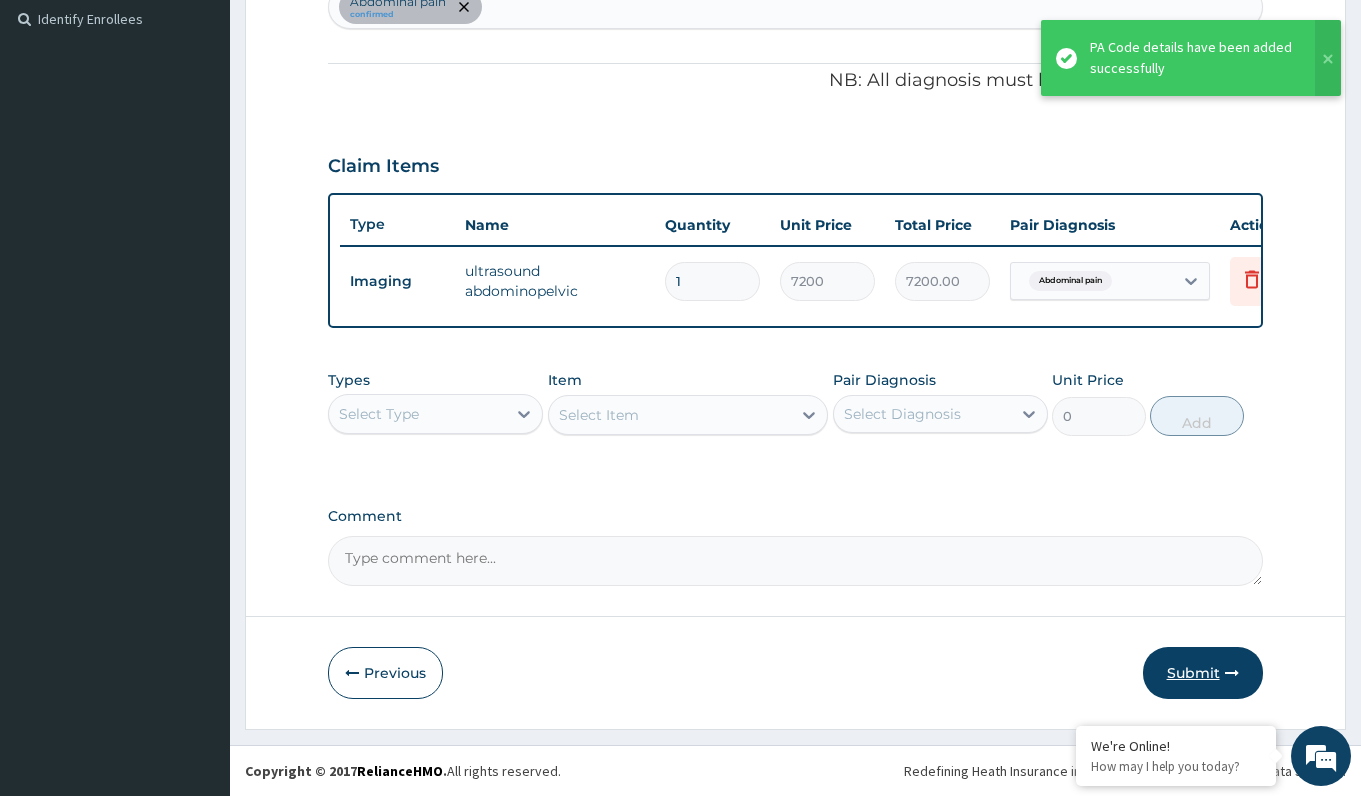 click on "Submit" at bounding box center [1203, 673] 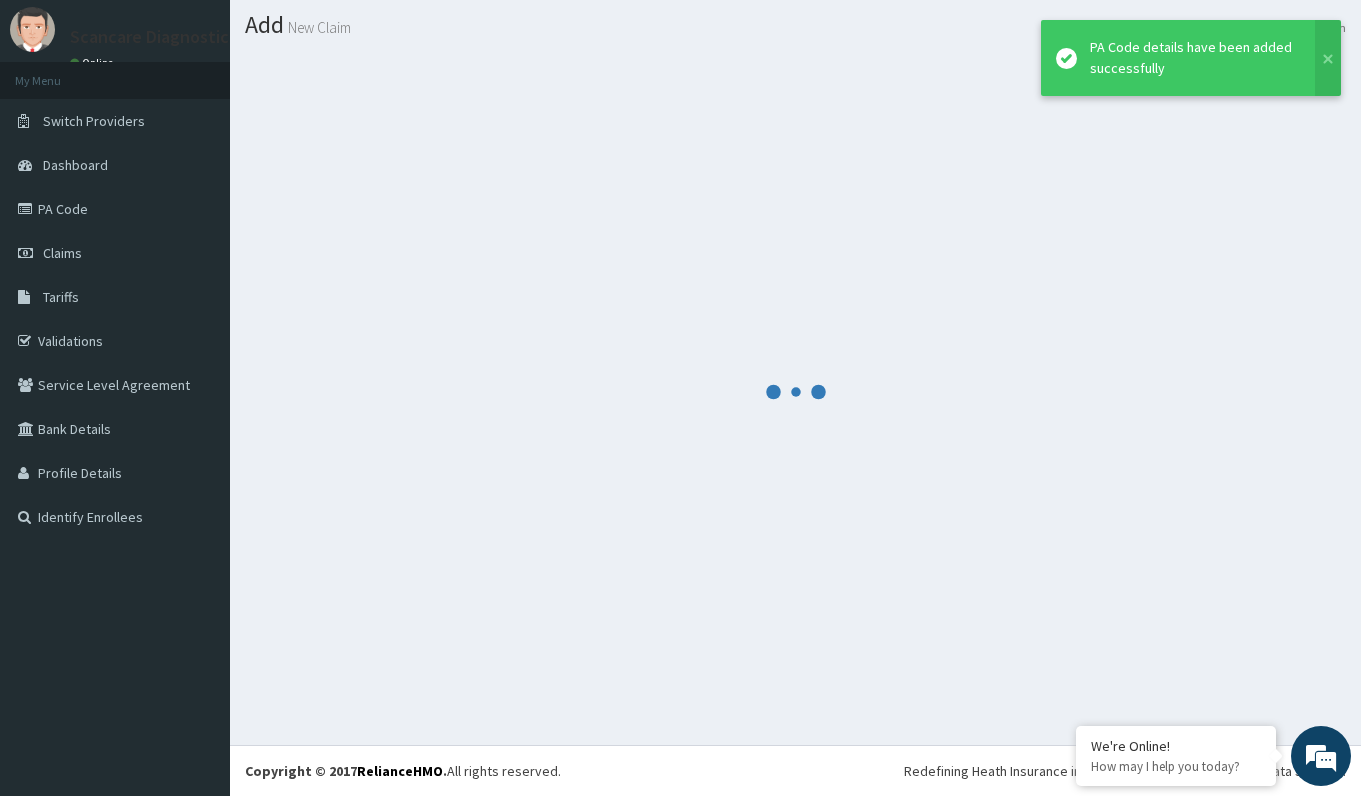 scroll, scrollTop: 53, scrollLeft: 0, axis: vertical 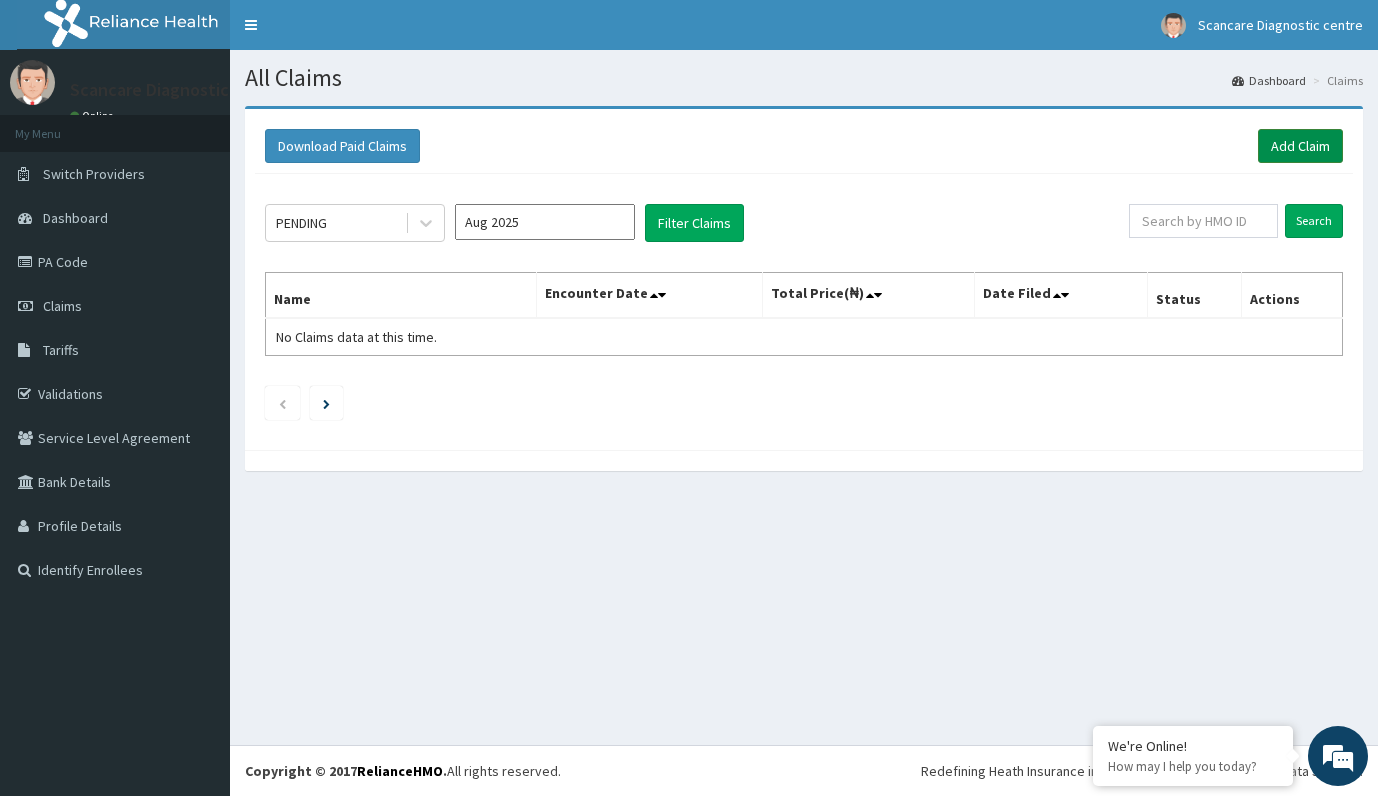 click on "Add Claim" at bounding box center (1300, 146) 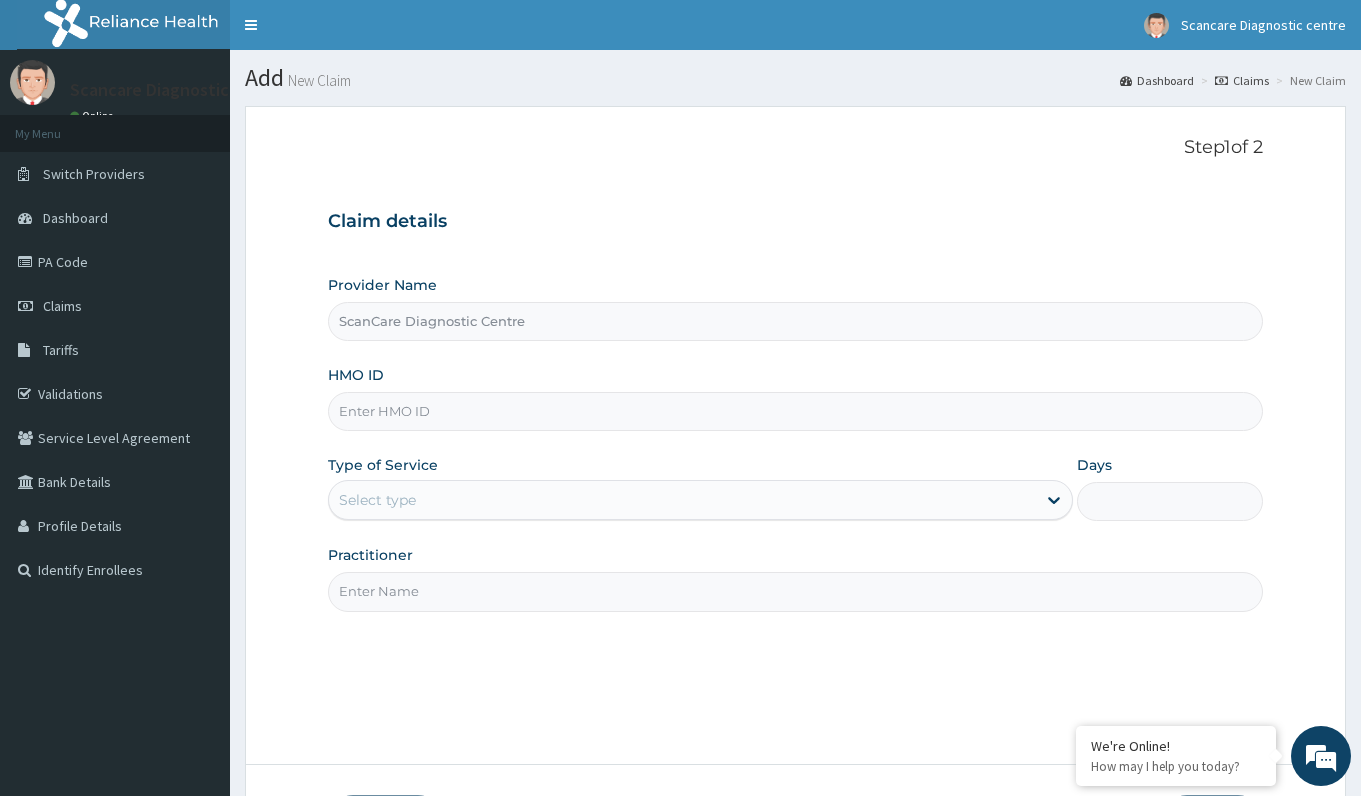 scroll, scrollTop: 0, scrollLeft: 0, axis: both 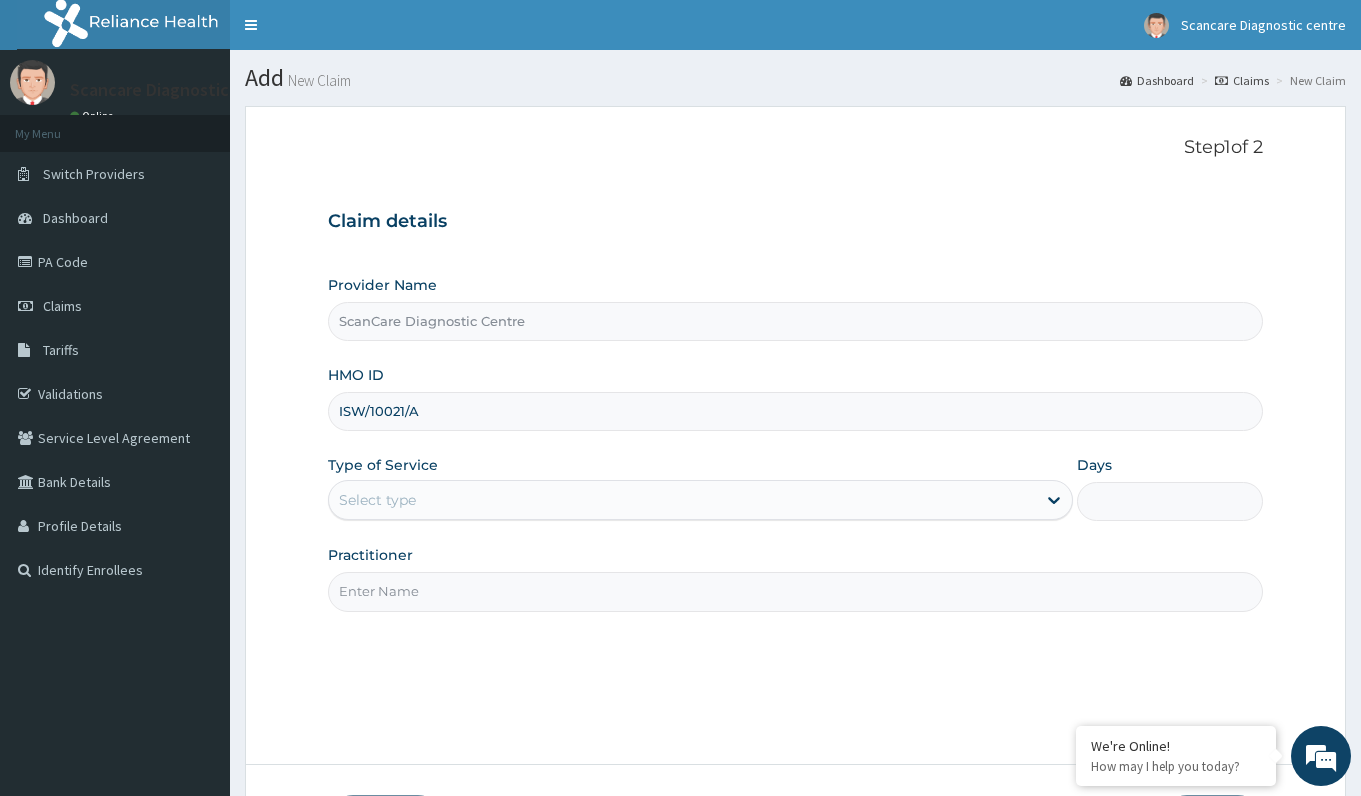 type on "ISW/10021/A" 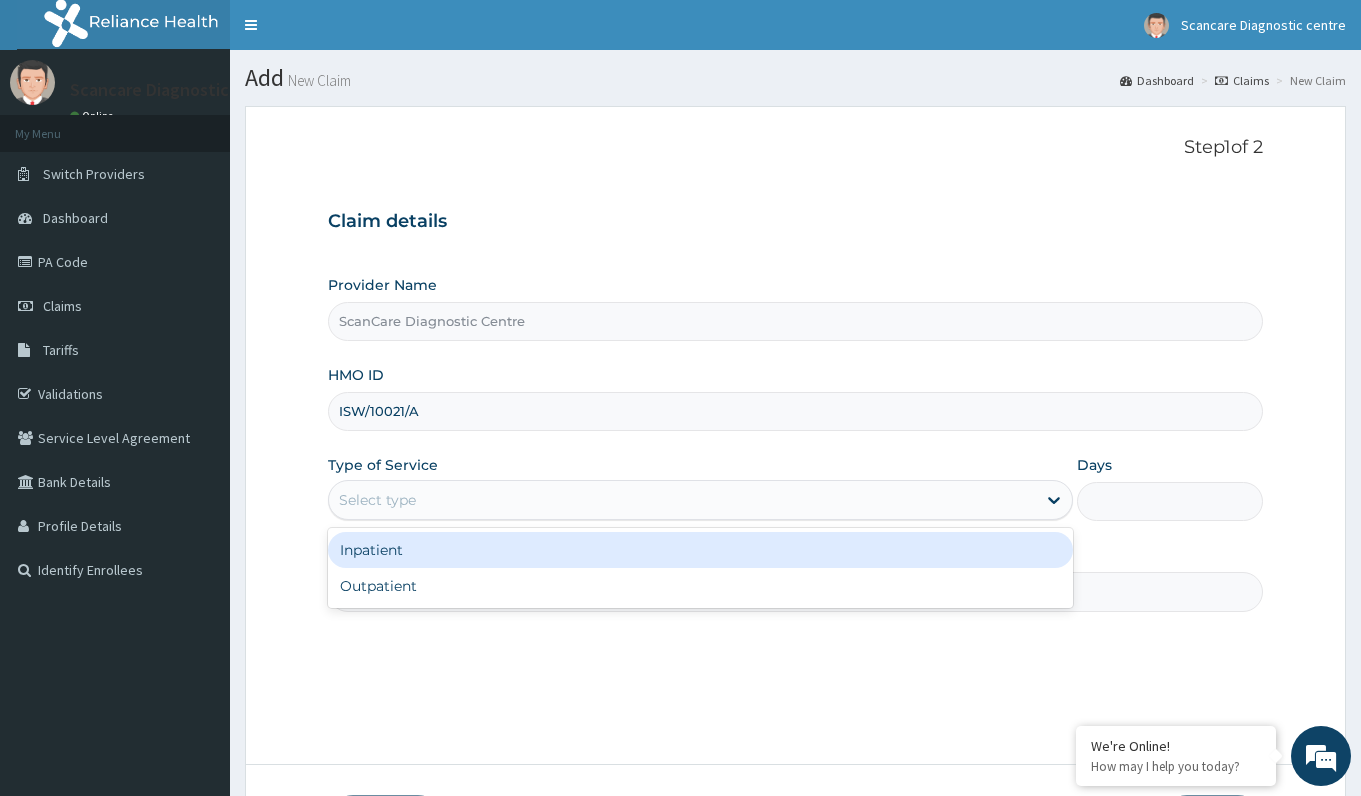 click on "Select type" at bounding box center (377, 500) 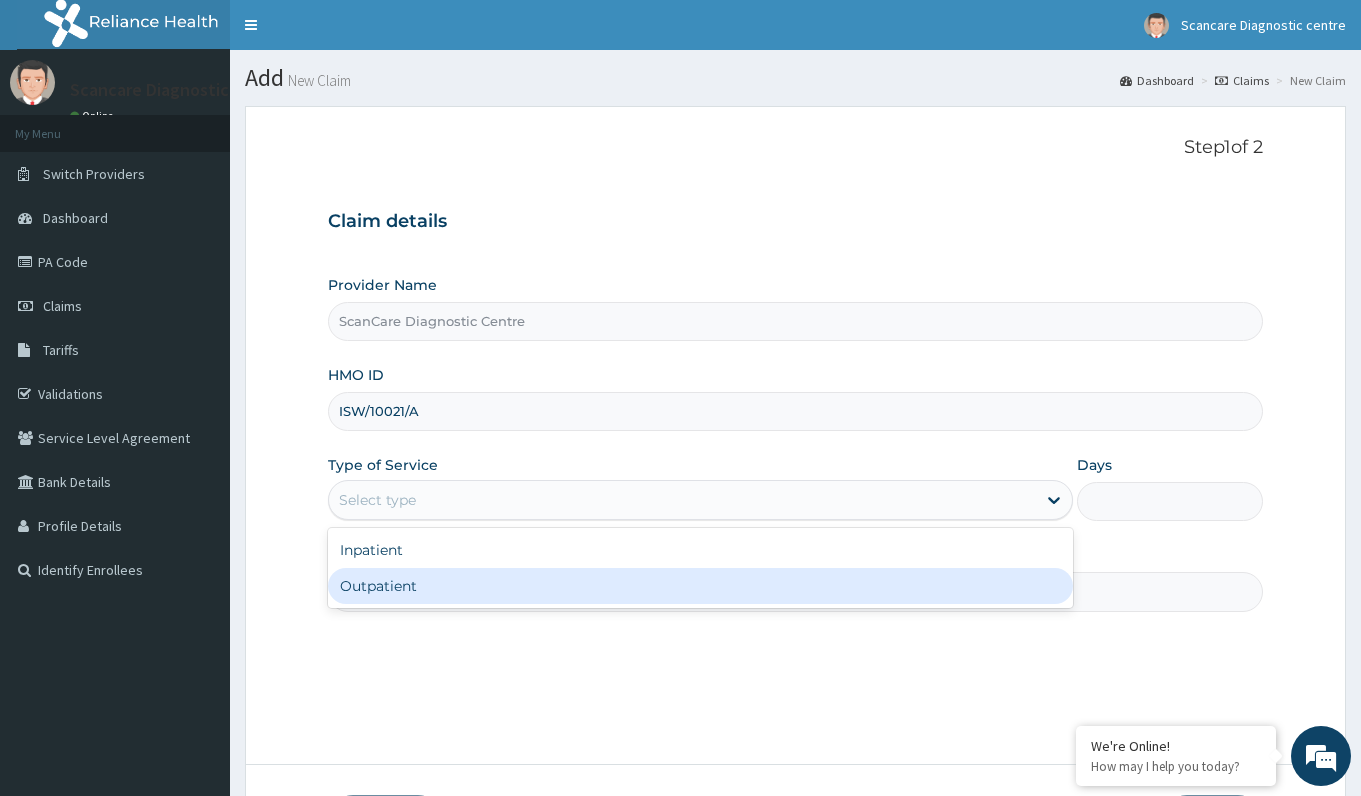 click on "Outpatient" at bounding box center (700, 586) 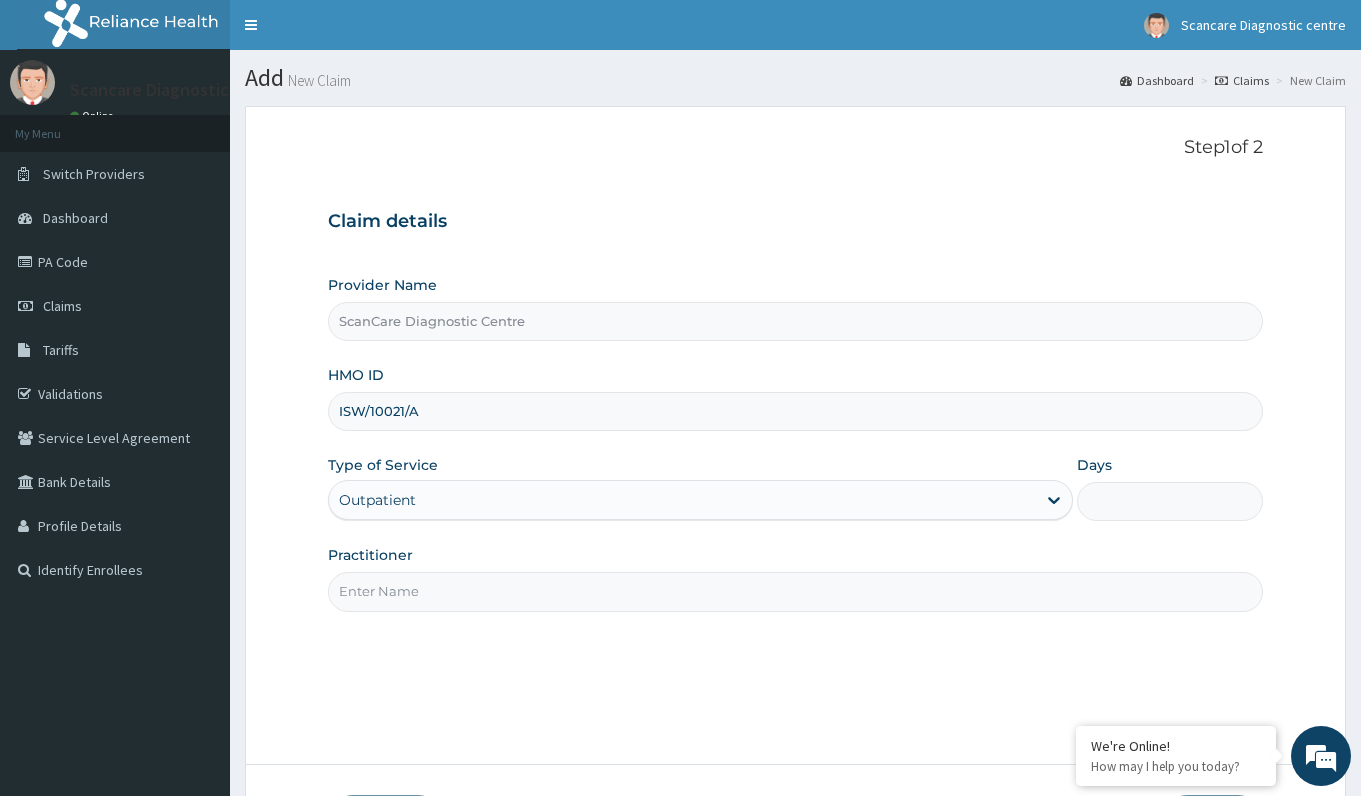 type on "1" 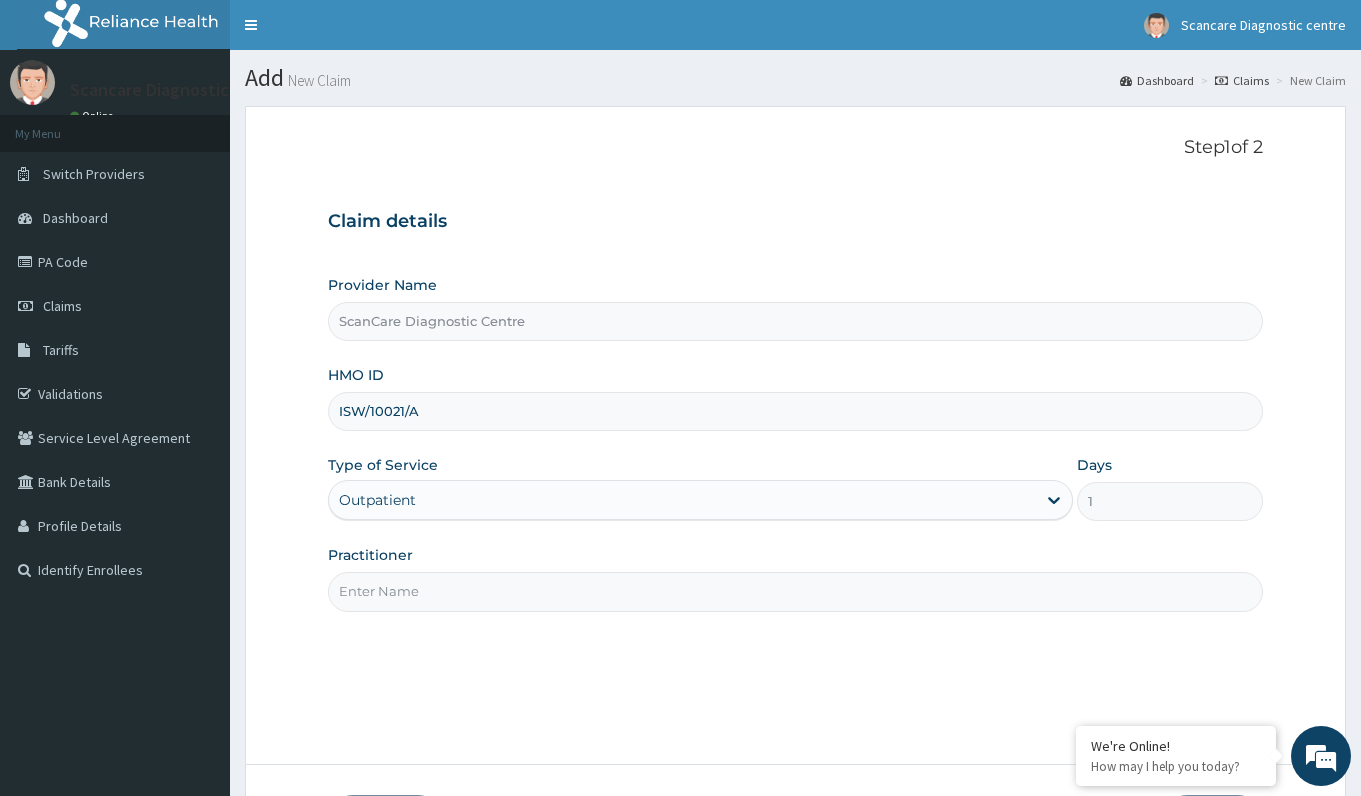 click on "Practitioner" at bounding box center (795, 591) 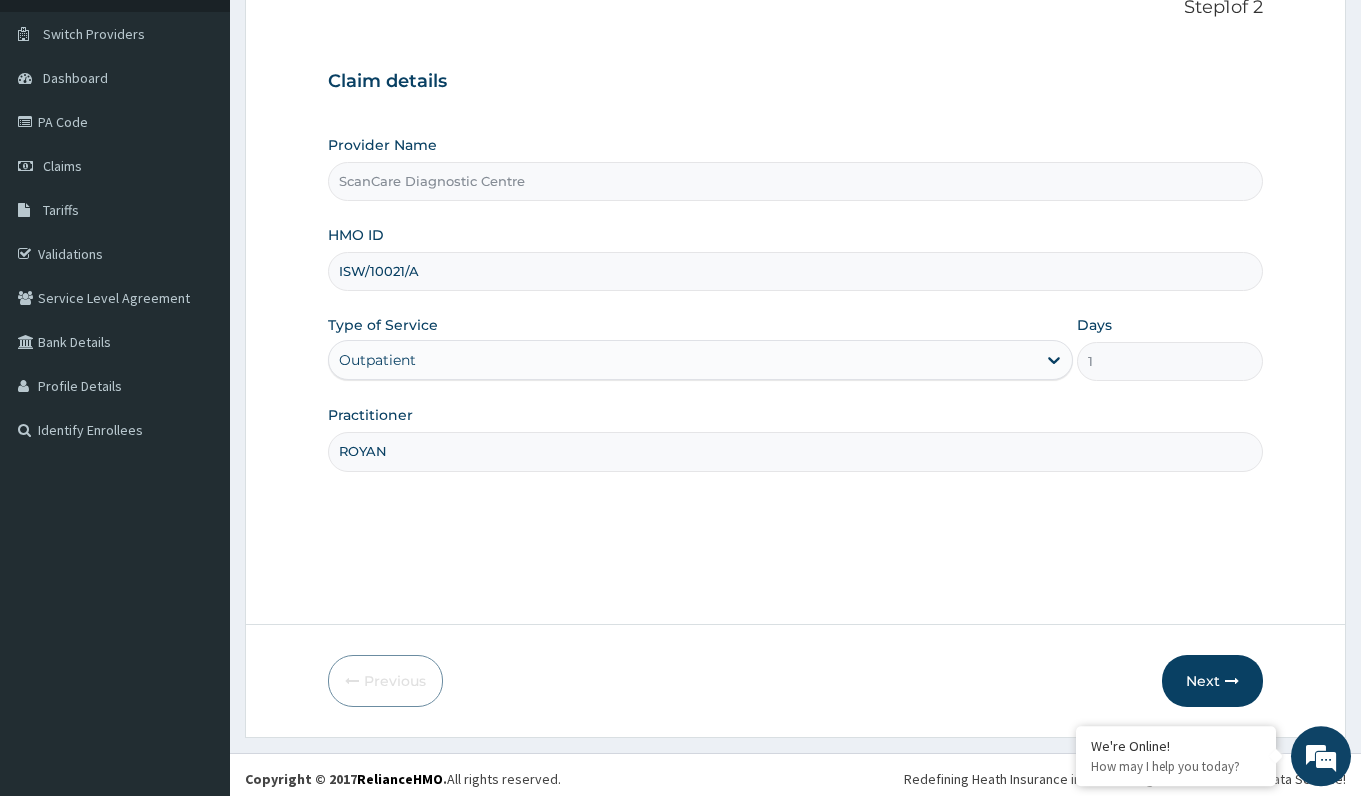 scroll, scrollTop: 148, scrollLeft: 0, axis: vertical 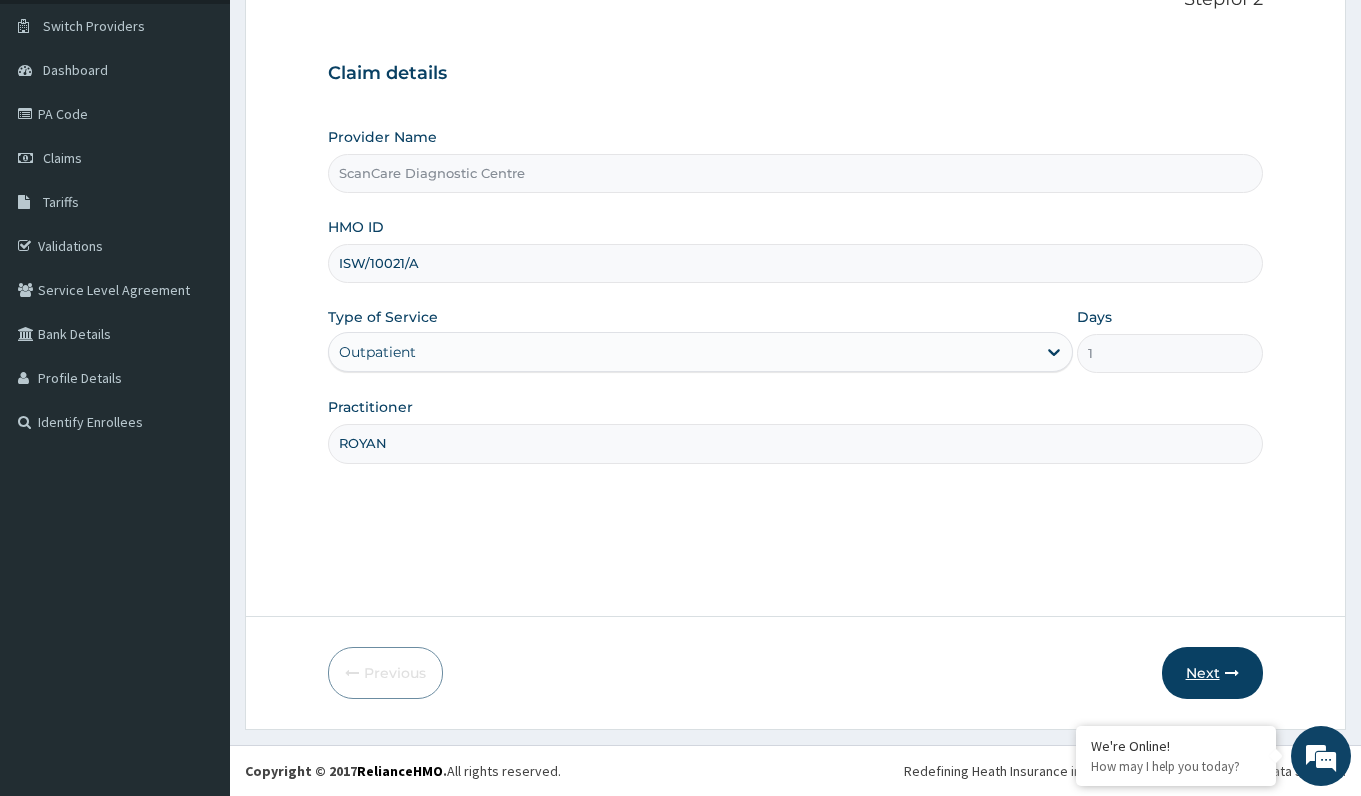 type on "ROYAN" 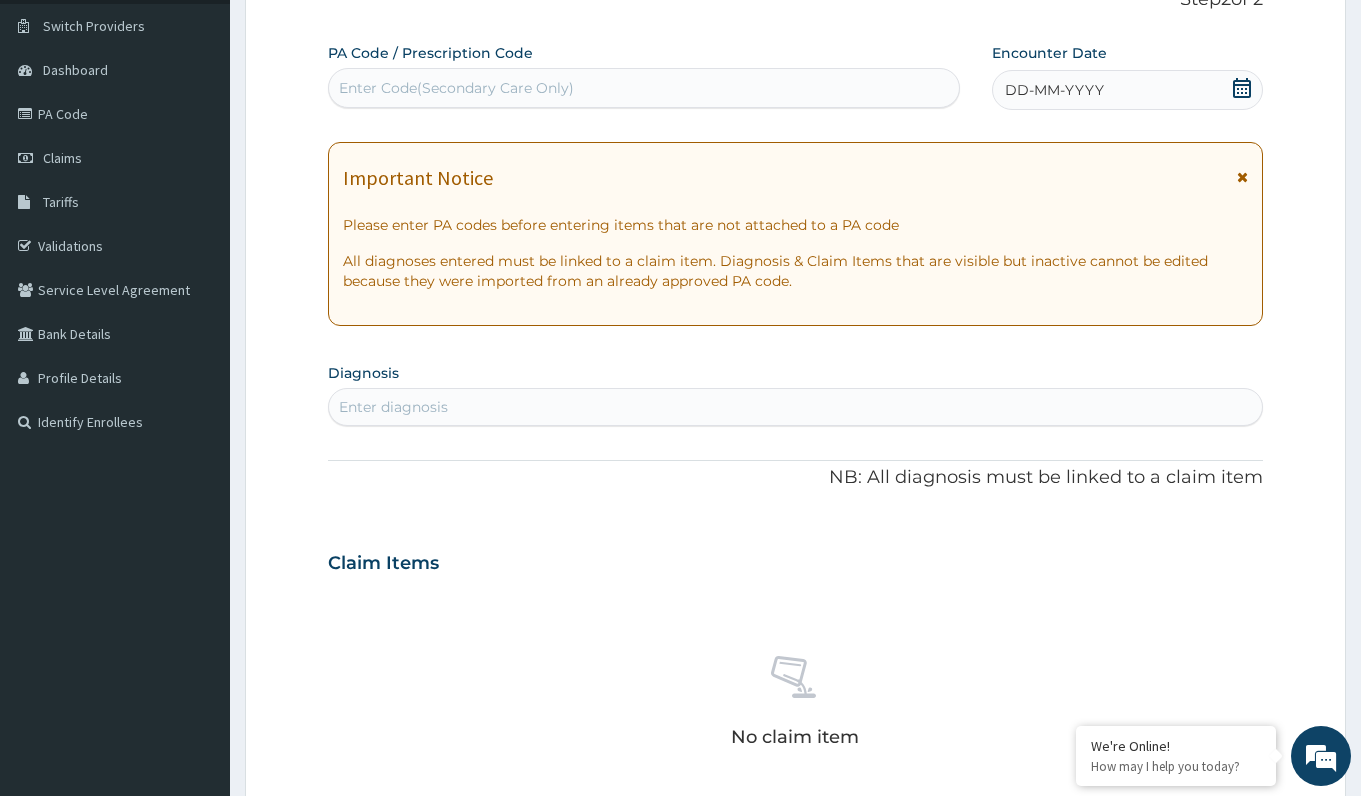 click on "Enter Code(Secondary Care Only)" at bounding box center (456, 88) 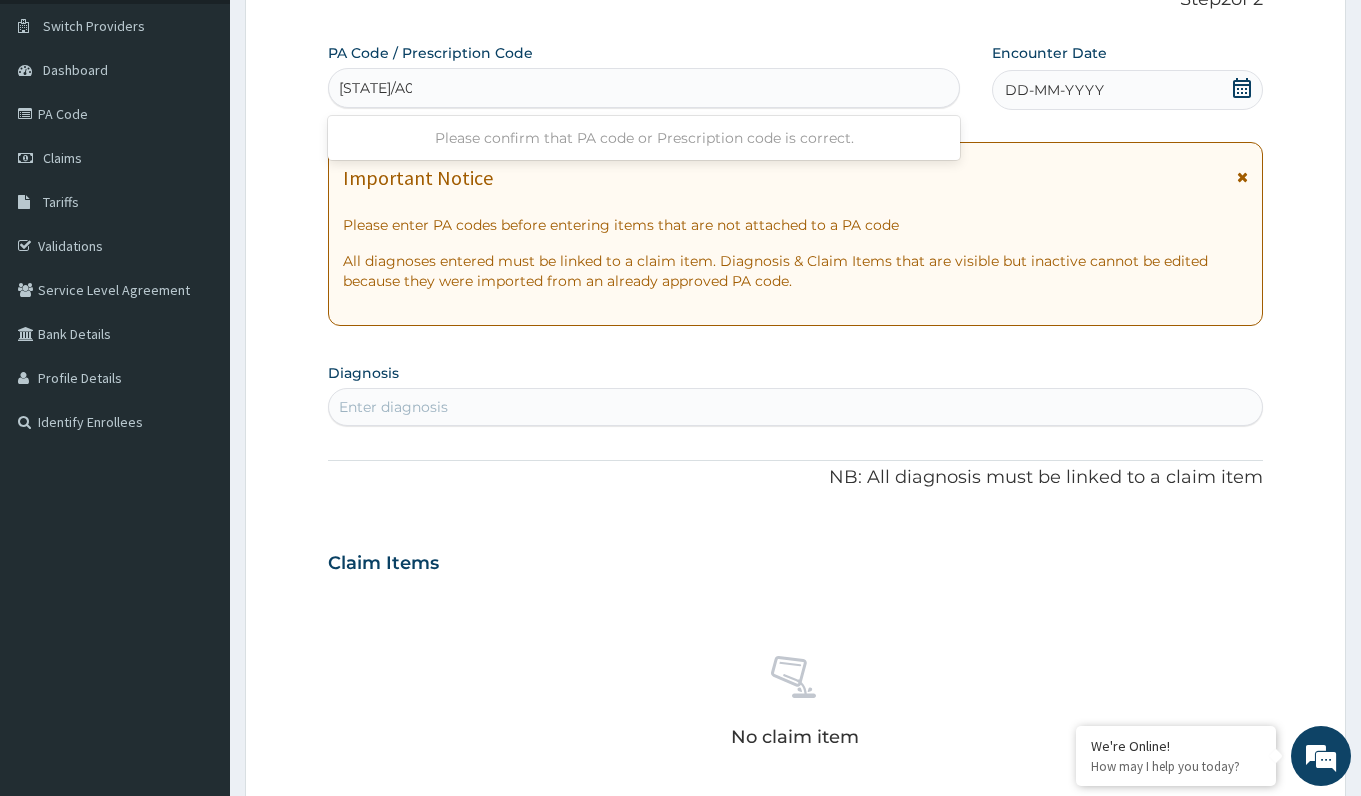 type on "PA/A0A5CB" 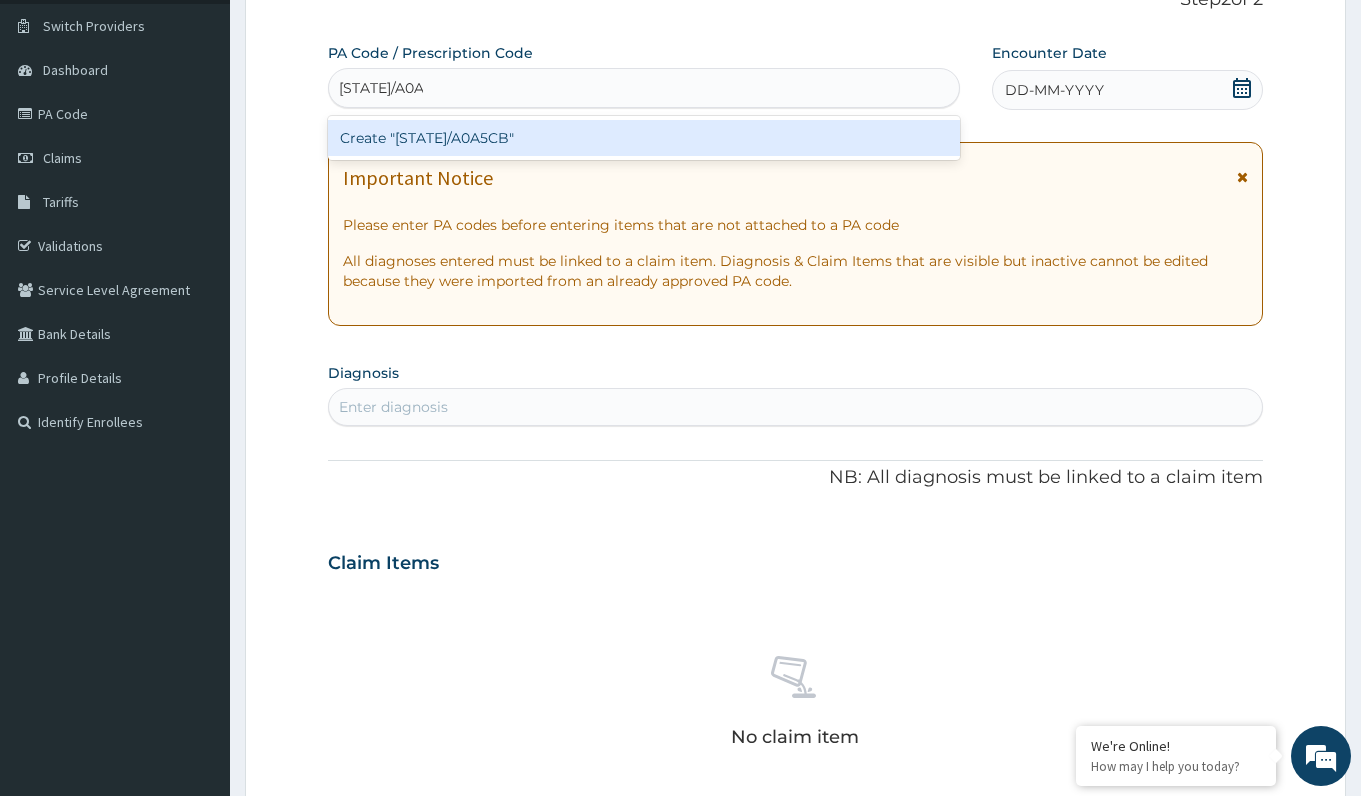 click on "Create "PA/A0A5CB"" at bounding box center (643, 138) 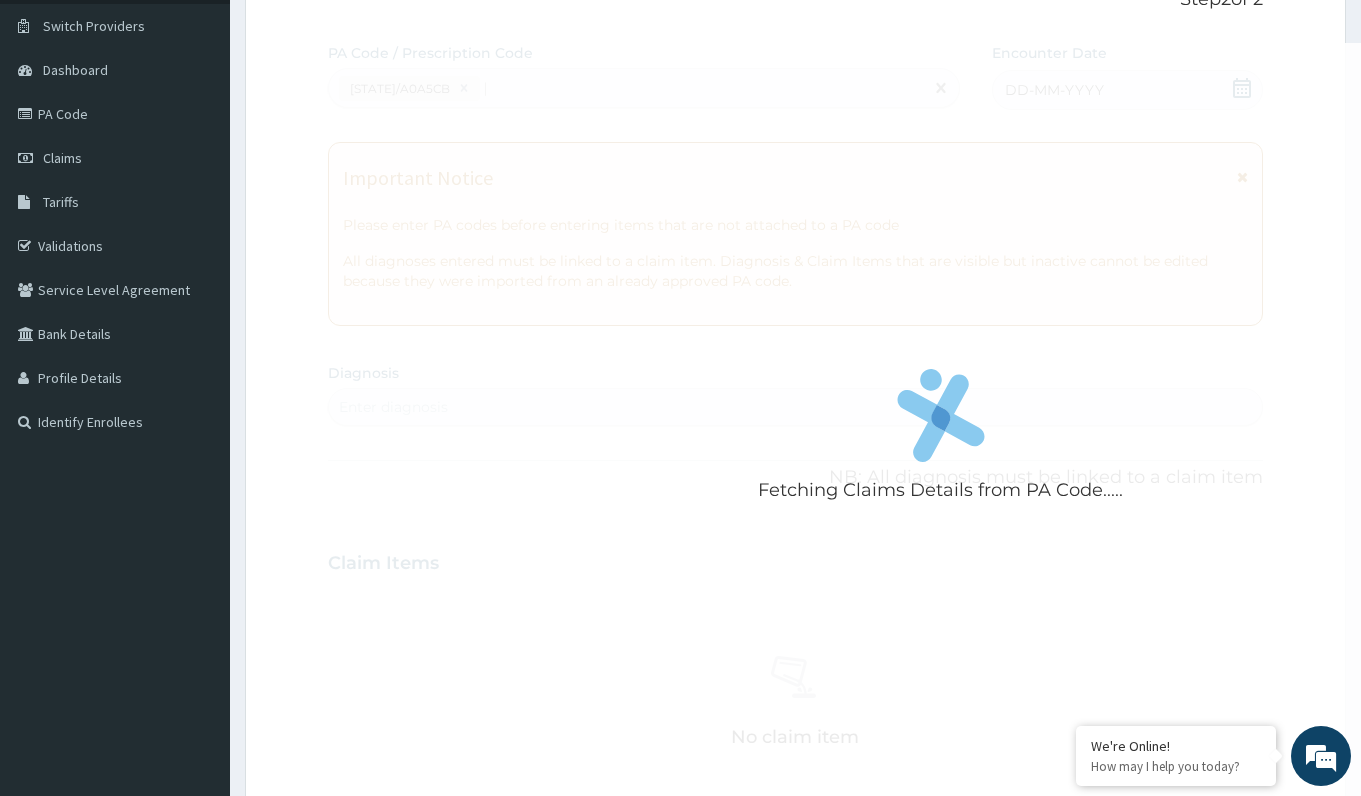 type 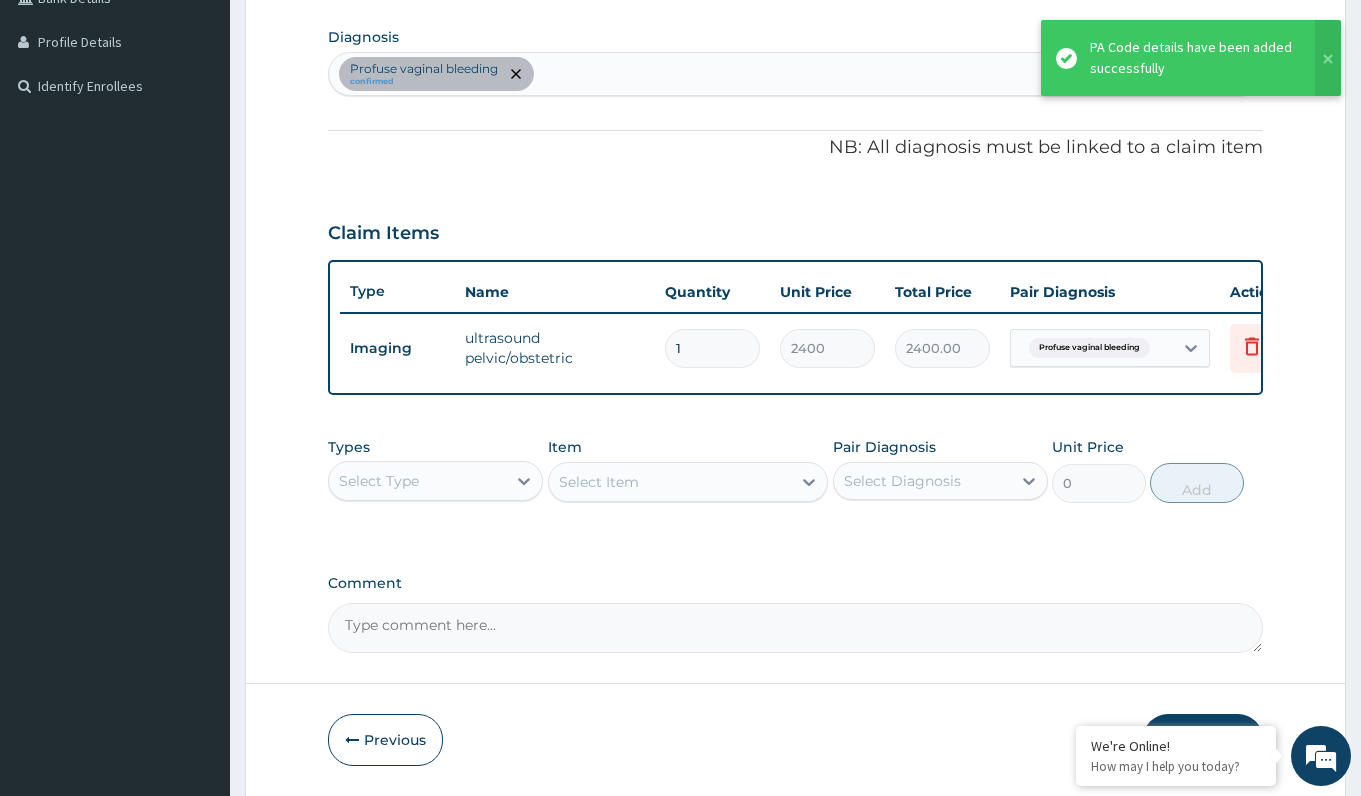 scroll, scrollTop: 556, scrollLeft: 0, axis: vertical 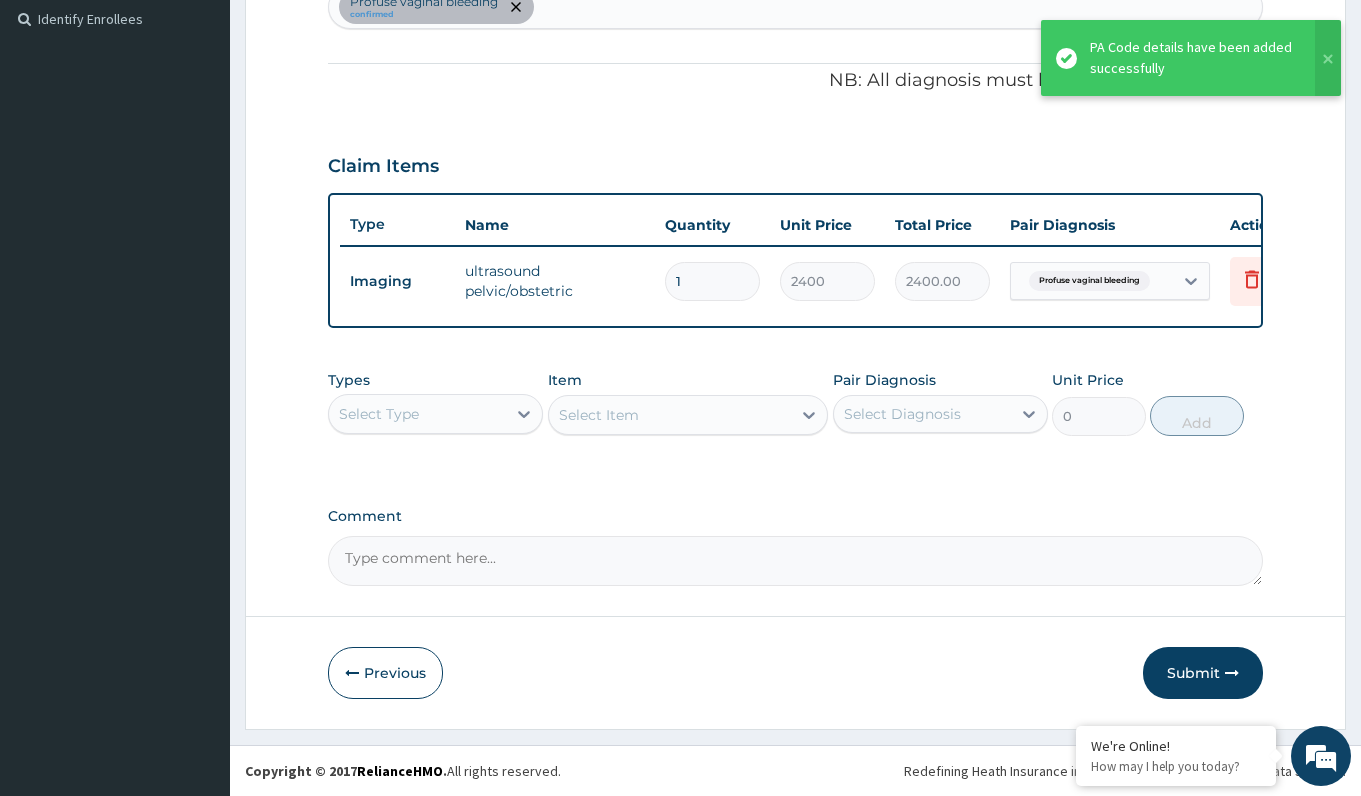 click on "Submit" at bounding box center (1203, 673) 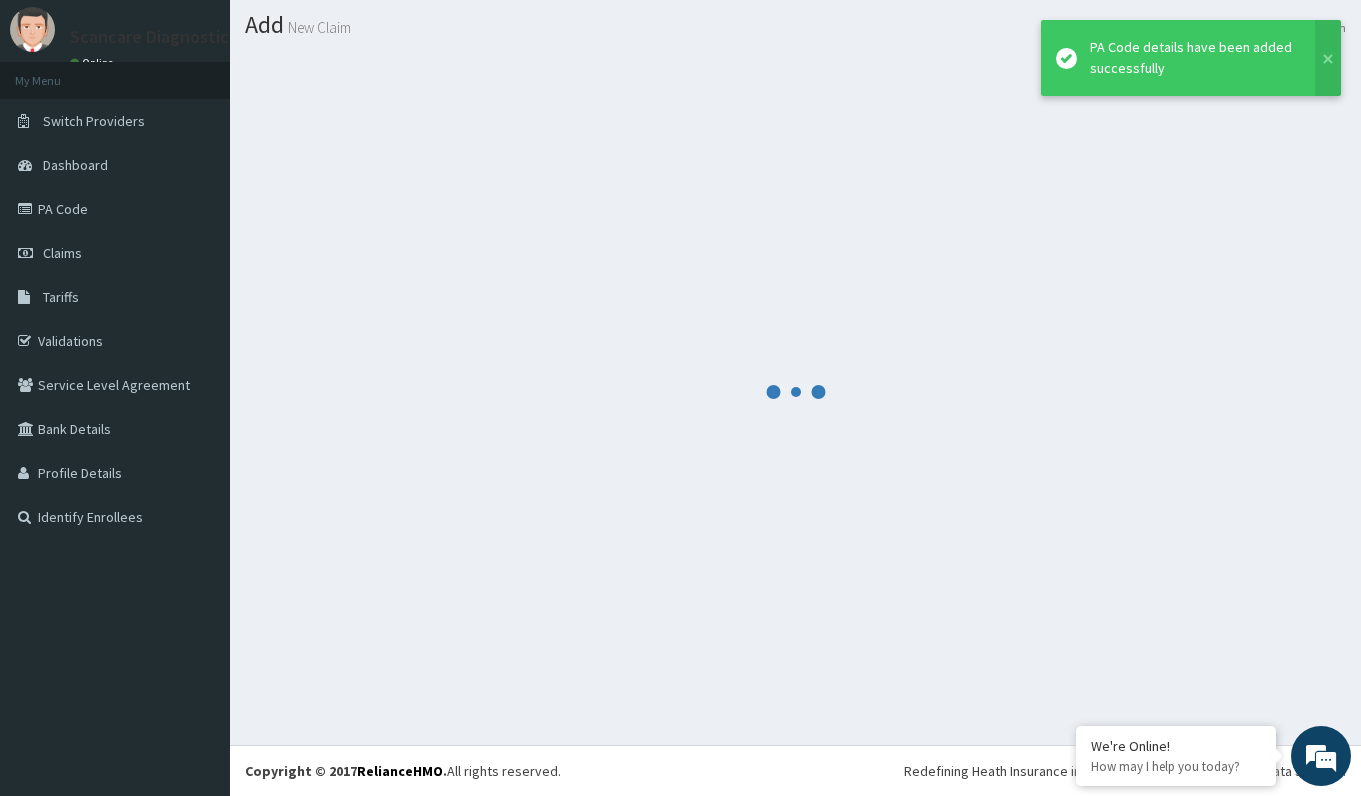 scroll, scrollTop: 53, scrollLeft: 0, axis: vertical 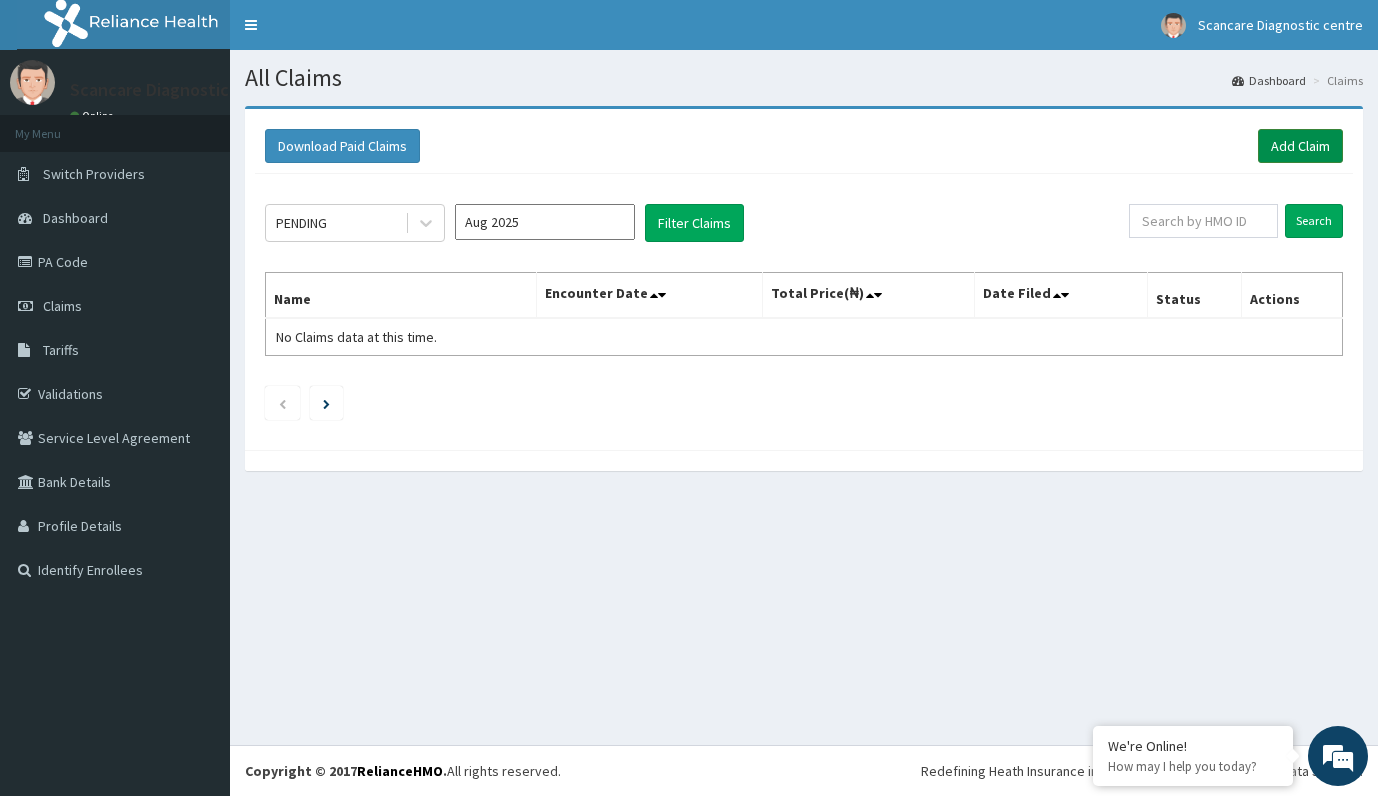 click on "Add Claim" at bounding box center (1300, 146) 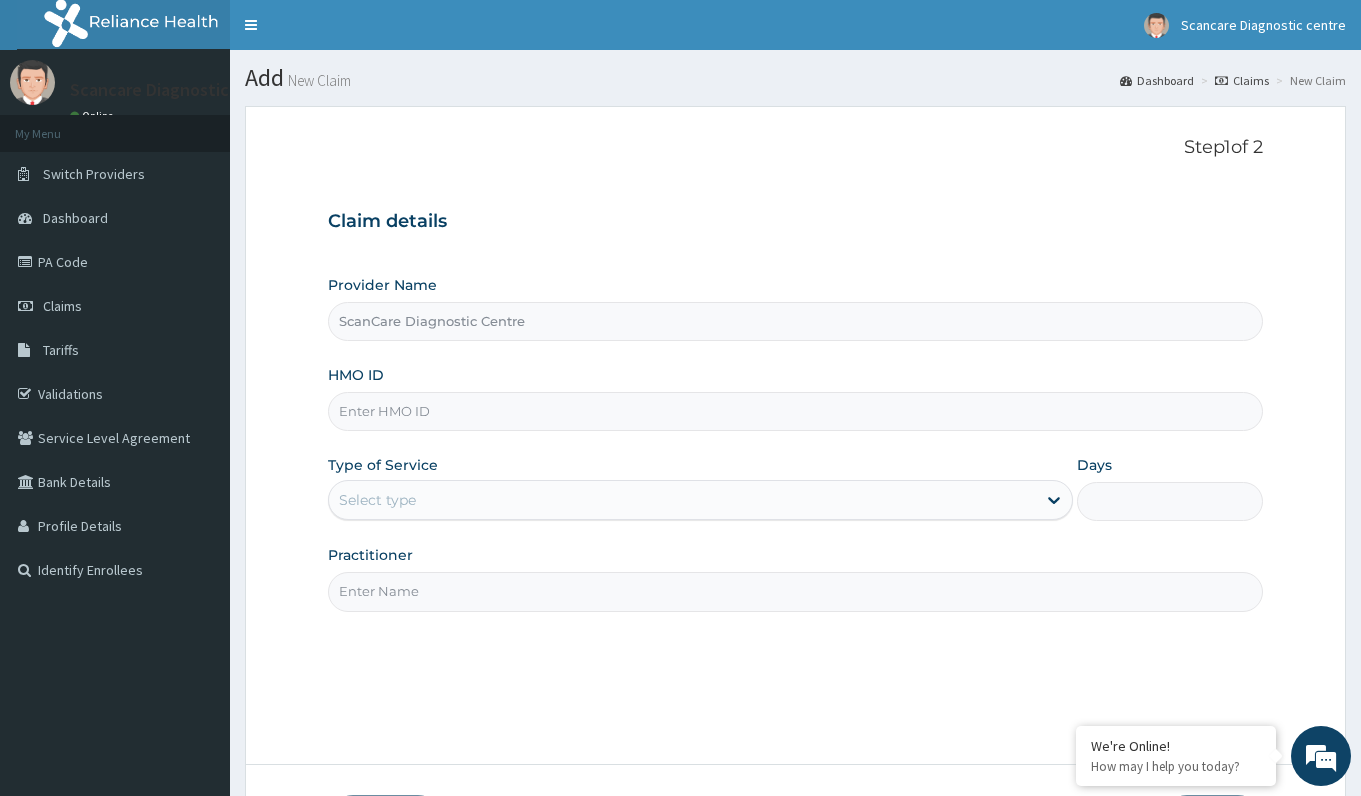 scroll, scrollTop: 0, scrollLeft: 0, axis: both 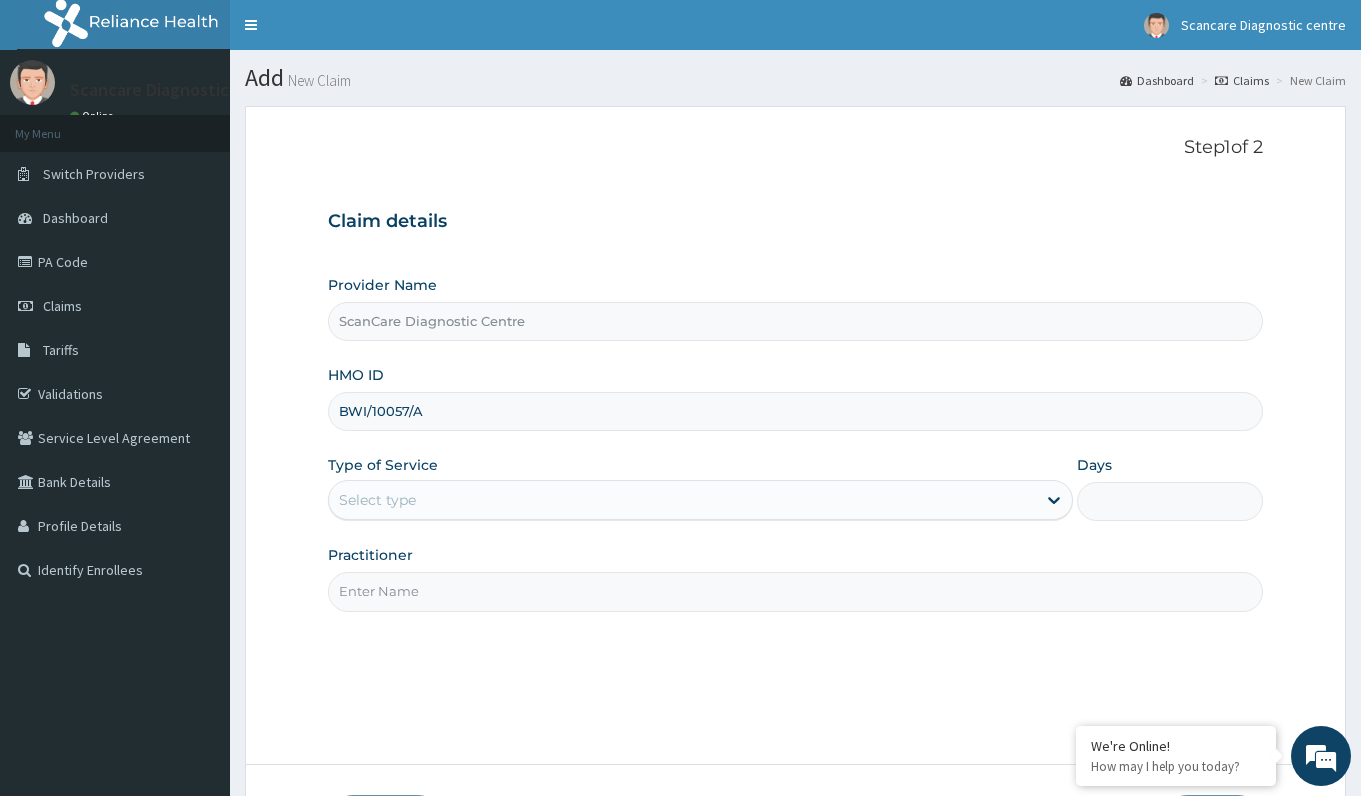 type on "BWI/10057/A" 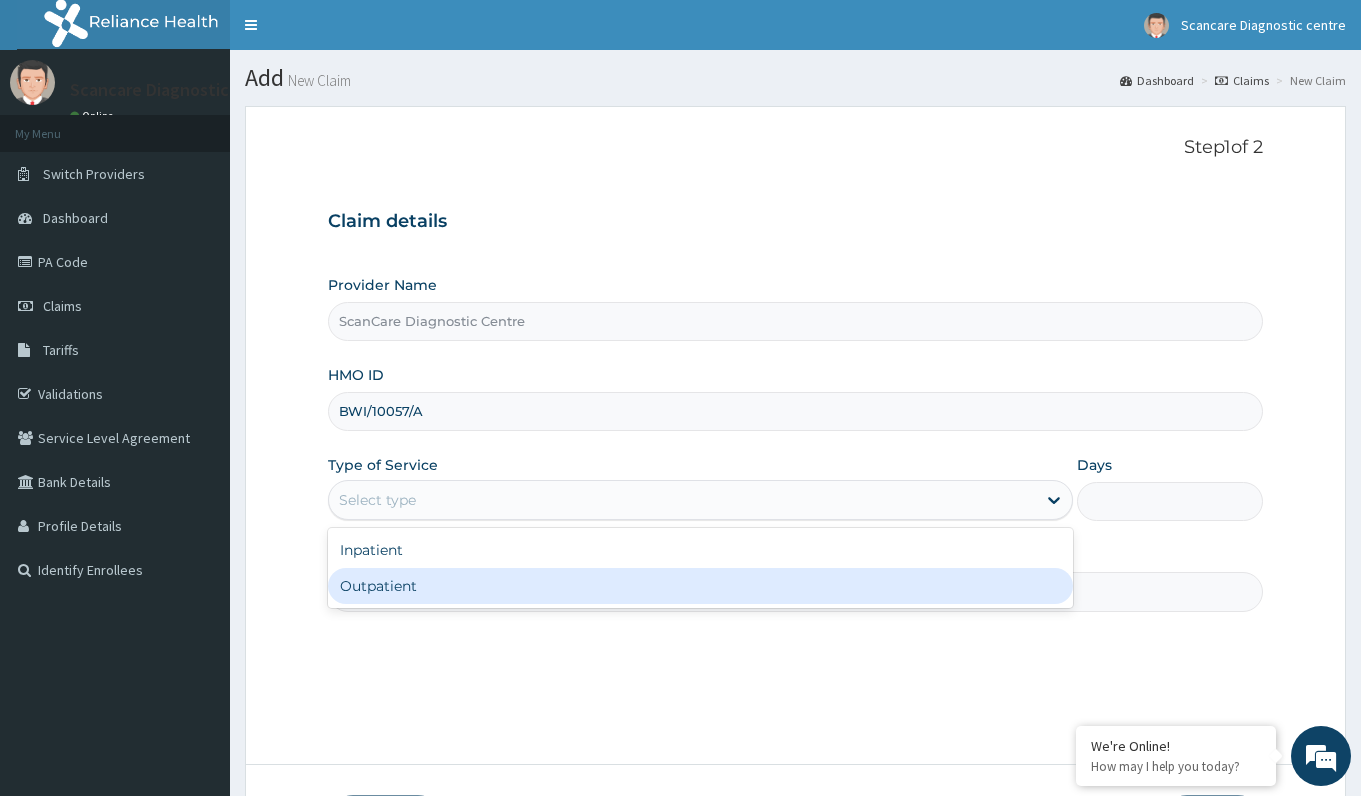 click on "Outpatient" at bounding box center (700, 586) 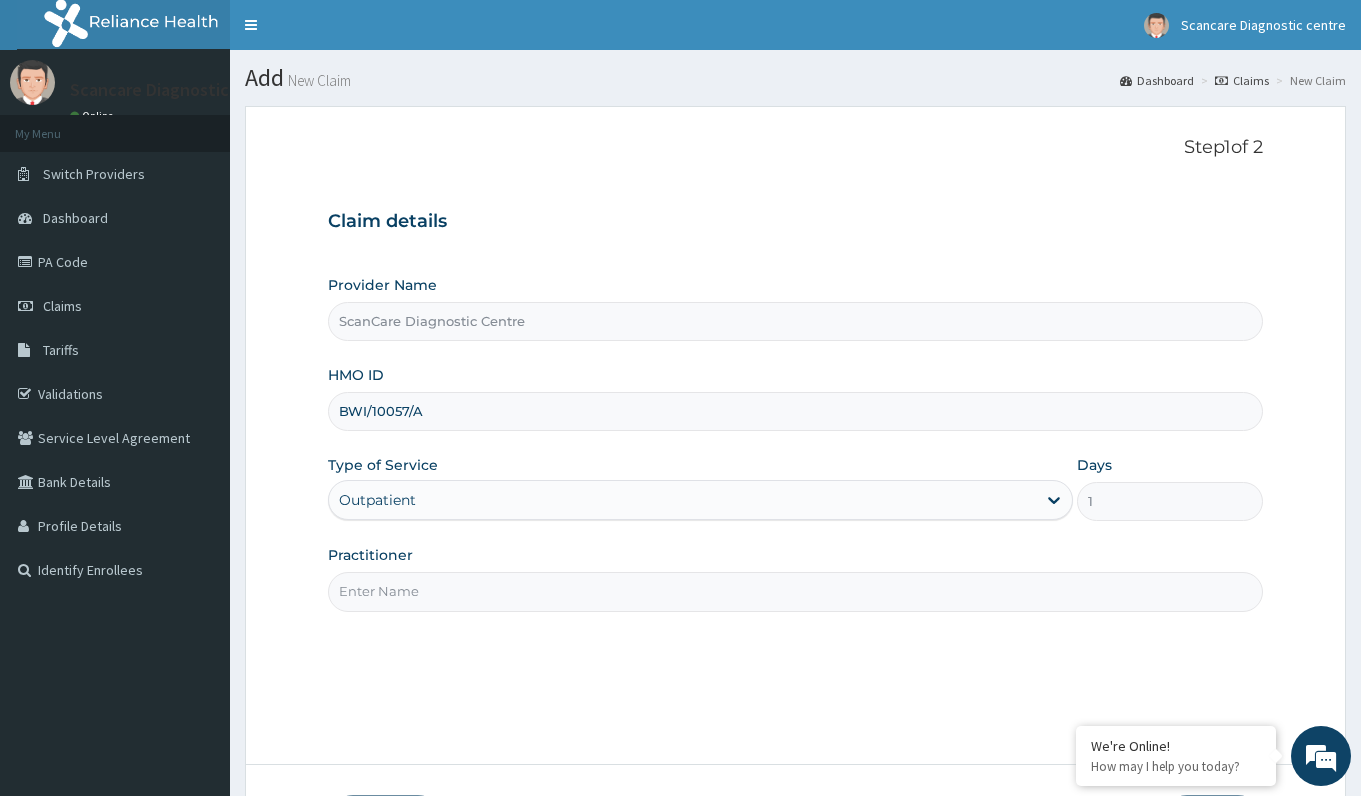 click on "Practitioner" at bounding box center (795, 591) 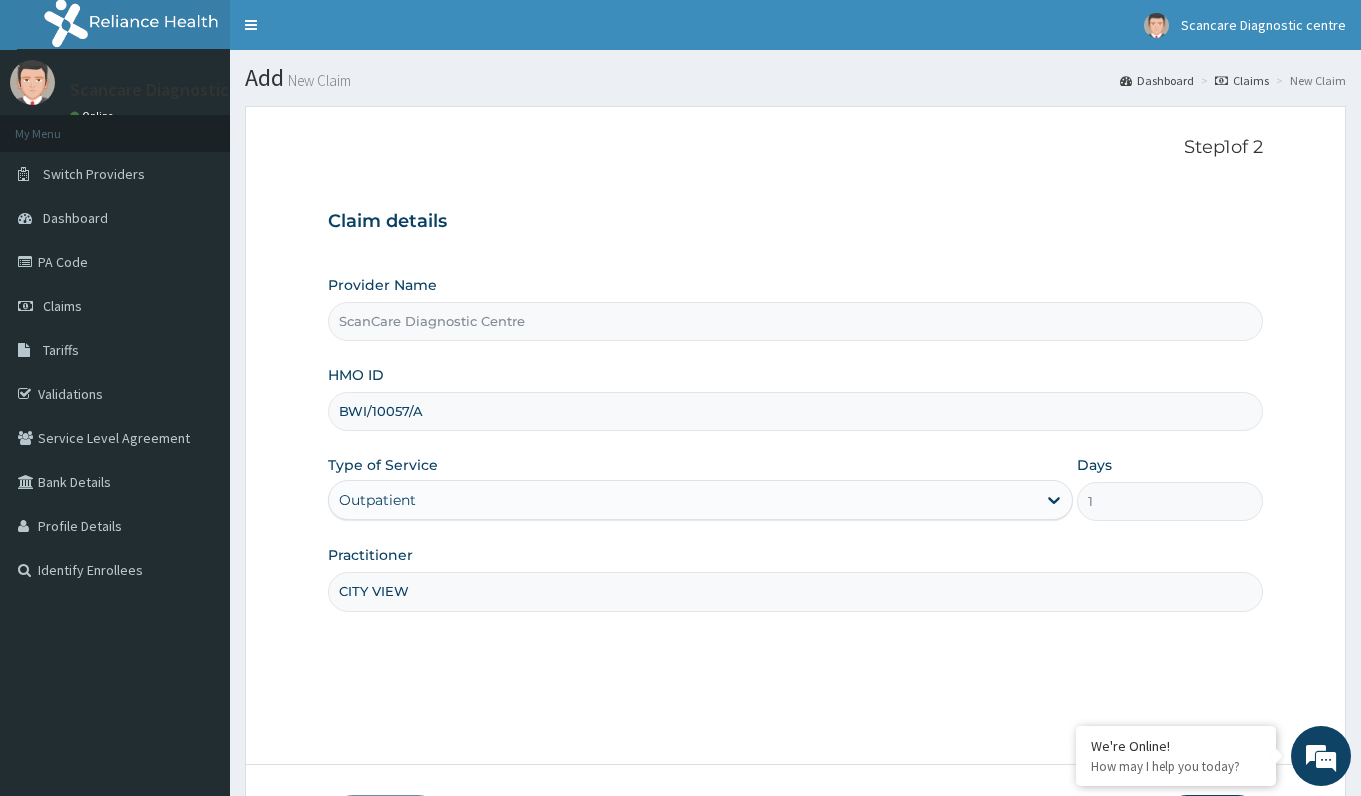 scroll, scrollTop: 148, scrollLeft: 0, axis: vertical 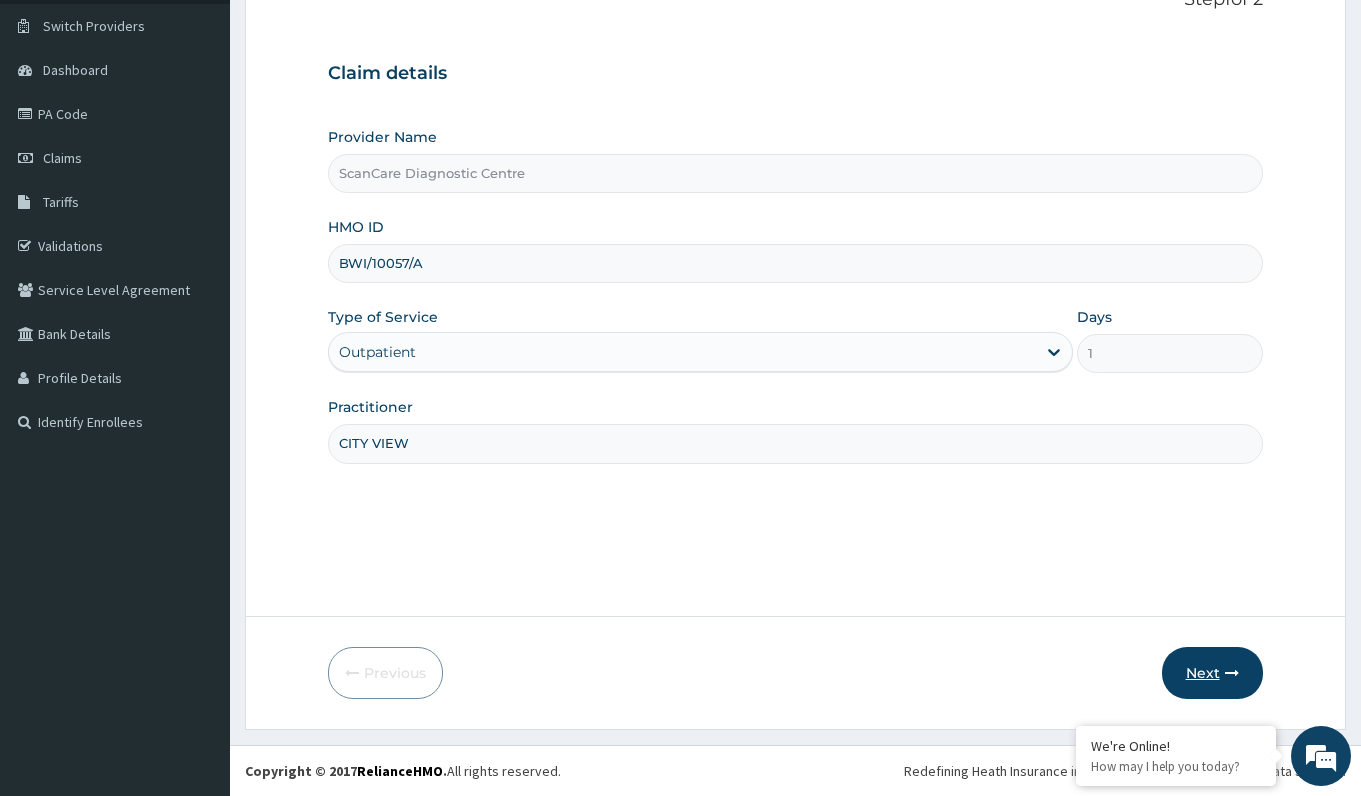 type on "CITY VIEW" 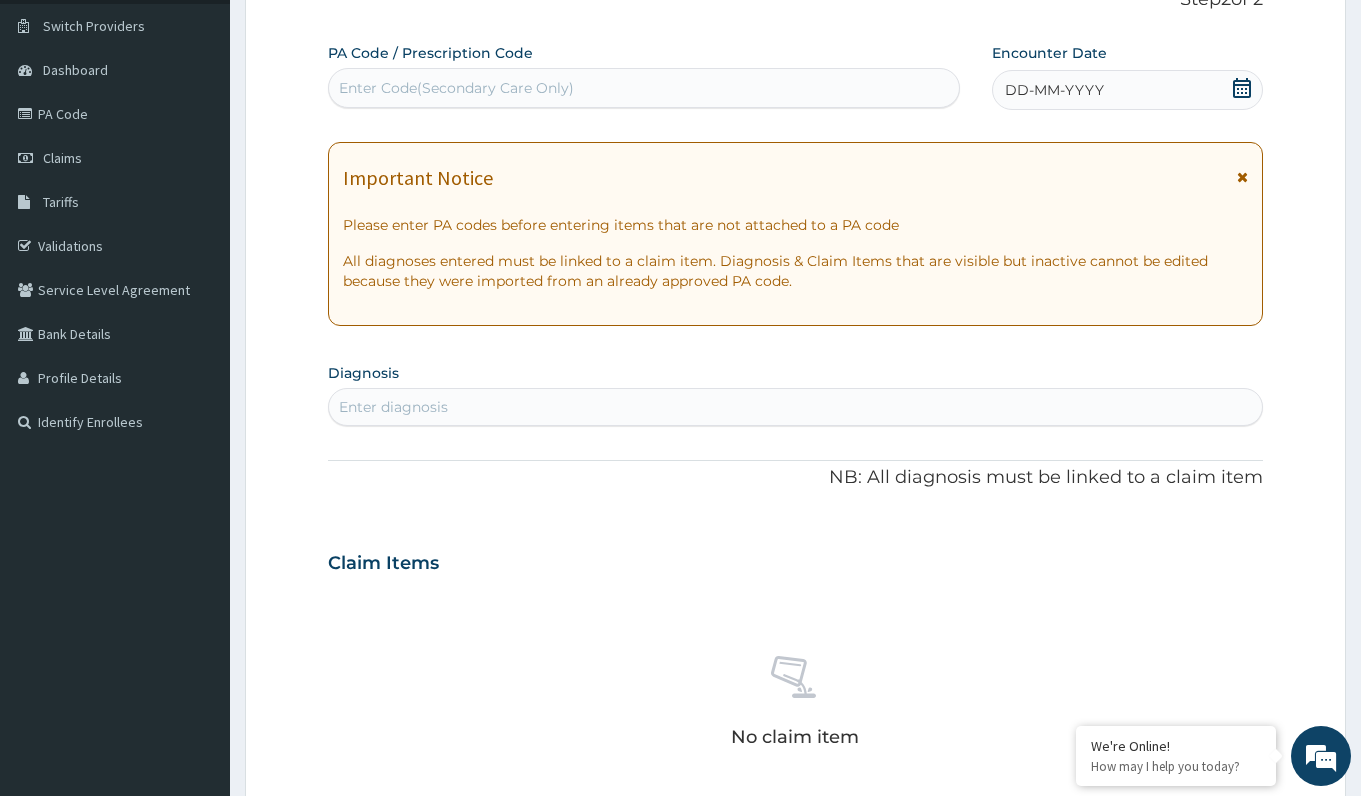 click on "Enter Code(Secondary Care Only)" at bounding box center [456, 88] 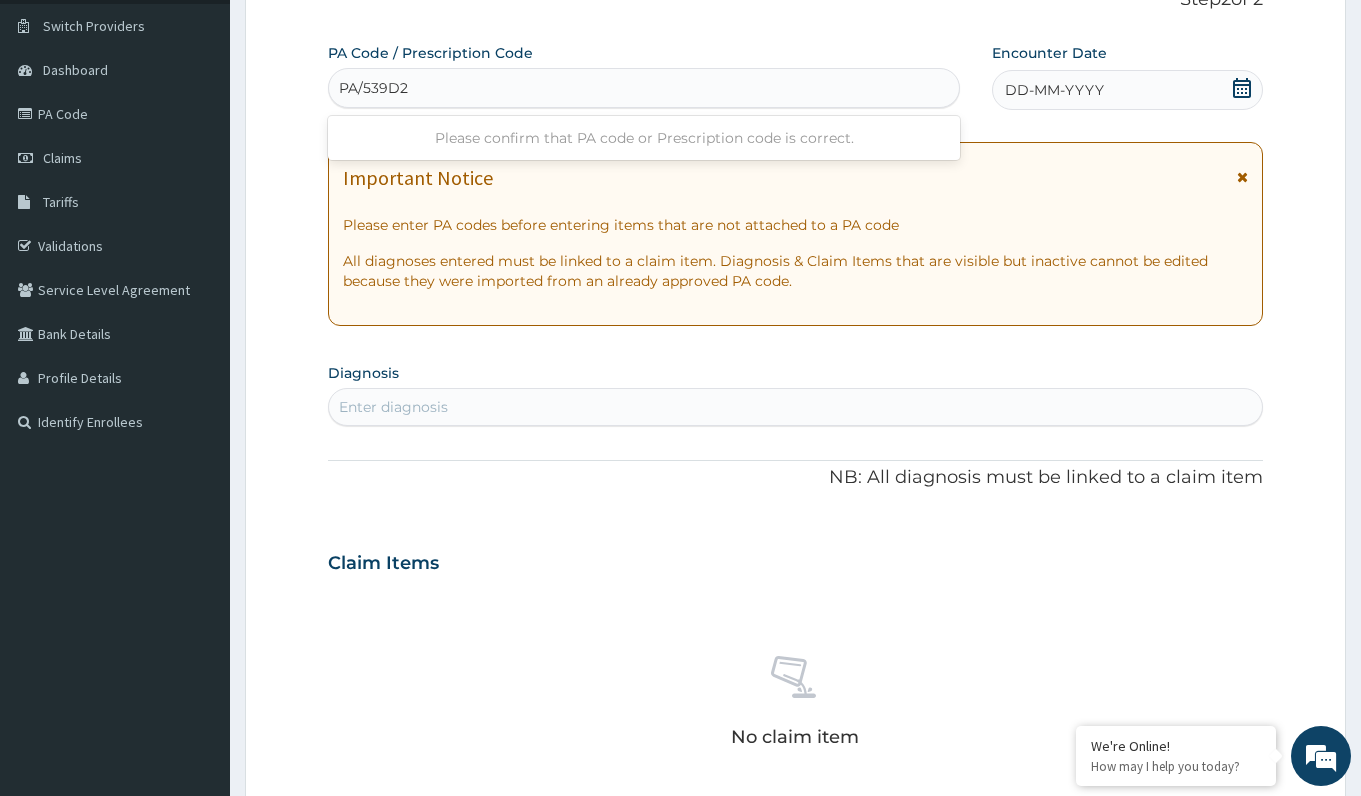 type on "PA/539D2F" 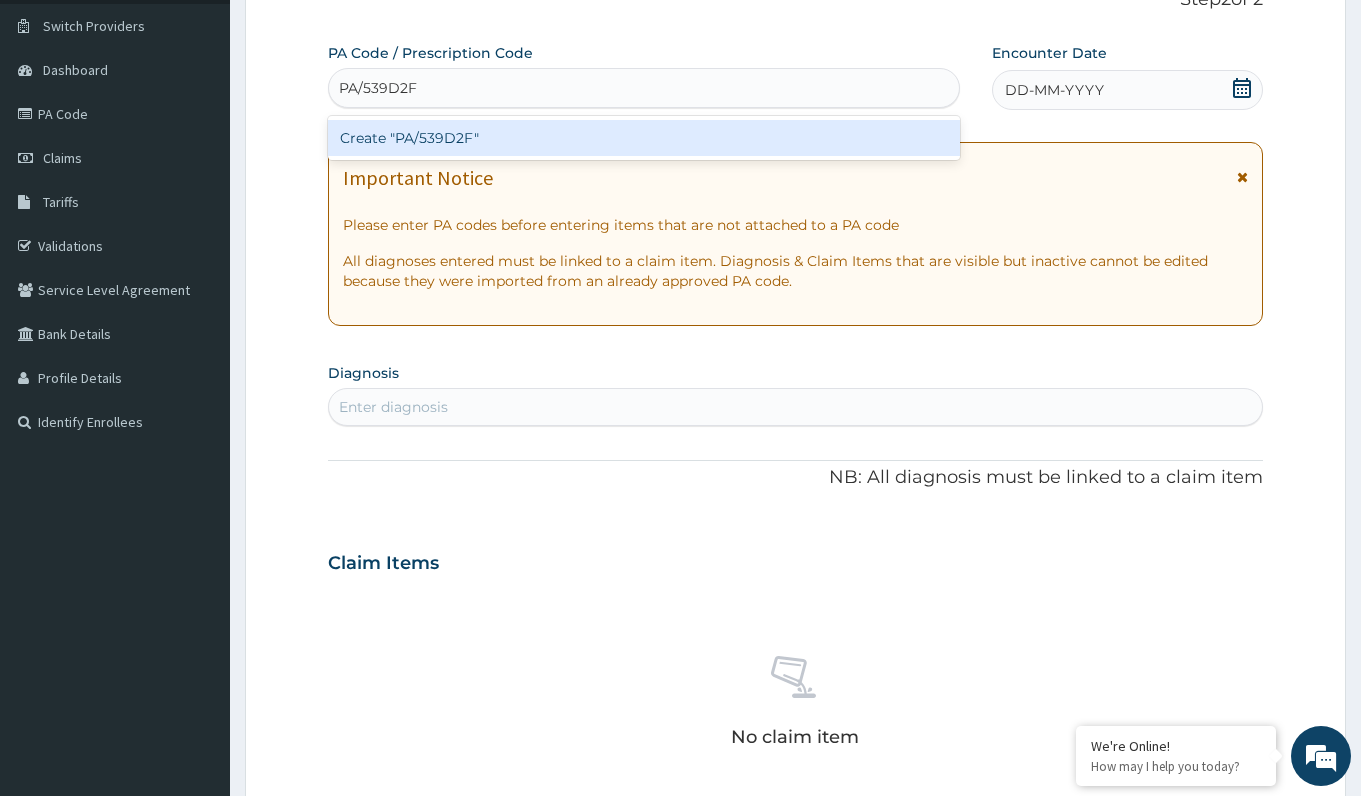 click on "Create "PA/539D2F"" at bounding box center (643, 138) 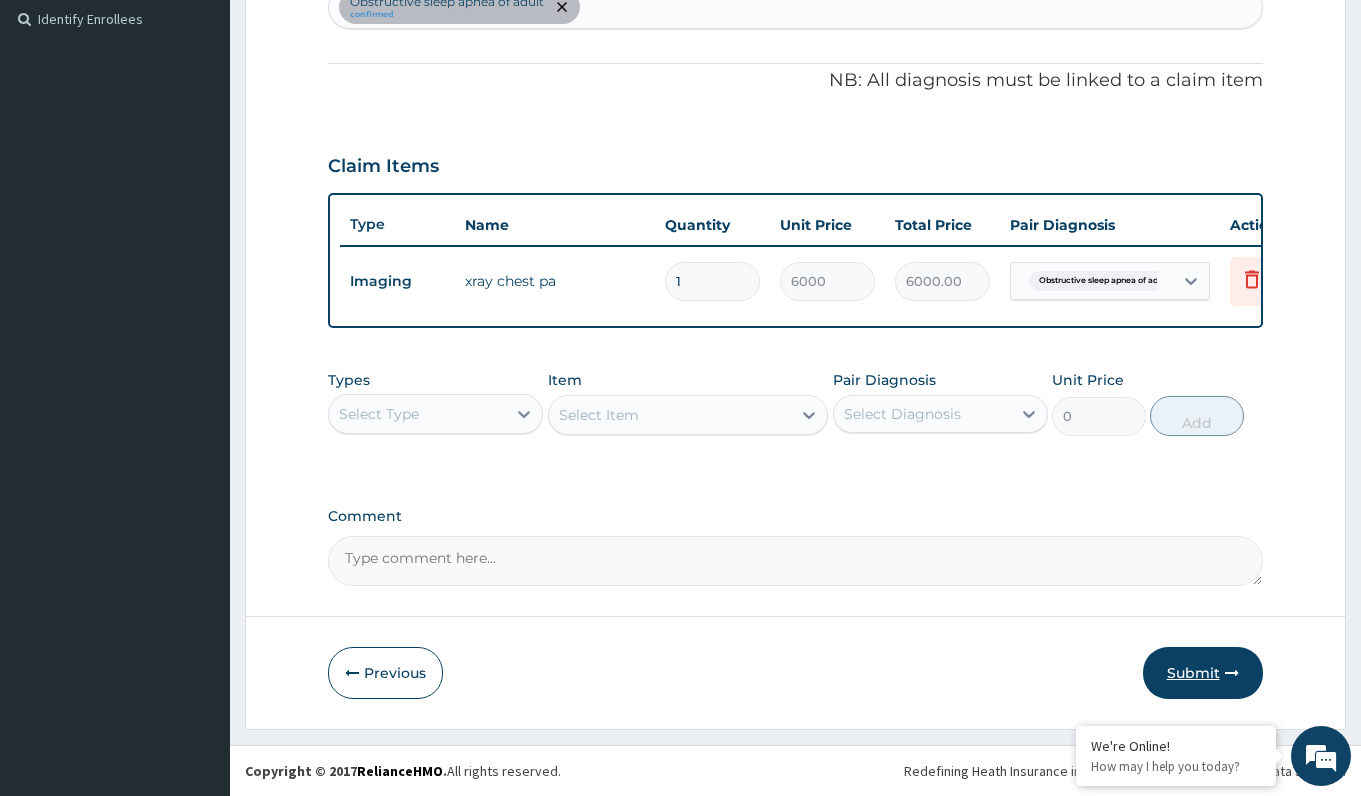 click on "Submit" at bounding box center (1203, 673) 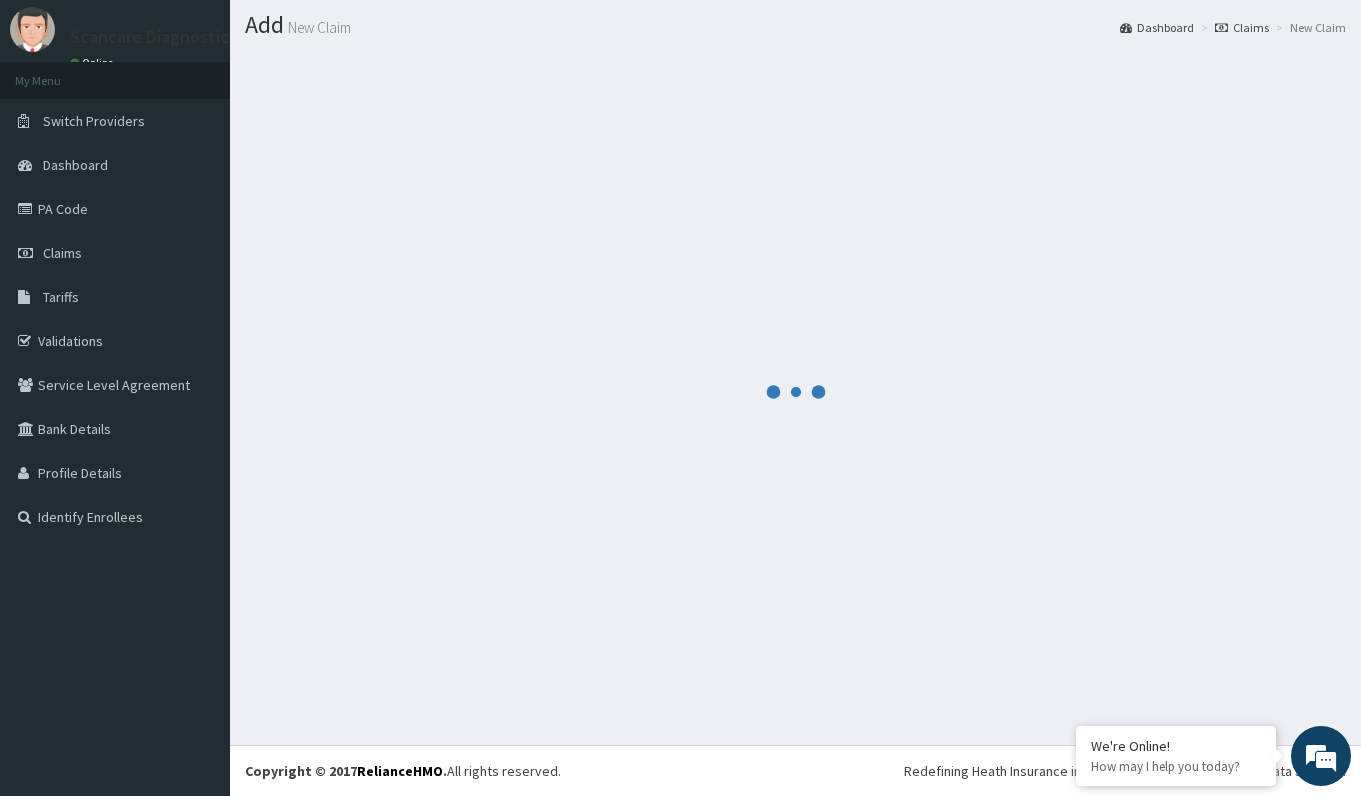 scroll, scrollTop: 53, scrollLeft: 0, axis: vertical 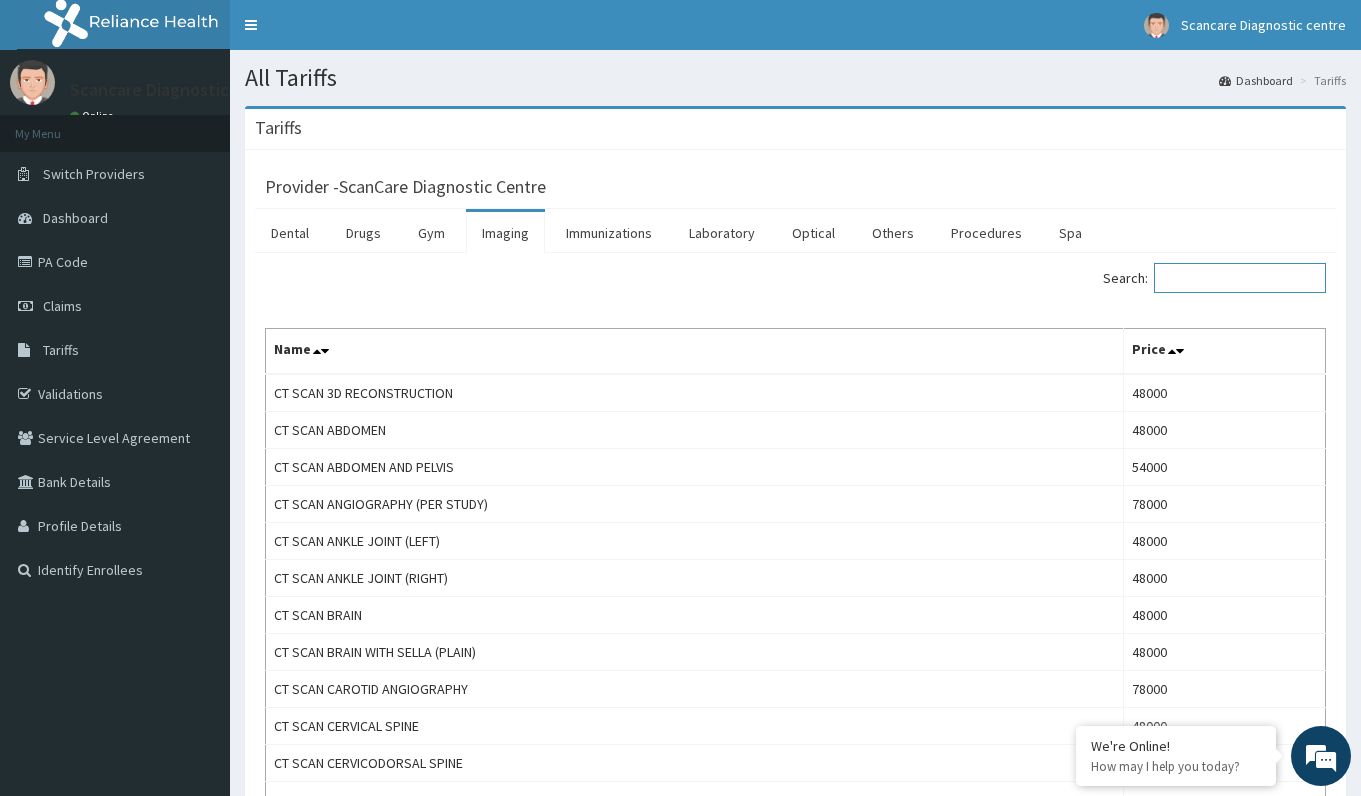 click on "Search:" at bounding box center [1240, 278] 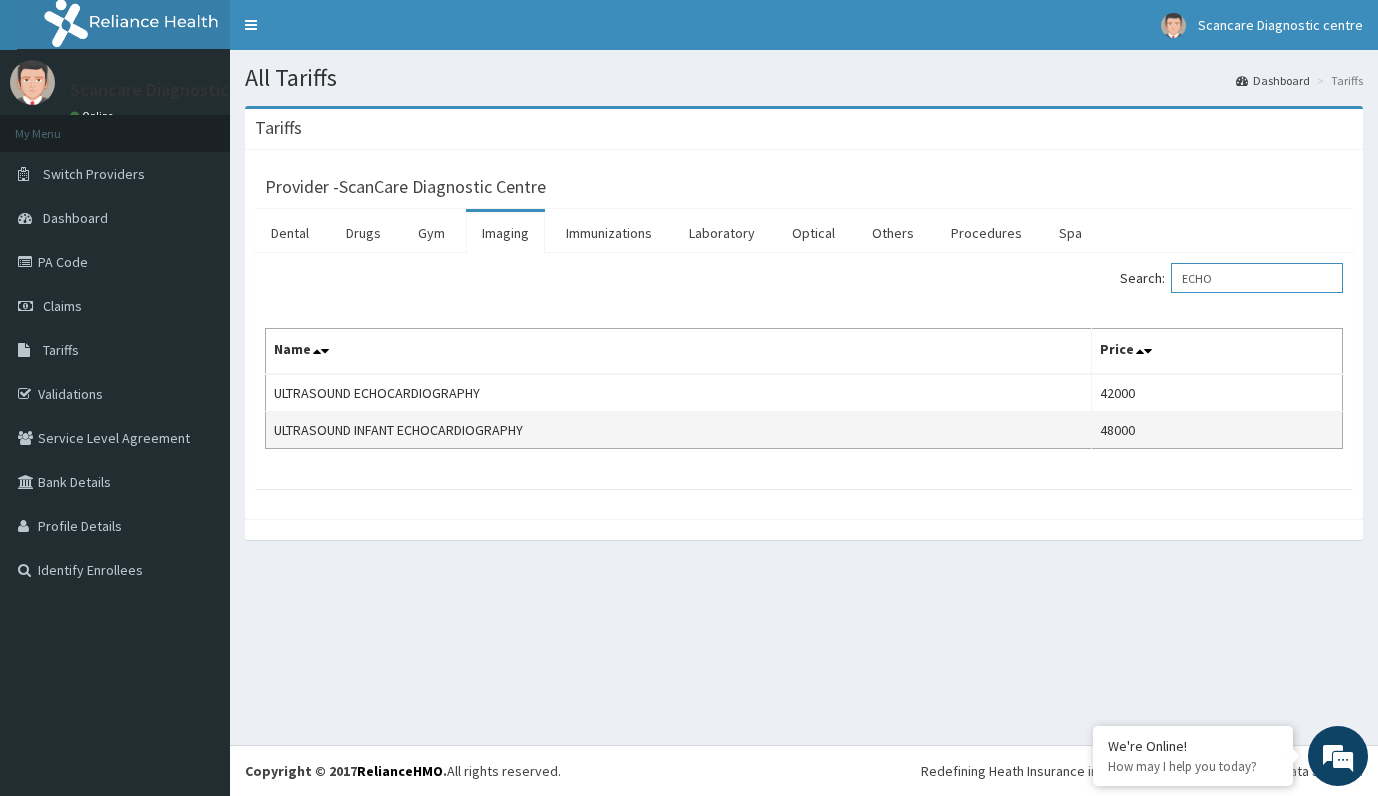 scroll, scrollTop: 0, scrollLeft: 0, axis: both 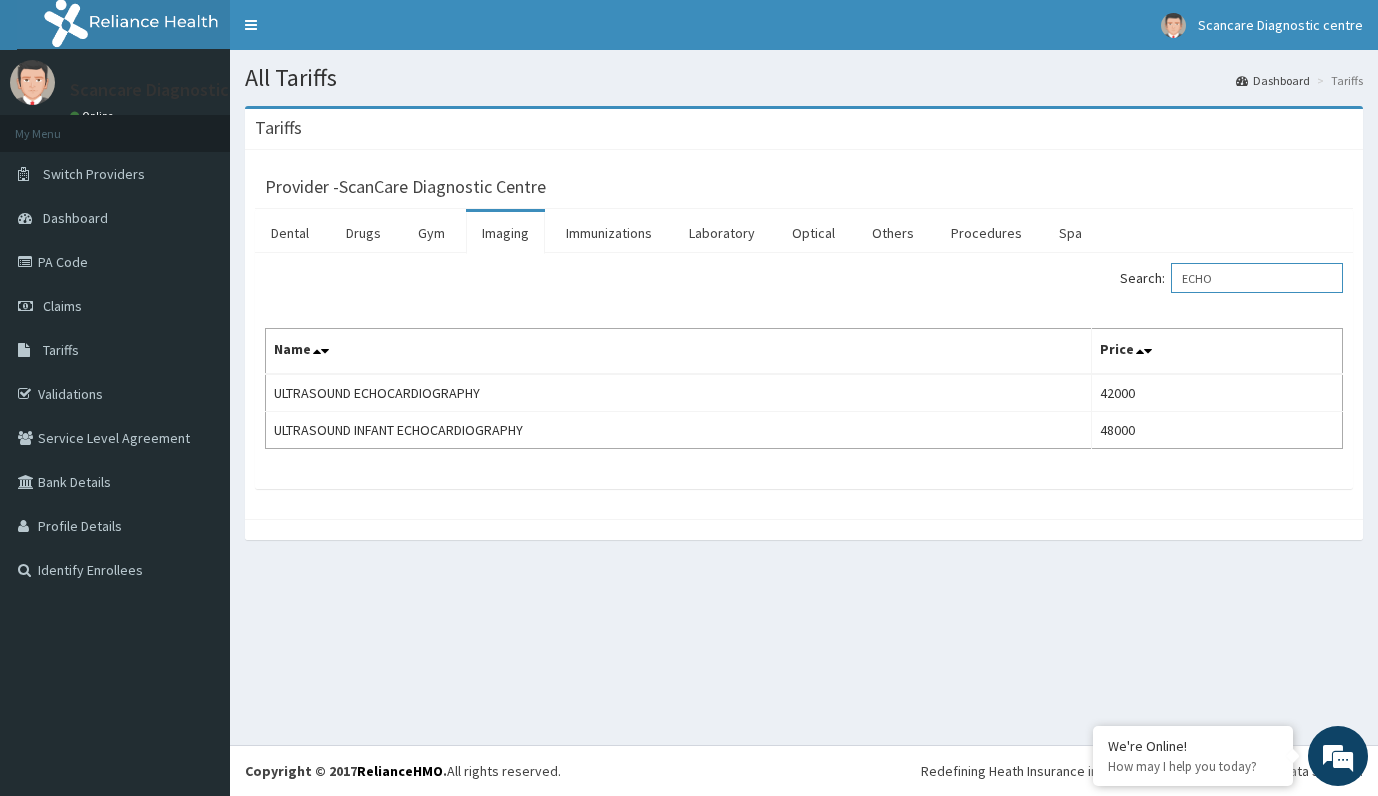 type on "ECHO" 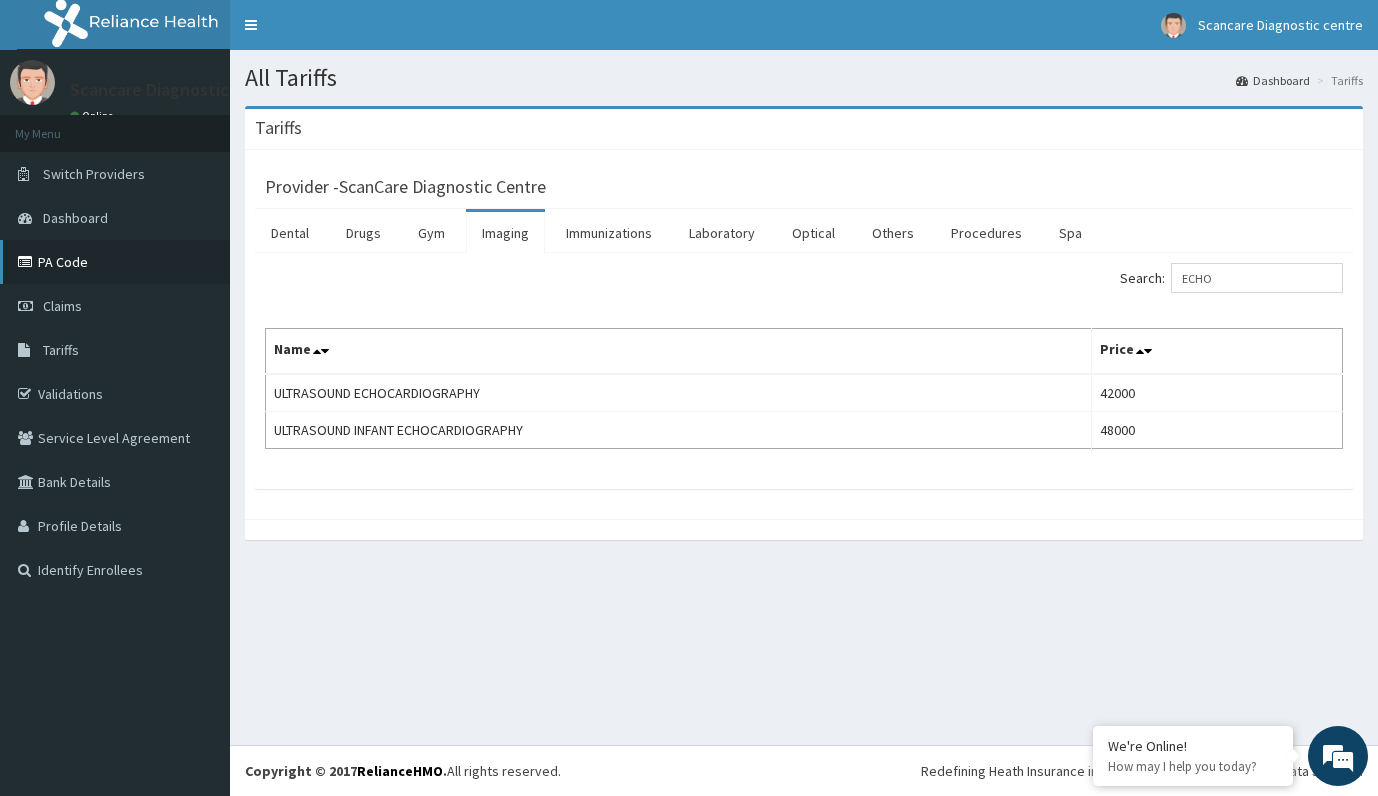 click on "PA Code" at bounding box center (115, 262) 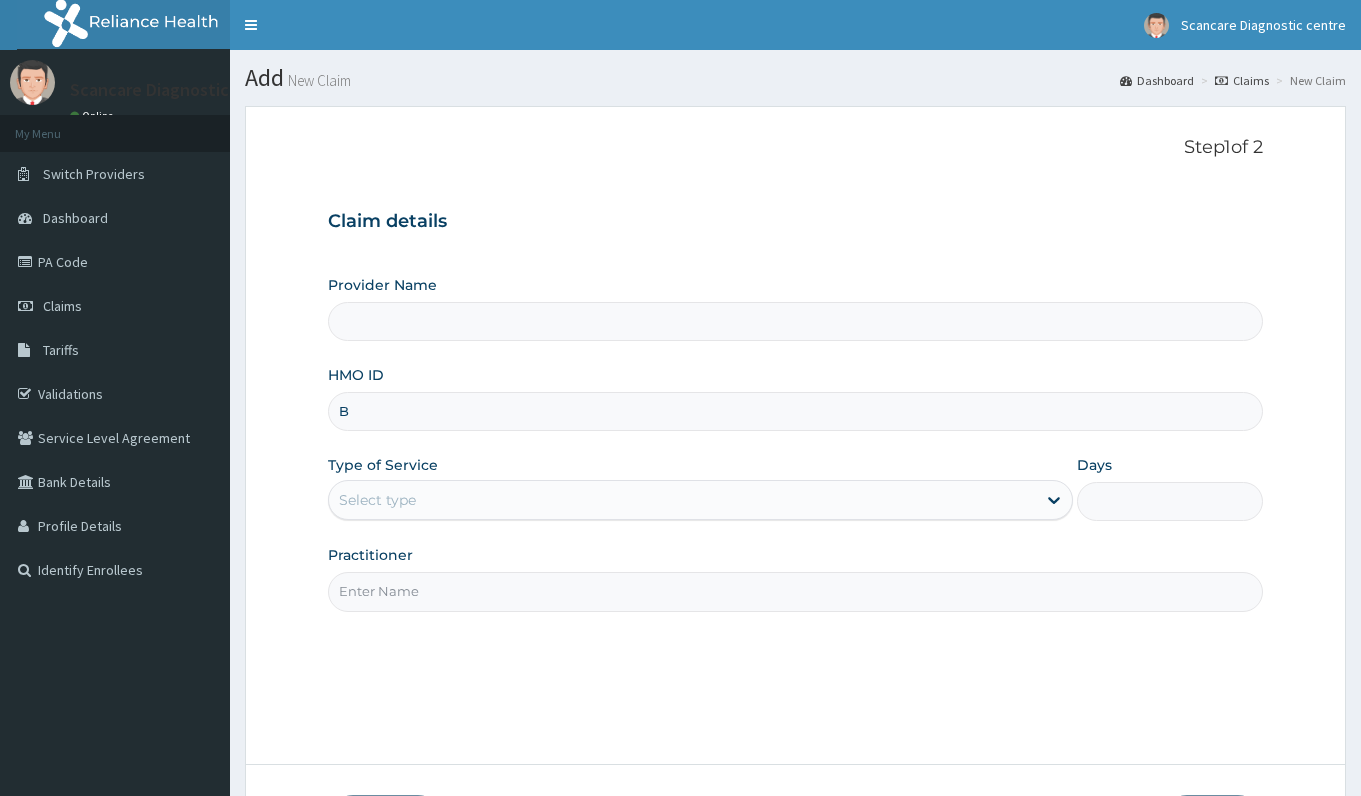 scroll, scrollTop: 0, scrollLeft: 0, axis: both 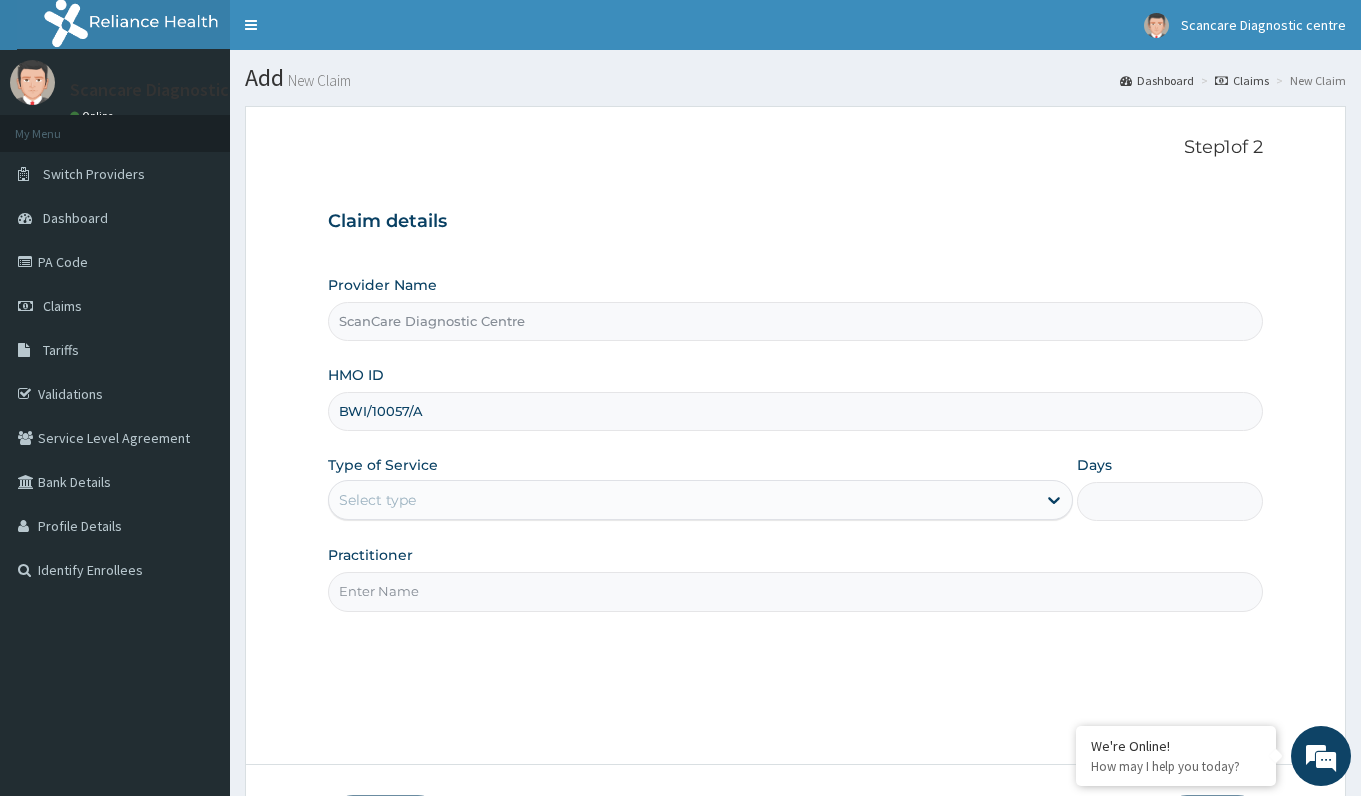 type on "BWI/10057/A" 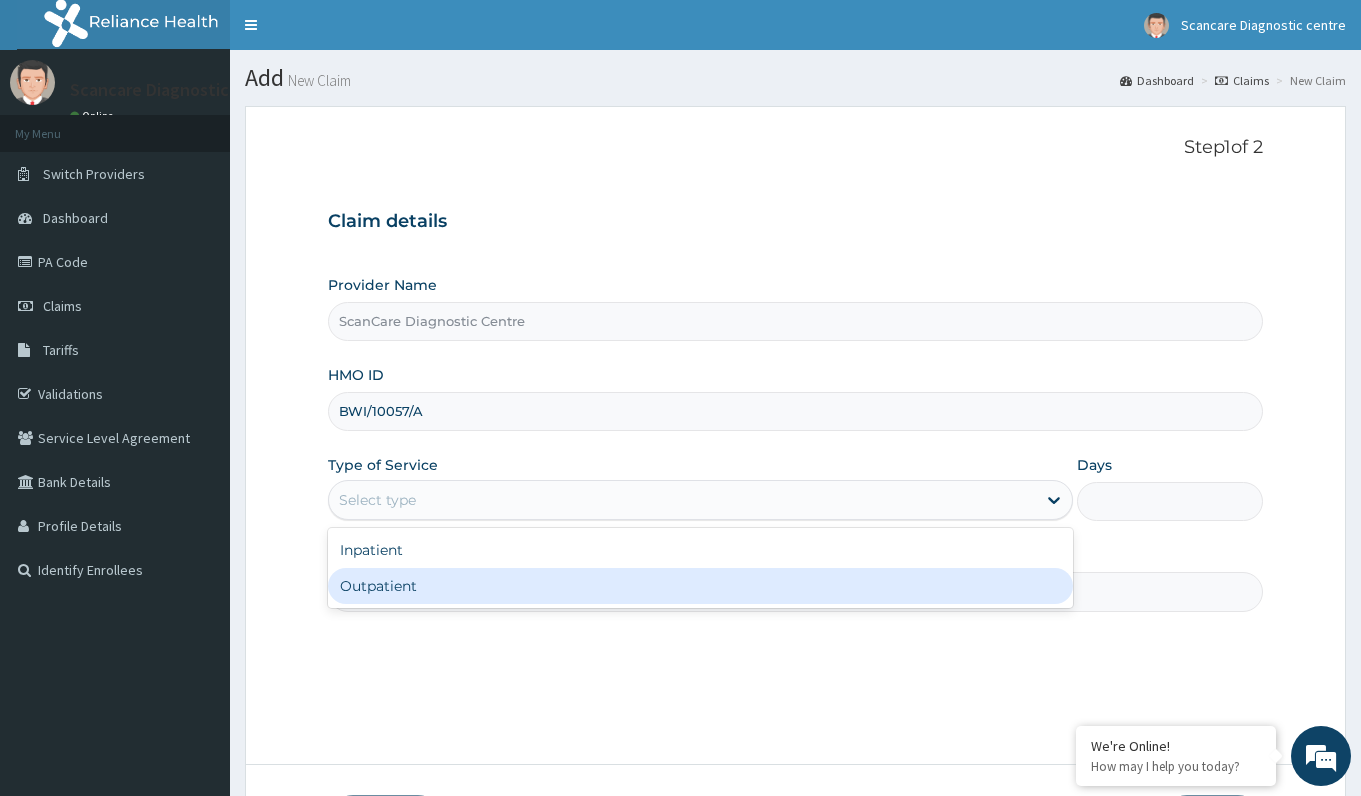 click on "Outpatient" at bounding box center (700, 586) 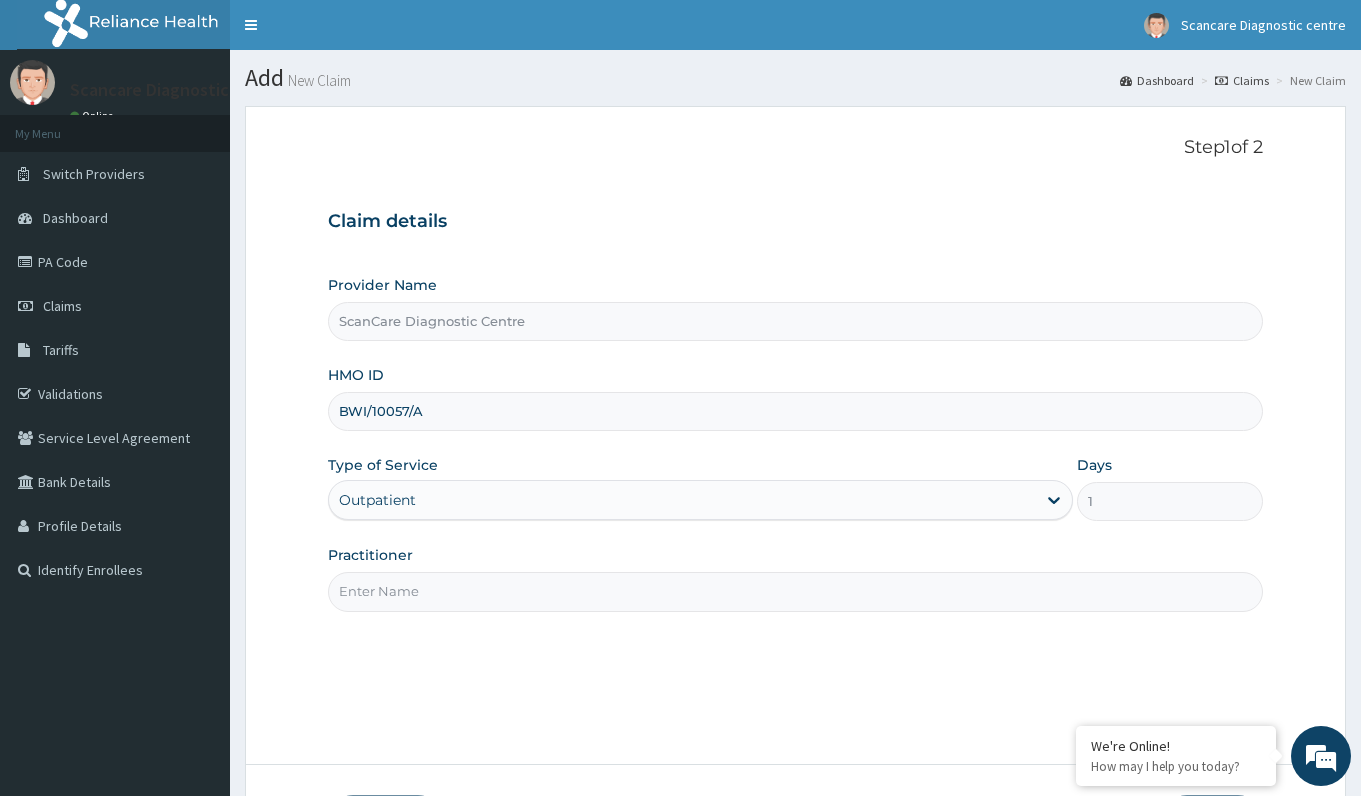 click on "Practitioner" at bounding box center [795, 591] 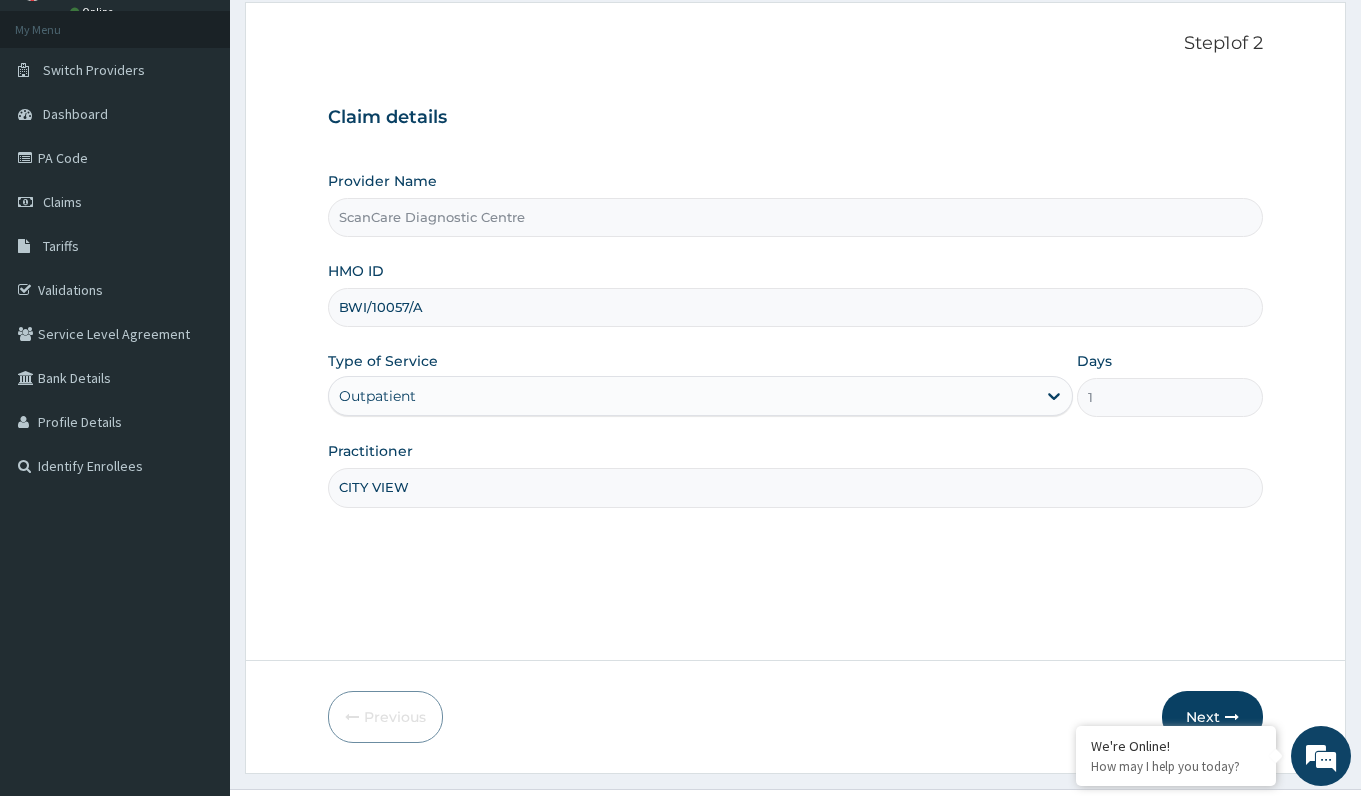 drag, startPoint x: 756, startPoint y: 586, endPoint x: 794, endPoint y: 583, distance: 38.118237 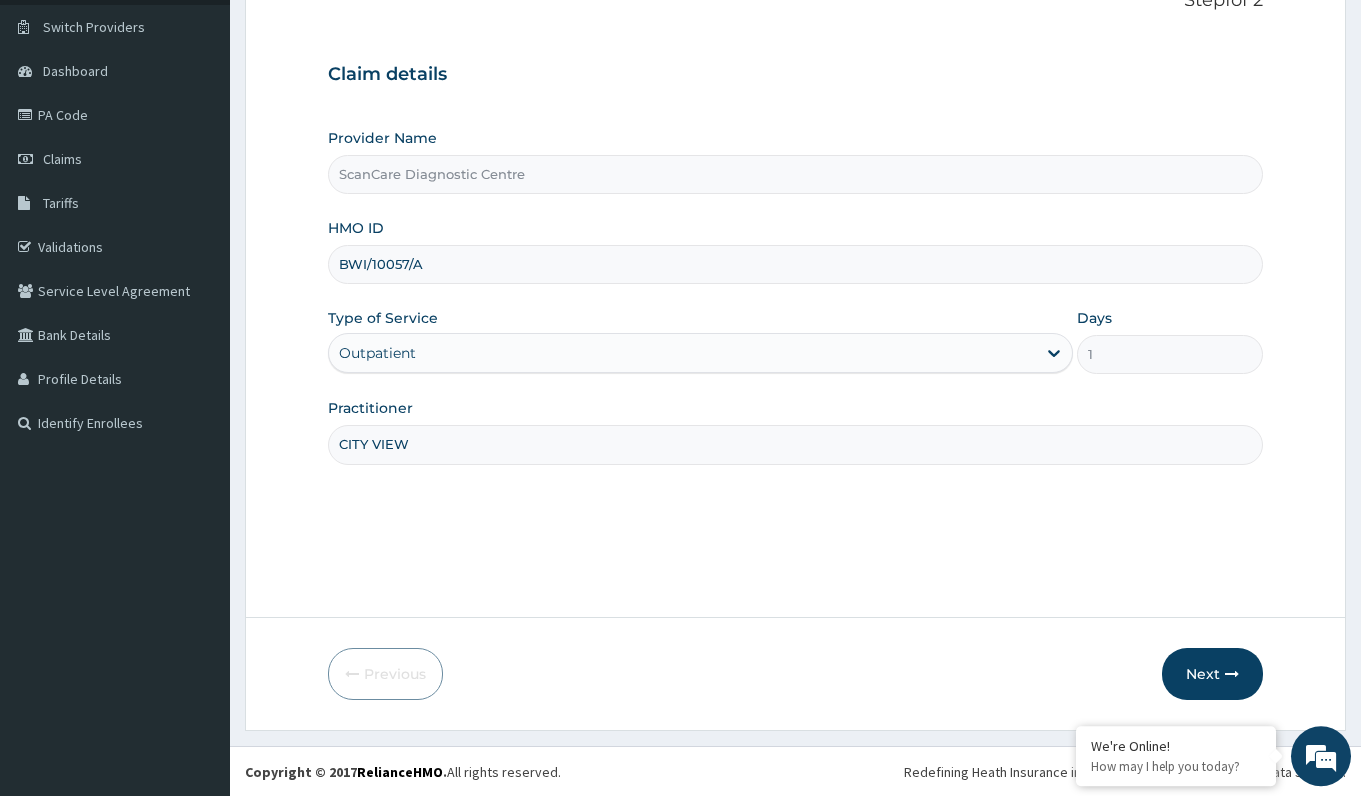 scroll, scrollTop: 148, scrollLeft: 0, axis: vertical 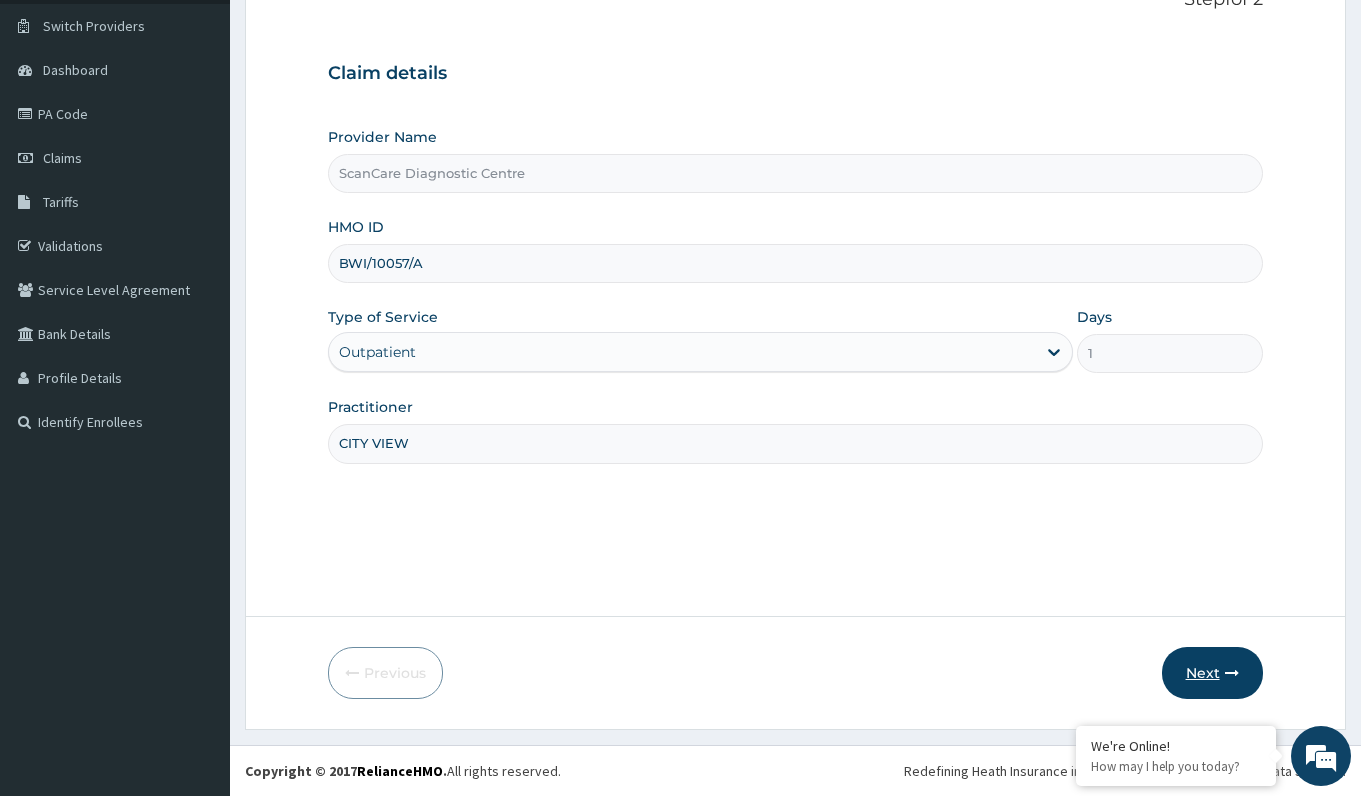 type on "CITY VIEW" 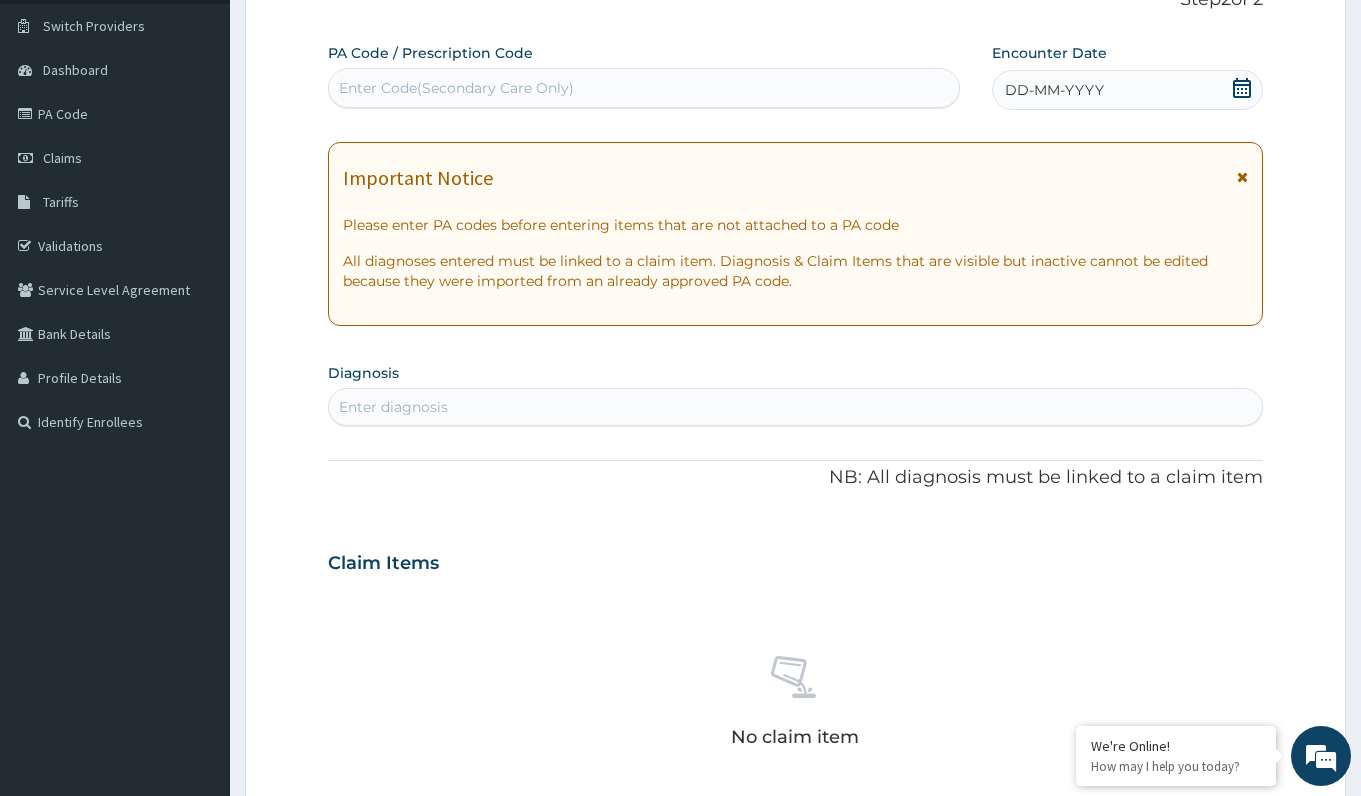 click on "Enter Code(Secondary Care Only)" at bounding box center [643, 88] 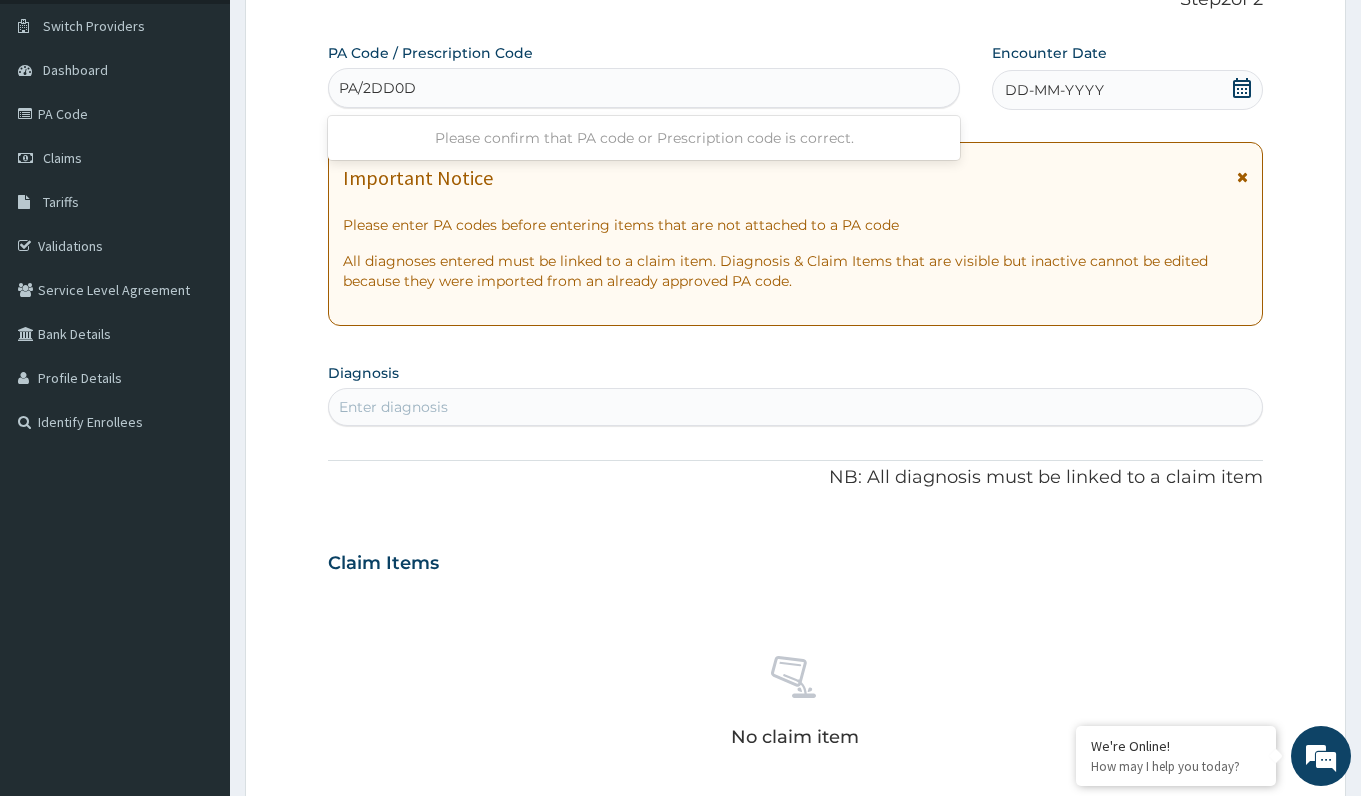 type on "PA/2DD0D0" 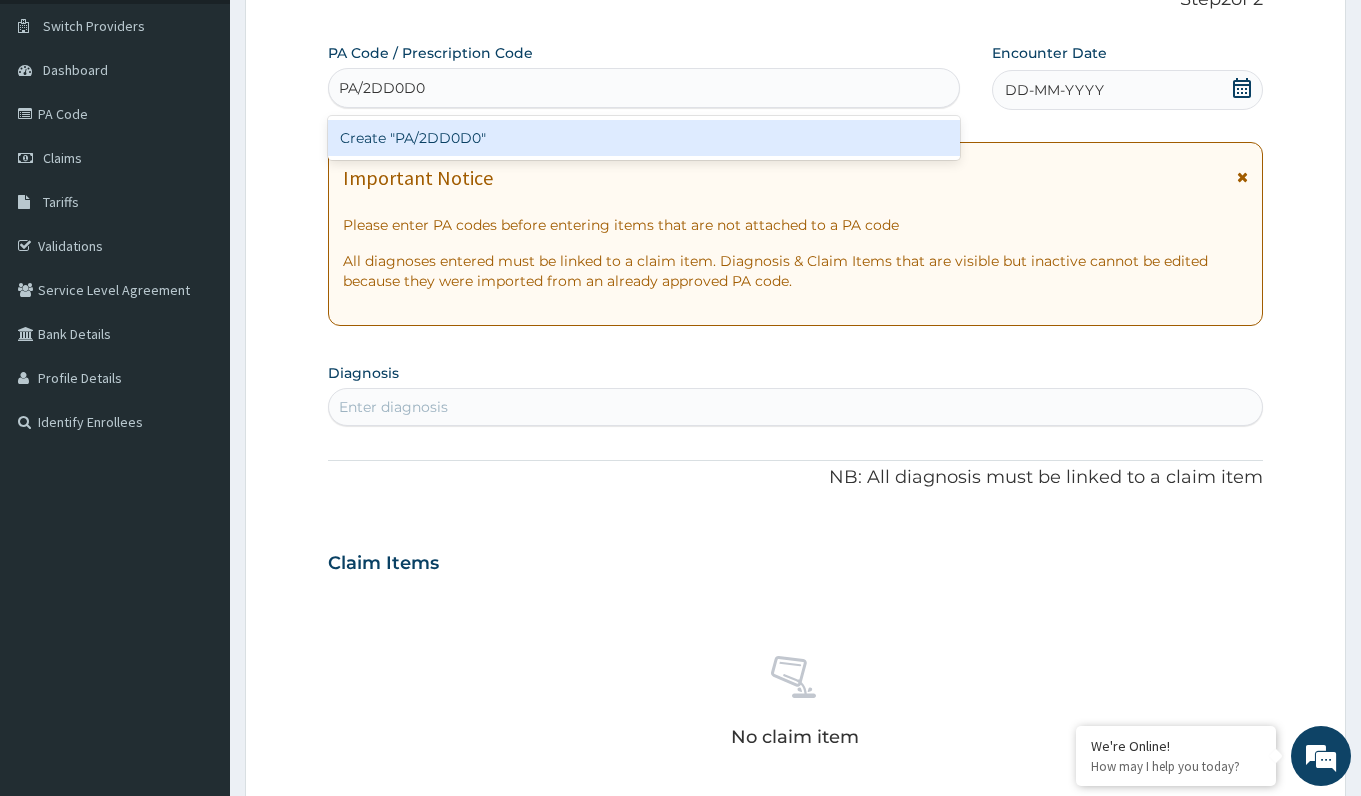 click on "Create "PA/2DD0D0"" at bounding box center [643, 138] 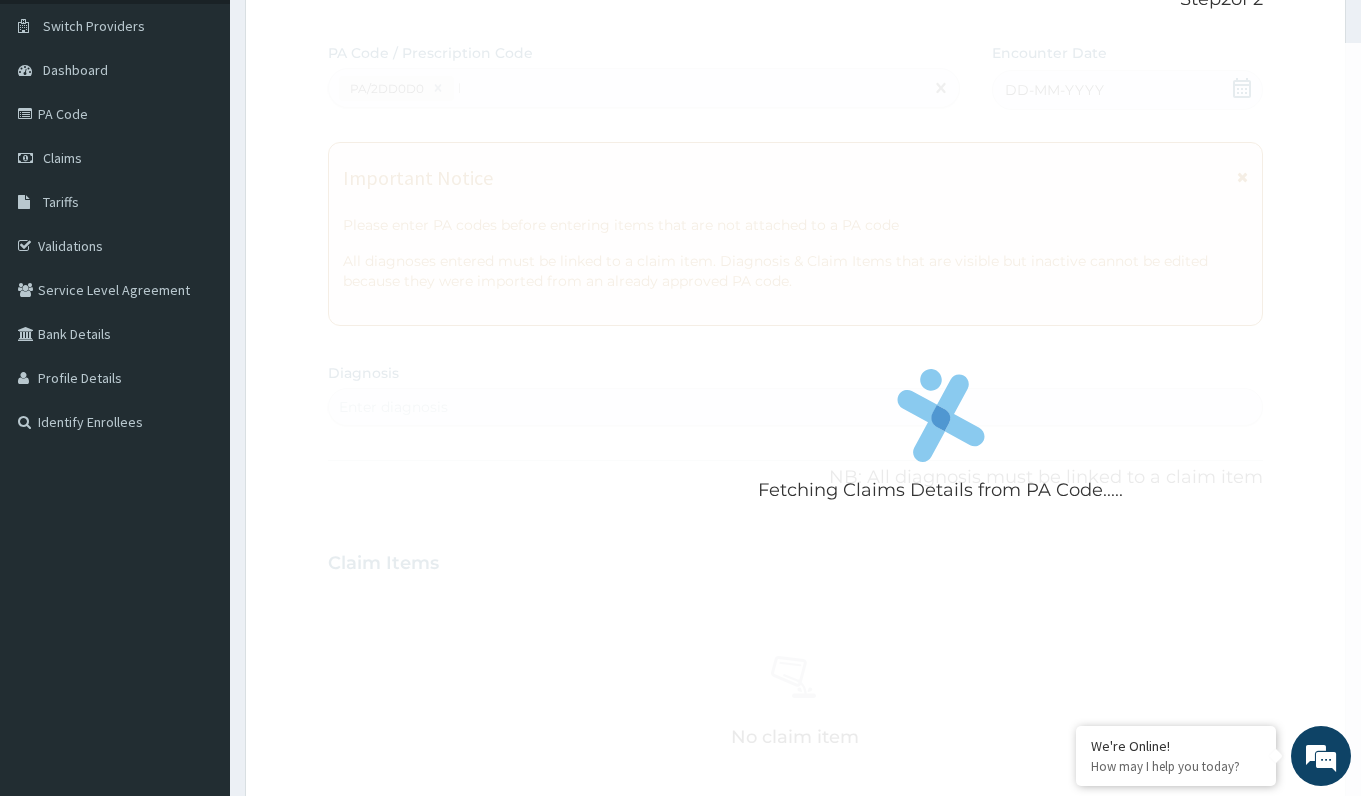 type 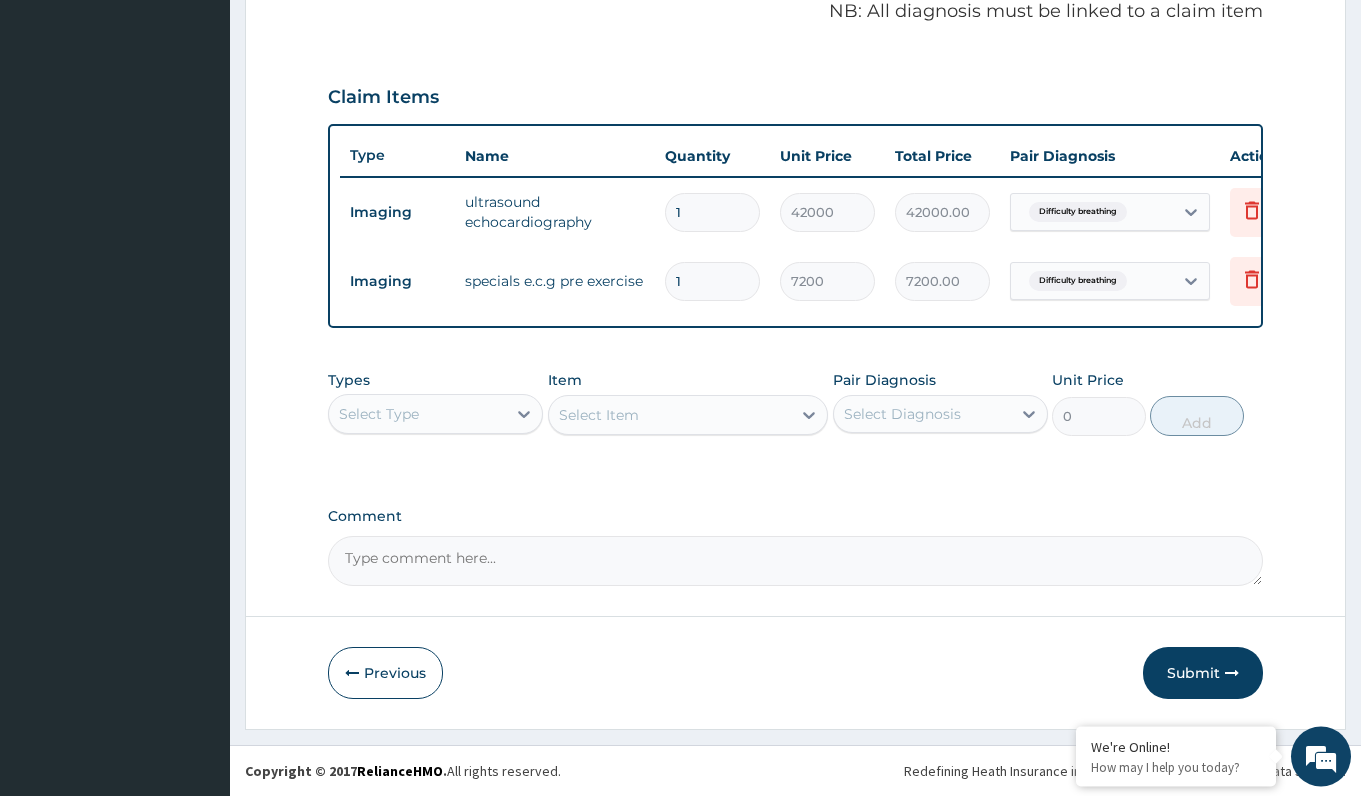 scroll, scrollTop: 637, scrollLeft: 0, axis: vertical 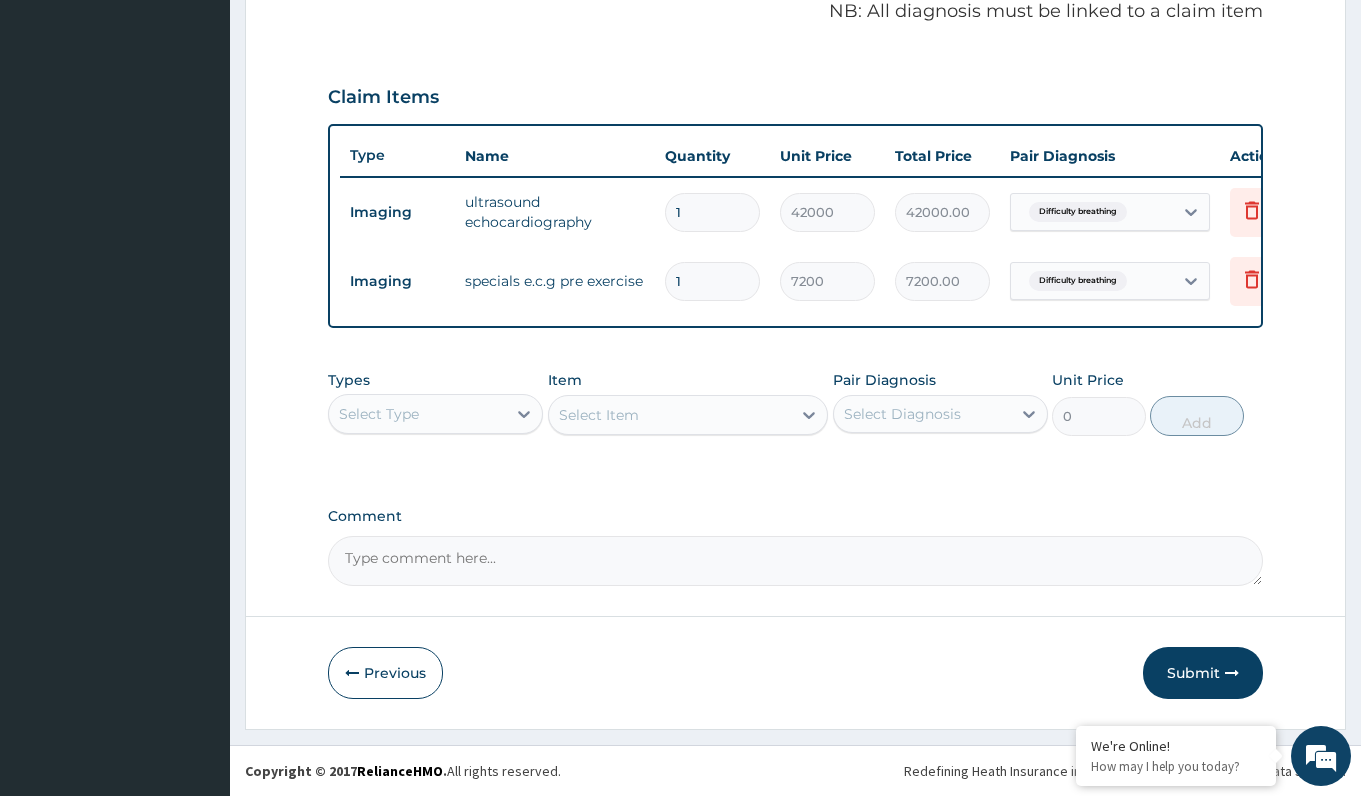 click on "PA Code / Prescription Code PA/2DD0D0 Encounter Date 25-07-2025 Important Notice Please enter PA codes before entering items that are not attached to a PA code   All diagnoses entered must be linked to a claim item. Diagnosis & Claim Items that are visible but inactive cannot be edited because they were imported from an already approved PA code. Diagnosis Difficulty breathing confirmed NB: All diagnosis must be linked to a claim item Claim Items Type Name Quantity Unit Price Total Price Pair Diagnosis Actions Imaging ultrasound echocardiography 1 42000 42000.00 Difficulty breathing Delete Imaging specials e.c.g pre exercise 1 7200 7200.00 Difficulty breathing Delete Types Select Type Item Select Item Pair Diagnosis Select Diagnosis Unit Price 0 Add Comment" at bounding box center [795, 78] 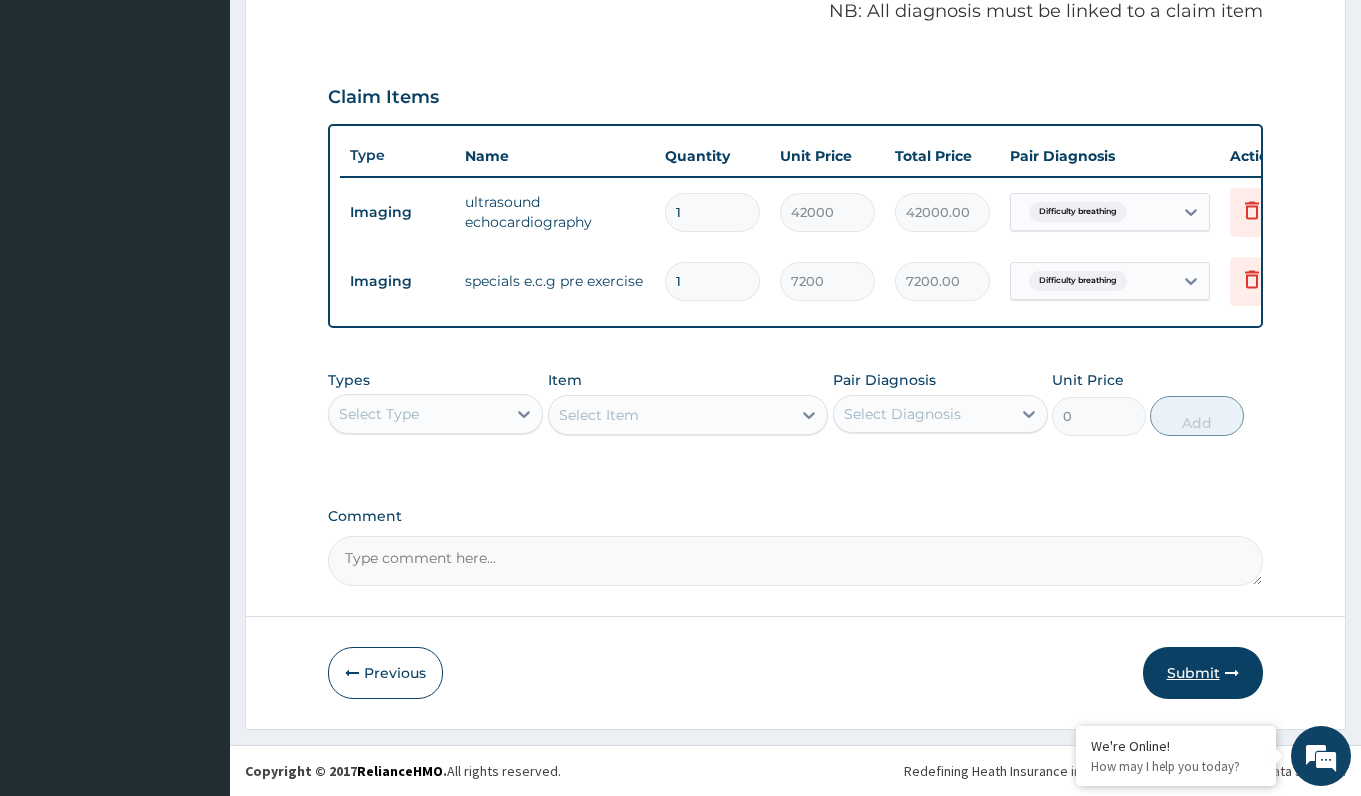 click on "Submit" at bounding box center (1203, 673) 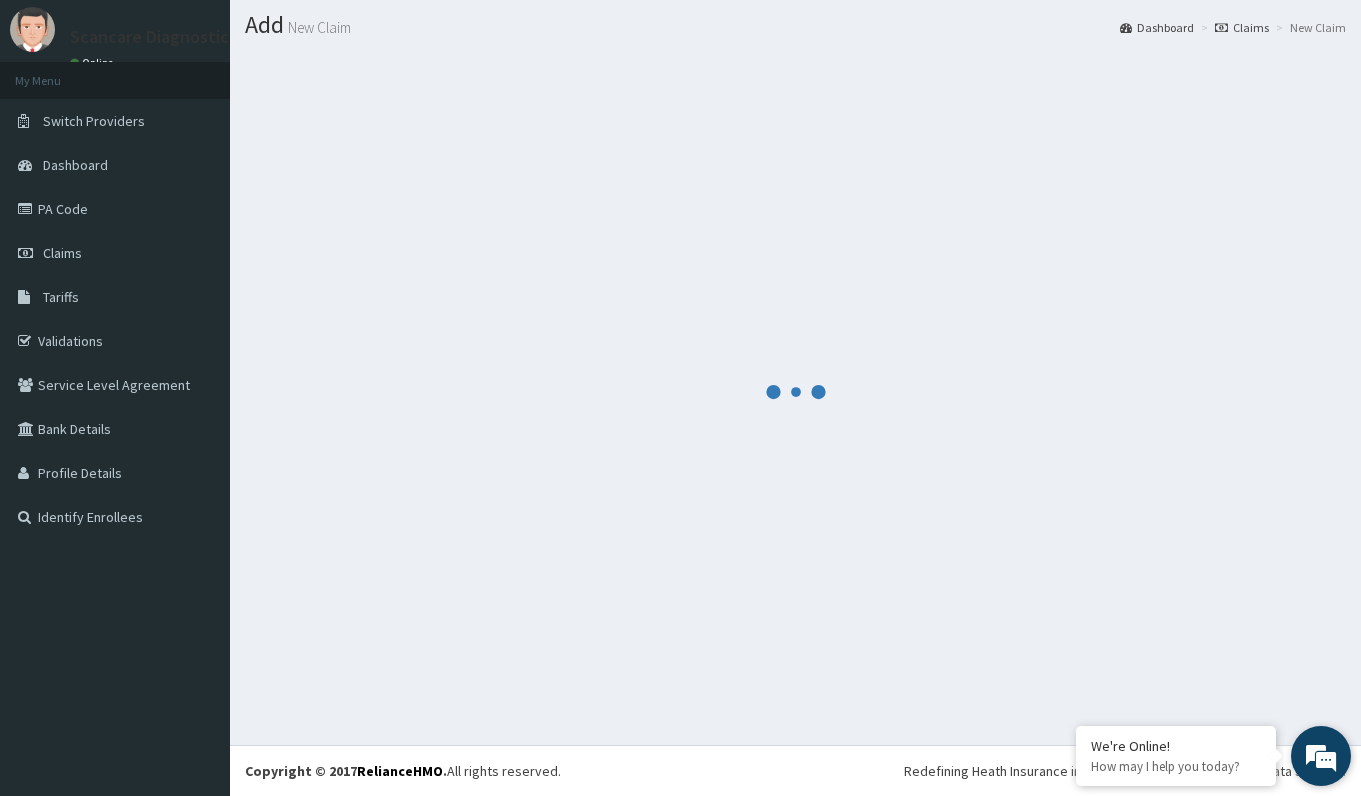 scroll, scrollTop: 53, scrollLeft: 0, axis: vertical 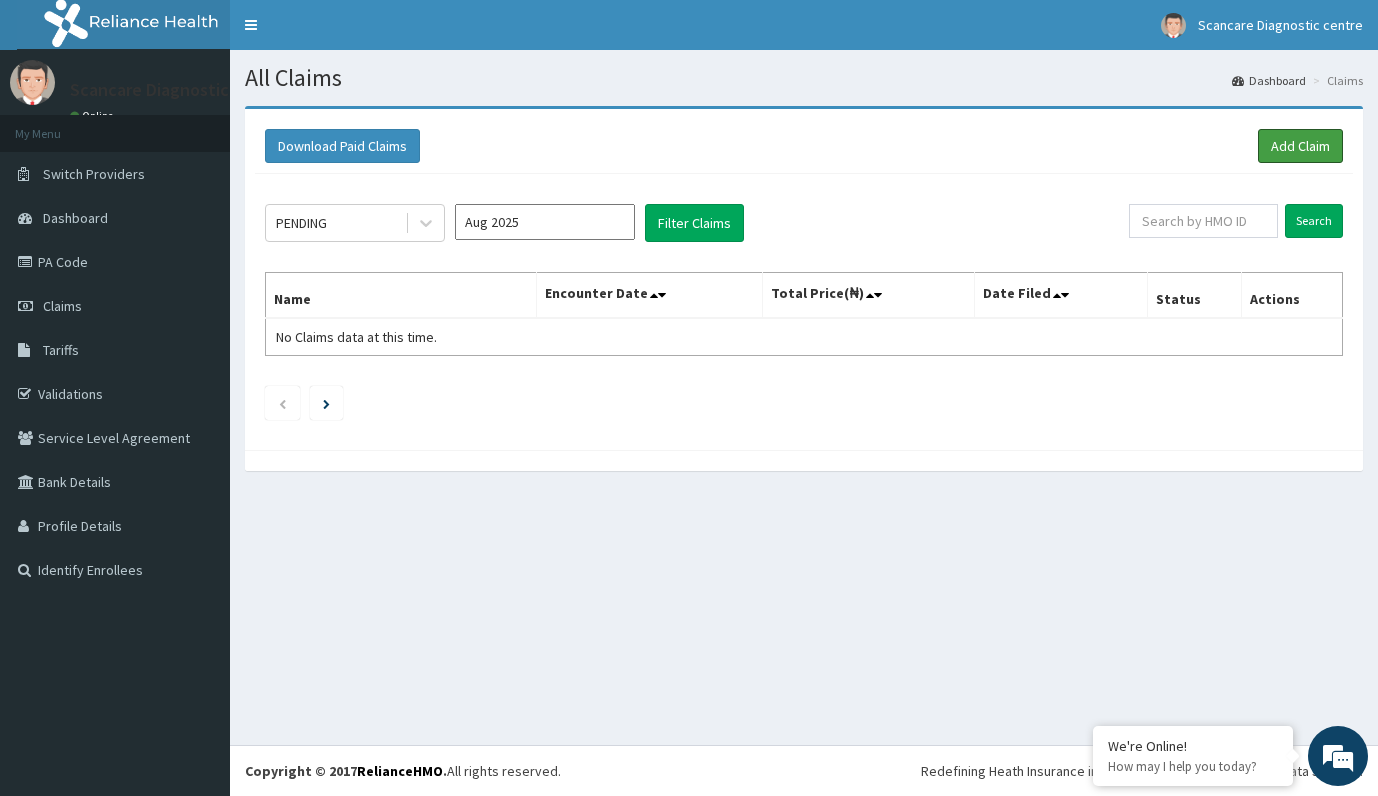 click on "Add Claim" at bounding box center (1300, 146) 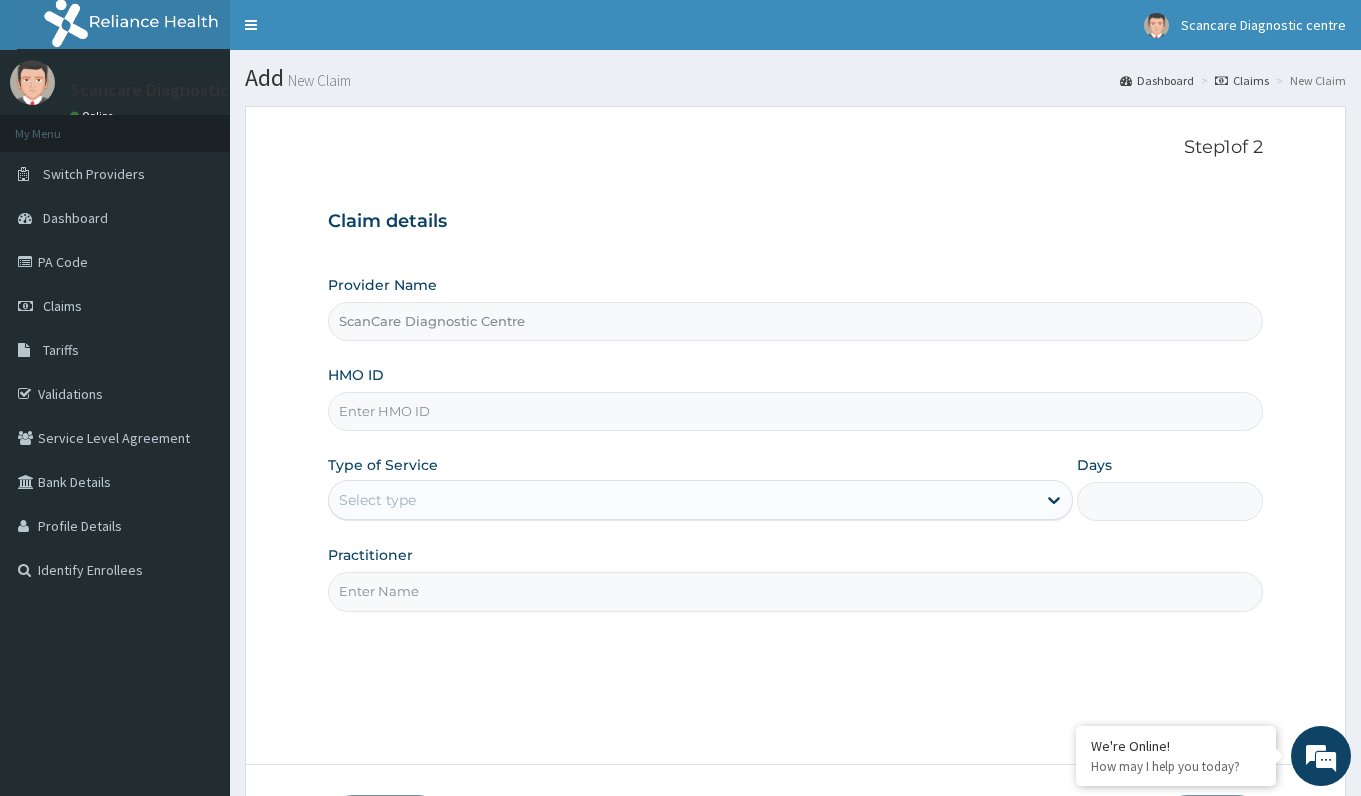 scroll, scrollTop: 0, scrollLeft: 0, axis: both 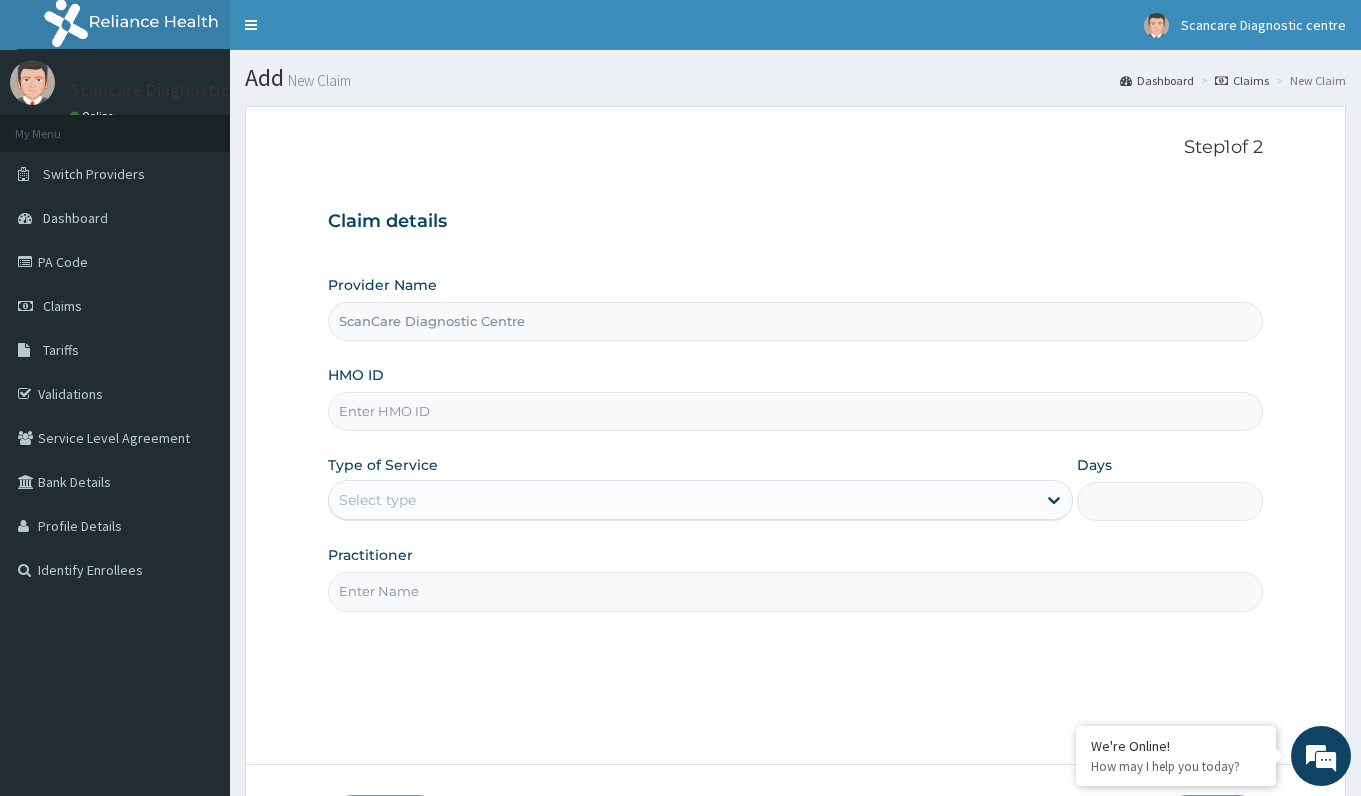 paste on "LAY/10103/A" 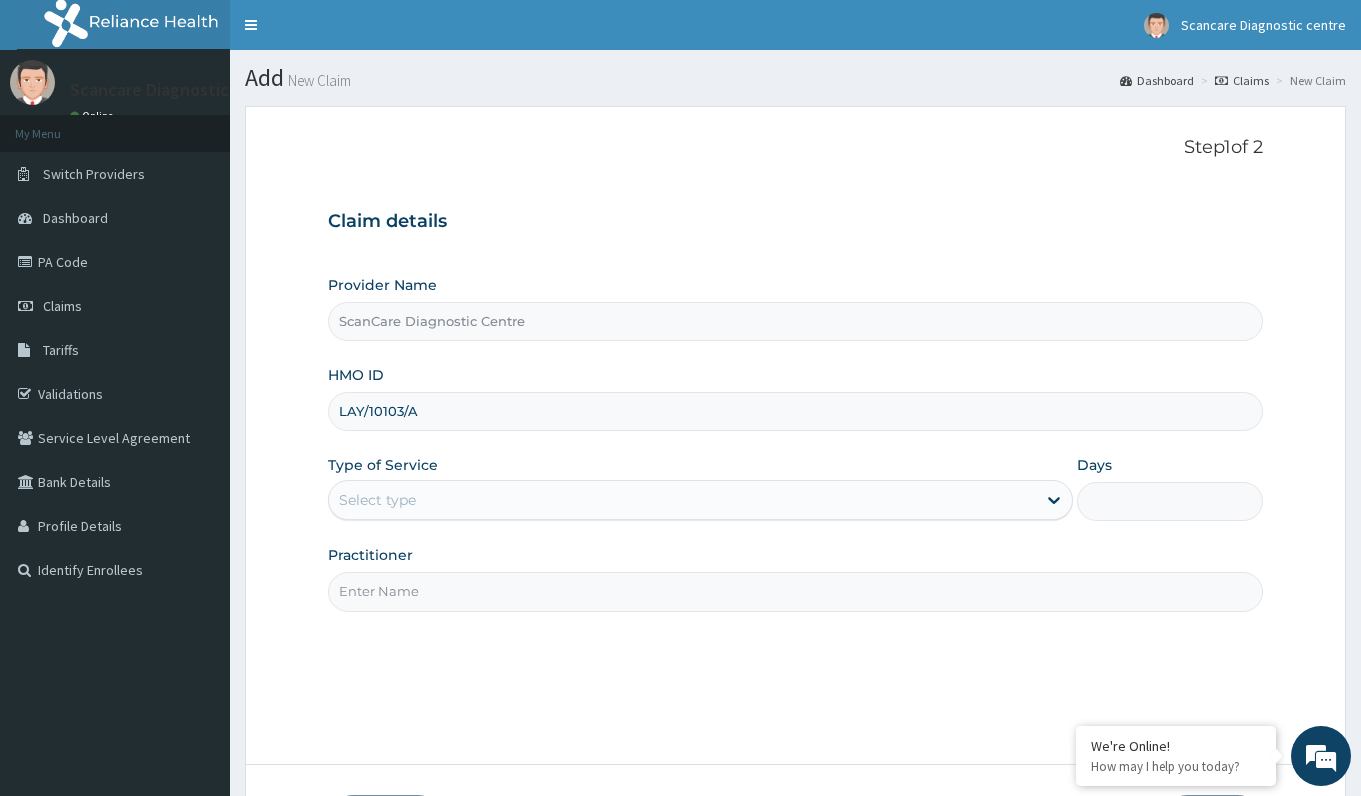 type on "LAY/10103/A" 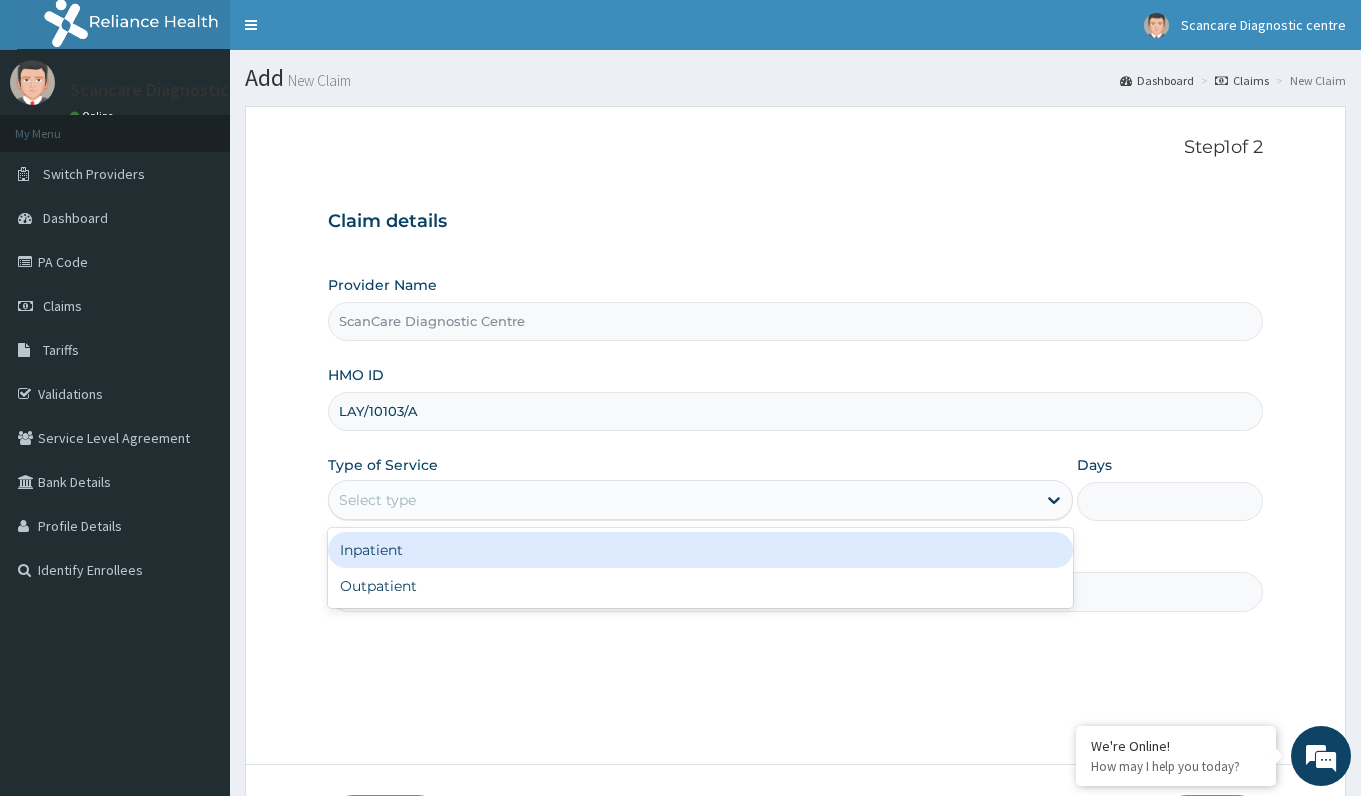 click on "Select type" at bounding box center (682, 500) 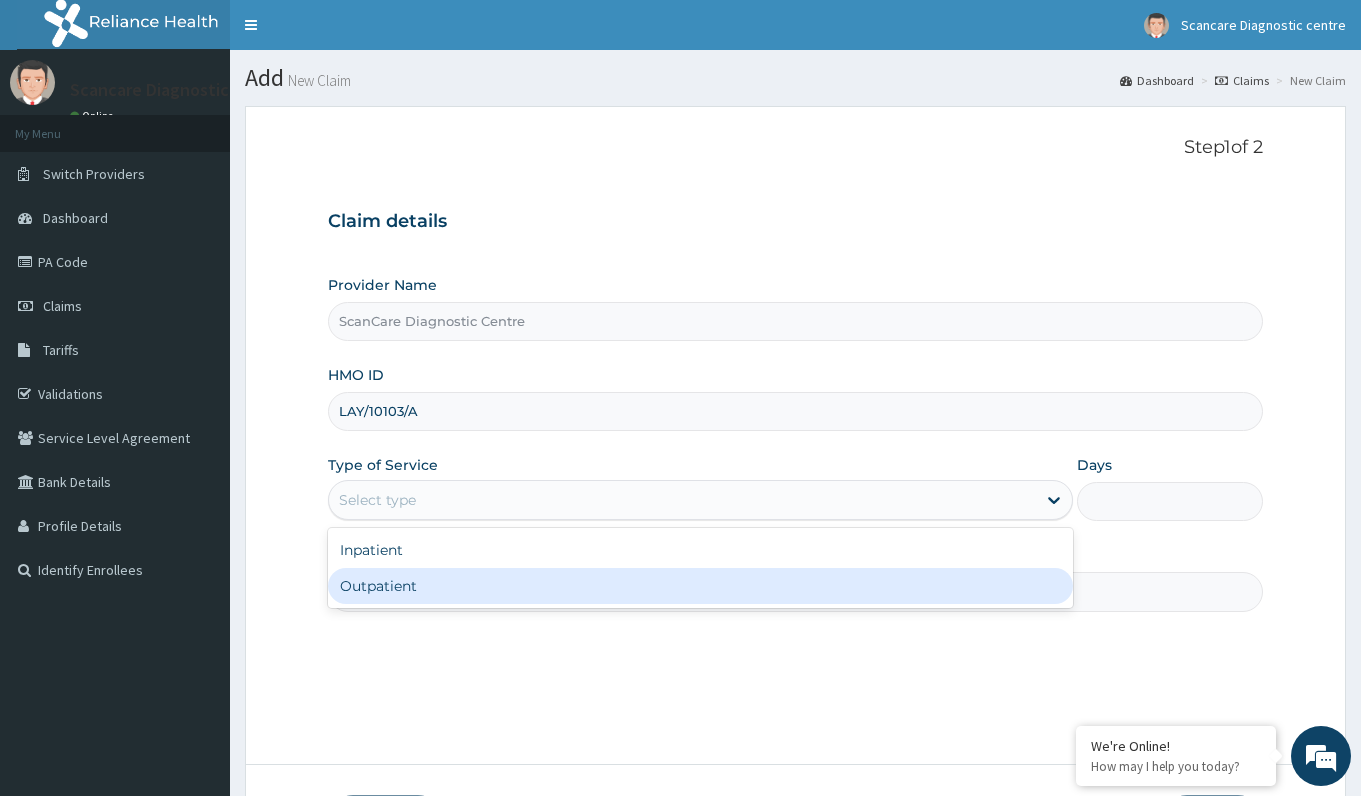 click on "Outpatient" at bounding box center (700, 586) 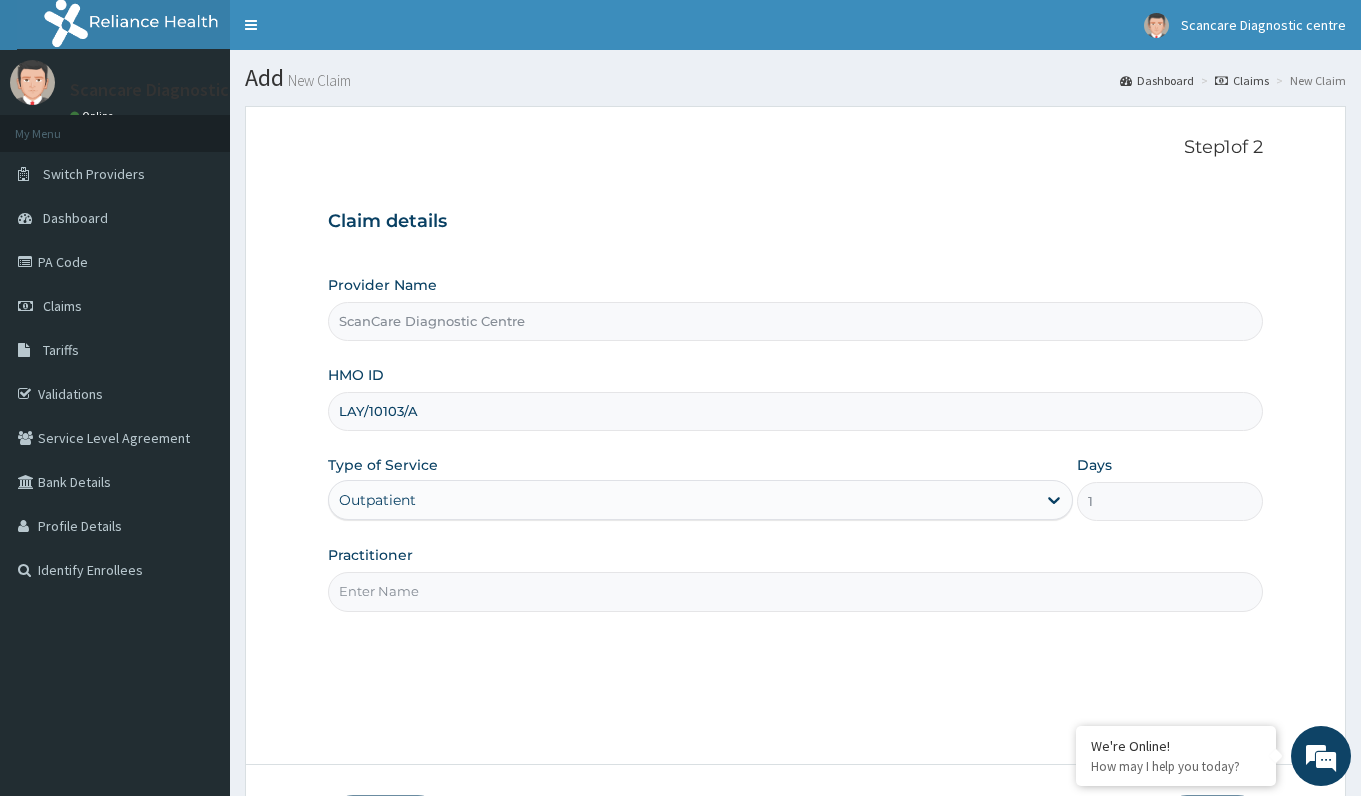 click on "Practitioner" at bounding box center [795, 591] 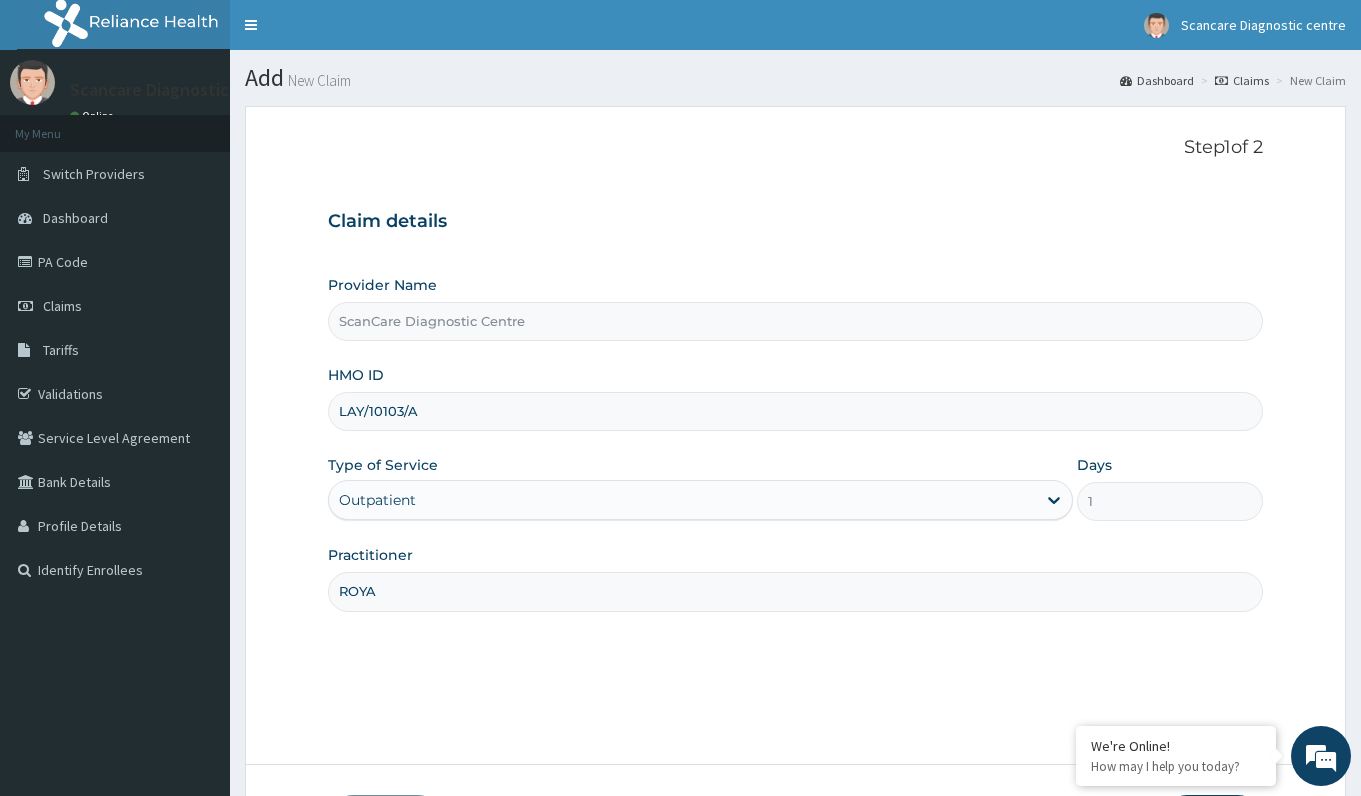 type on "ROYAN" 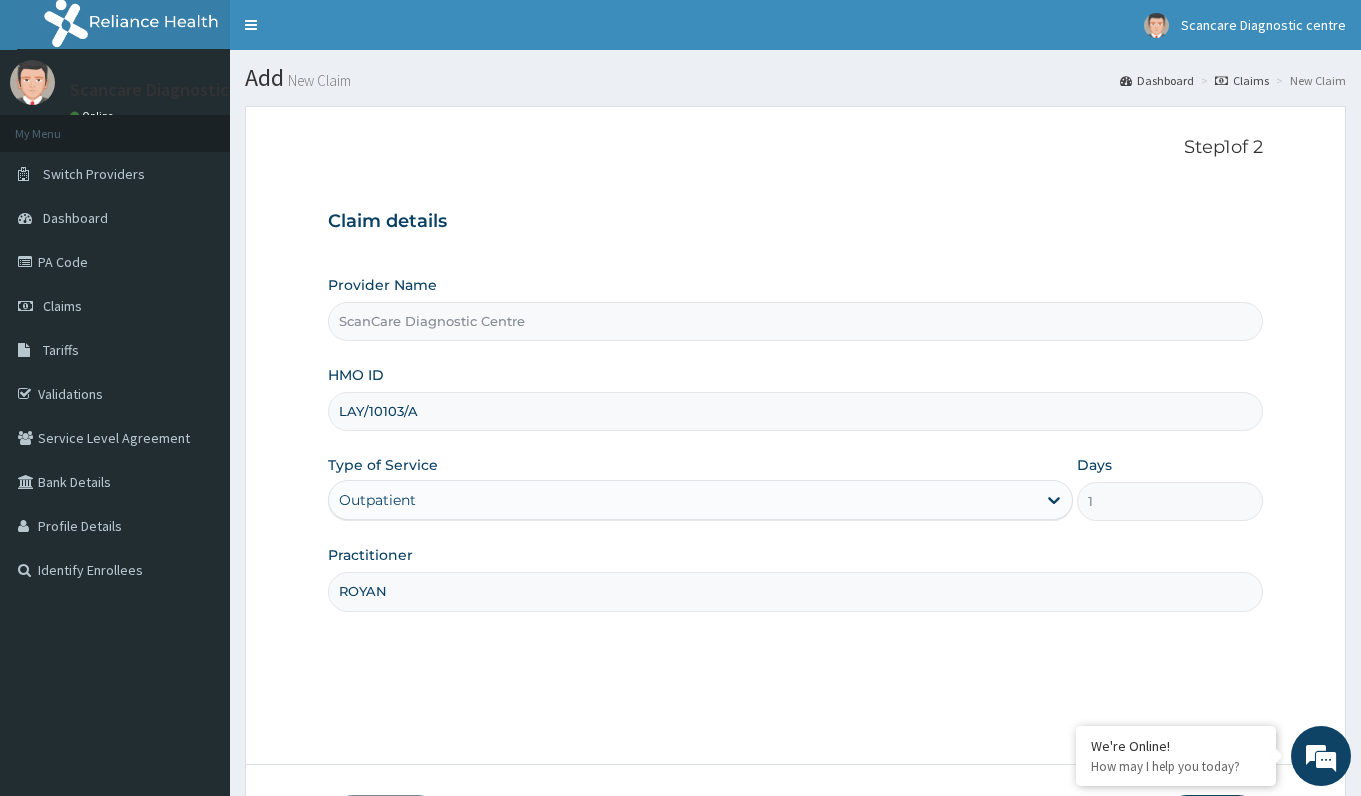 scroll, scrollTop: 148, scrollLeft: 0, axis: vertical 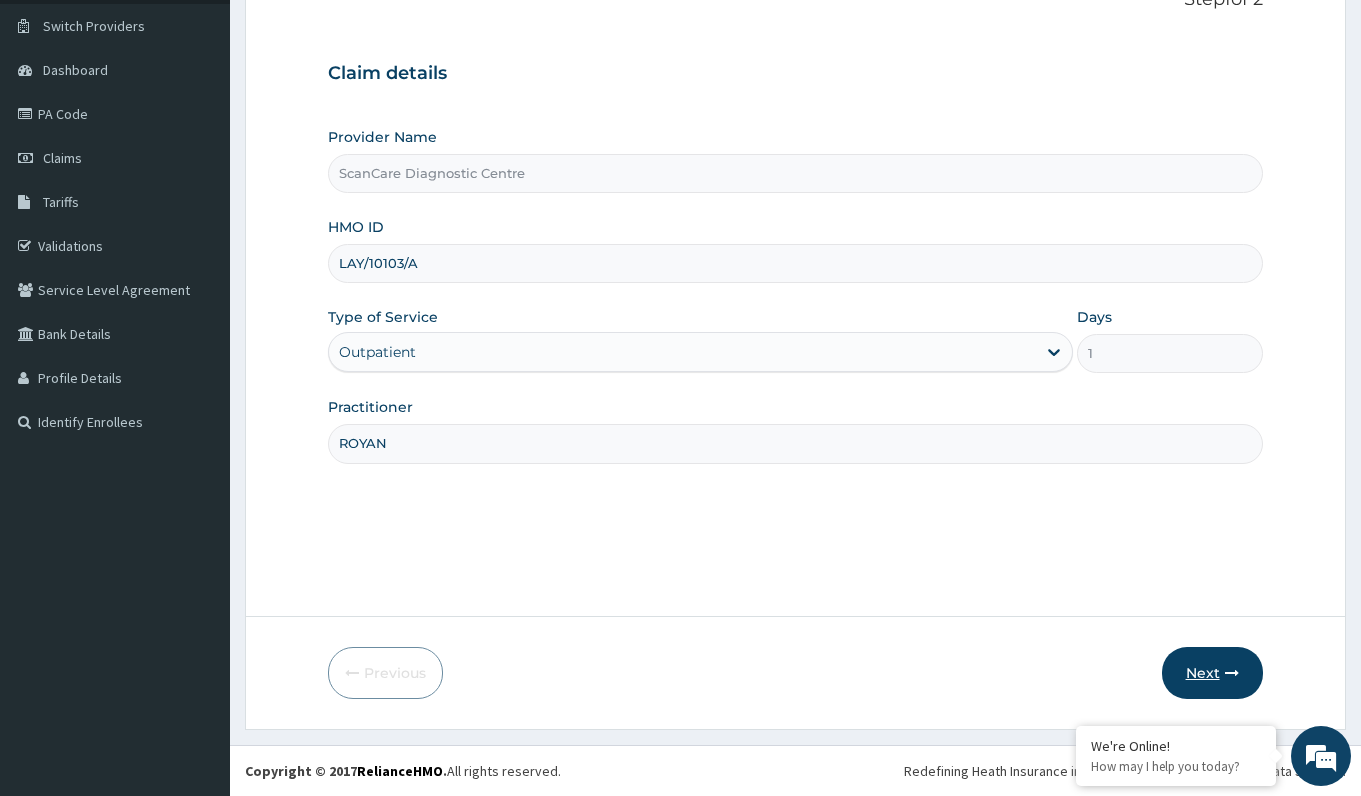 click on "Next" at bounding box center (1212, 673) 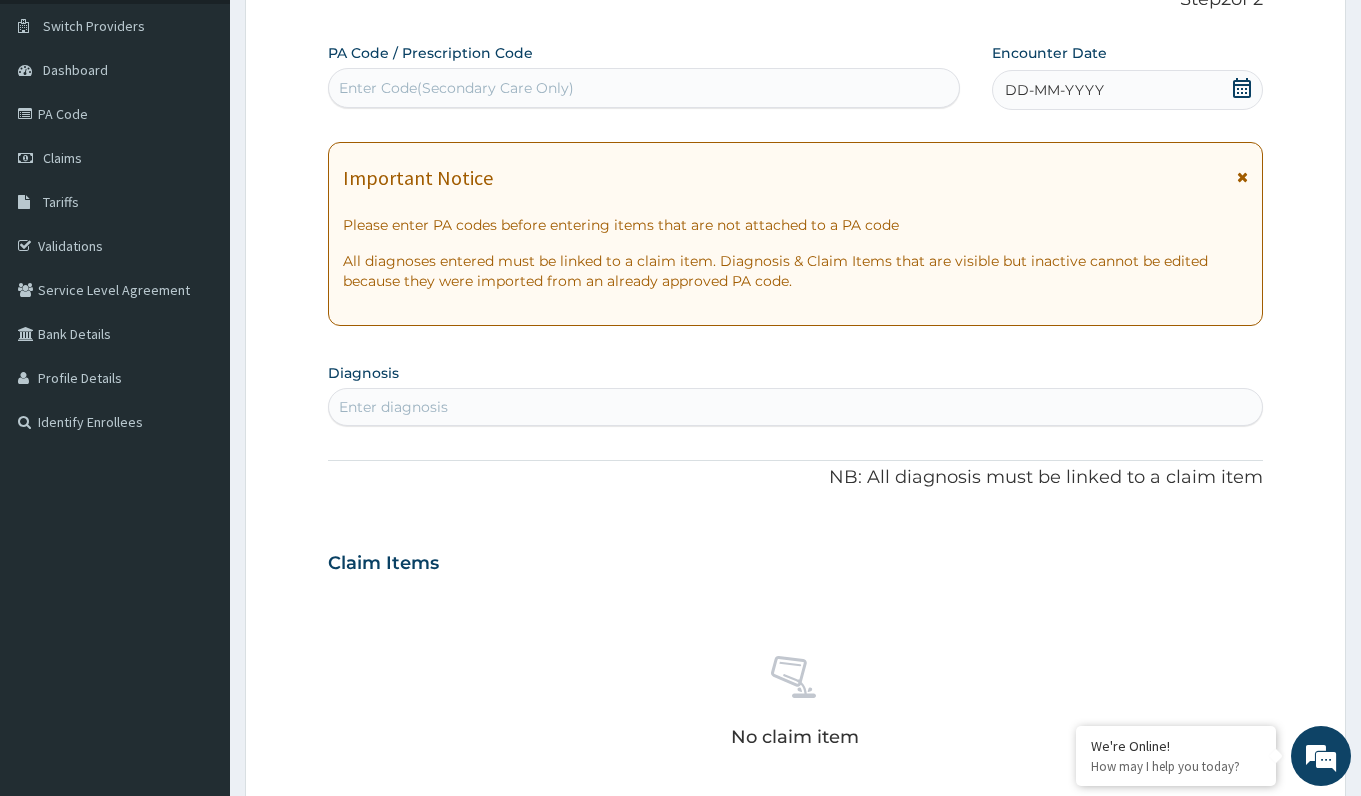 click on "Enter Code(Secondary Care Only)" at bounding box center [456, 88] 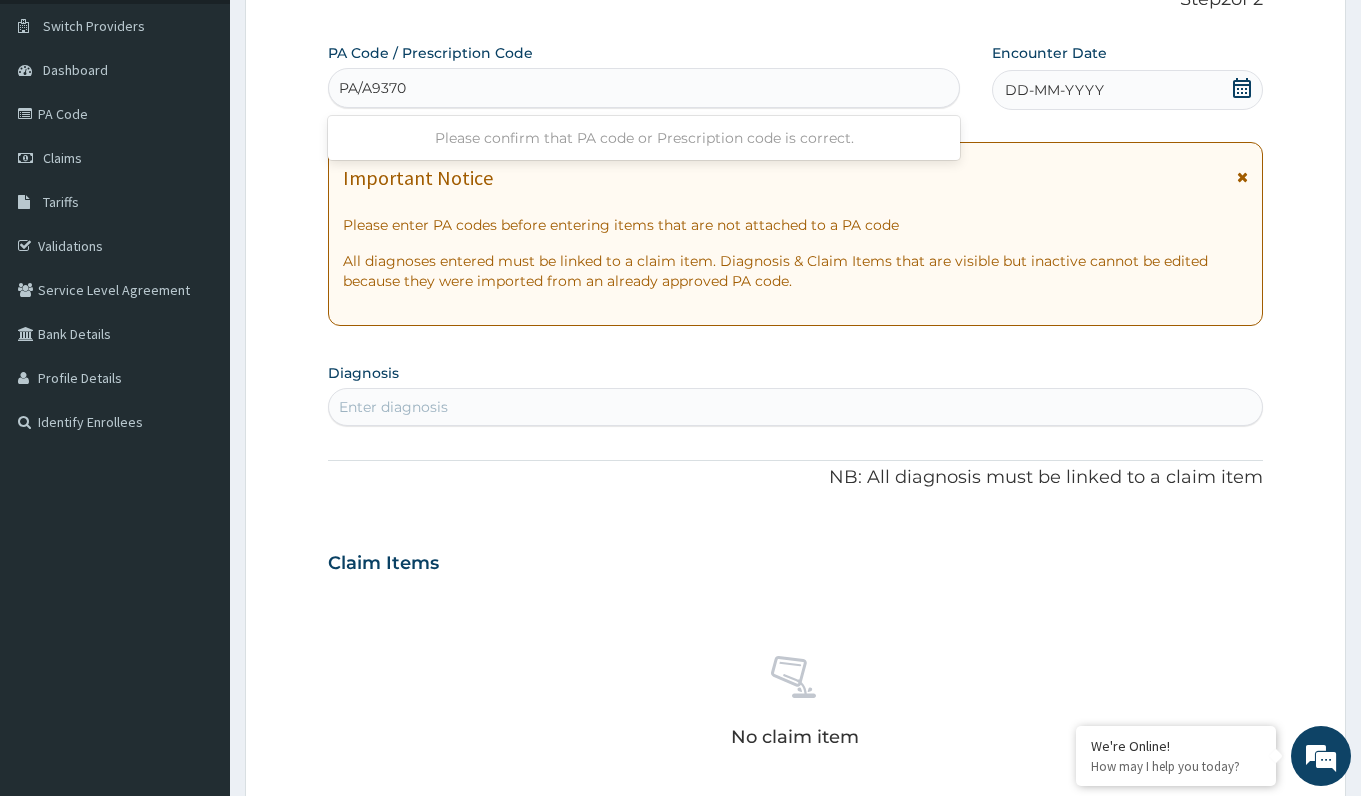 type on "PA/A93707" 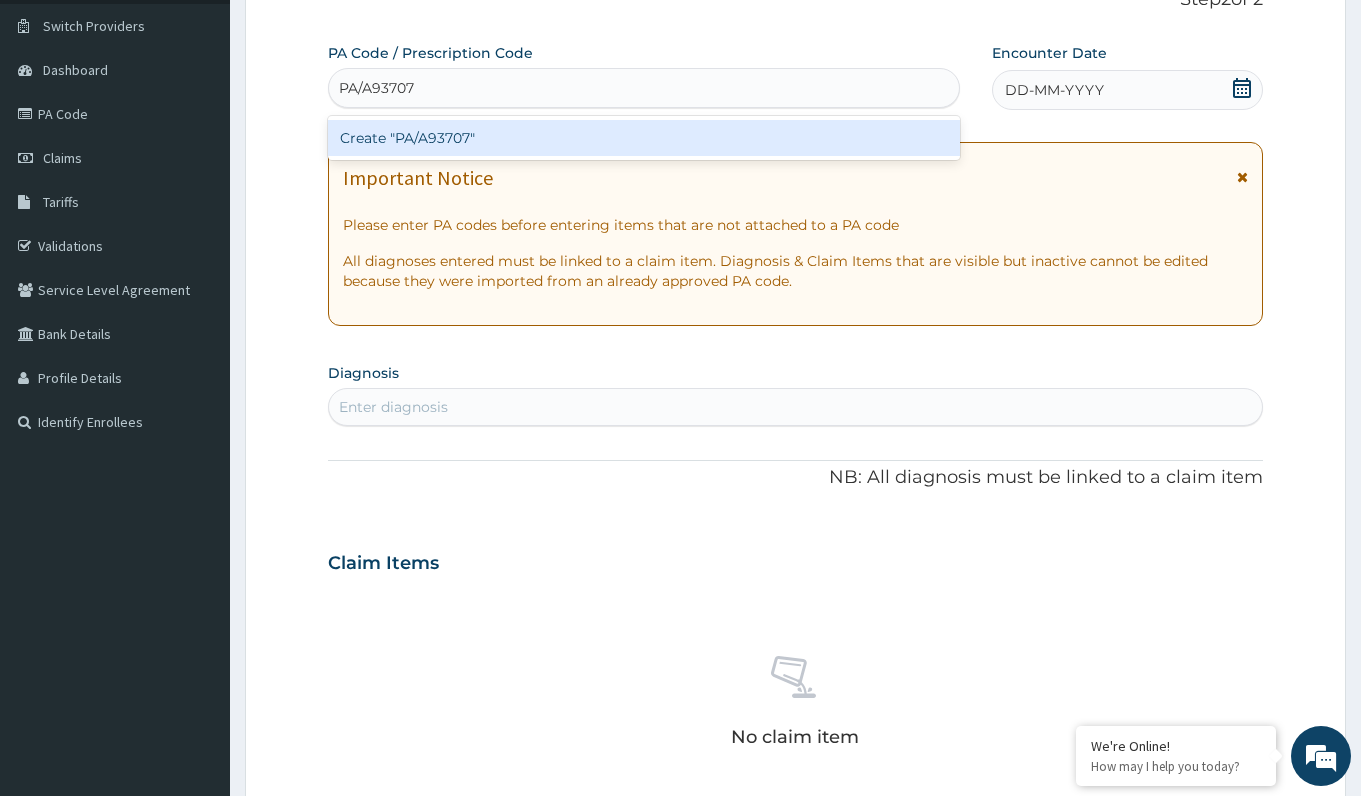 click on "Create "PA/A93707"" at bounding box center (643, 138) 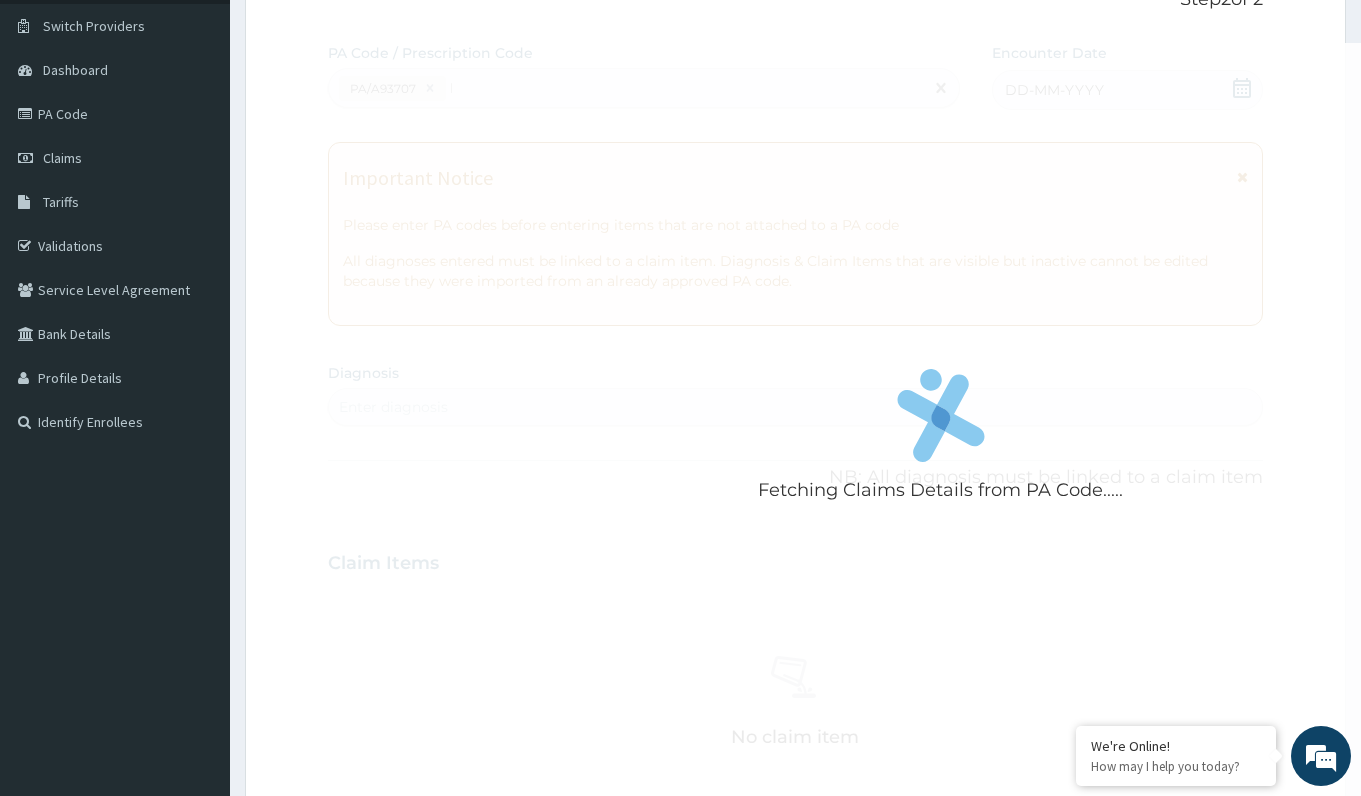 type 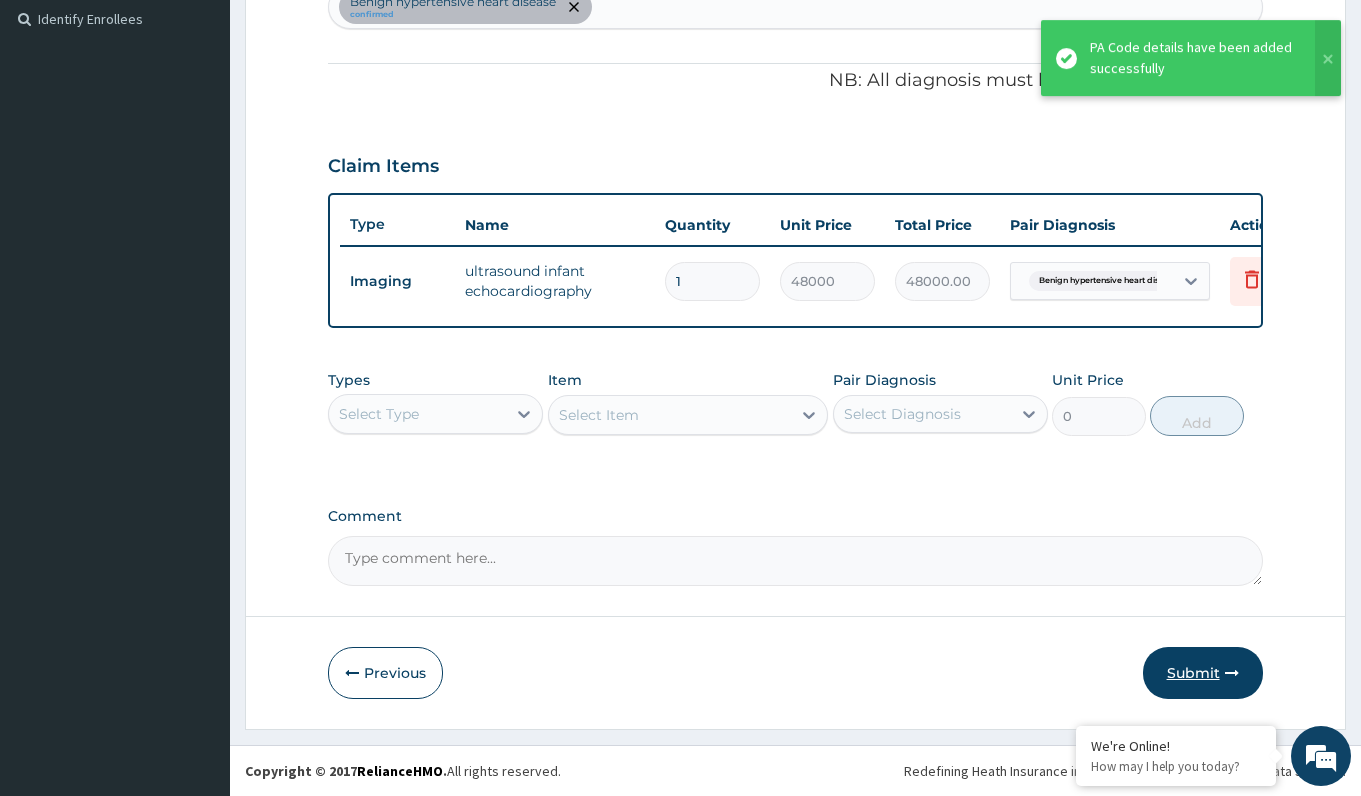 scroll, scrollTop: 568, scrollLeft: 0, axis: vertical 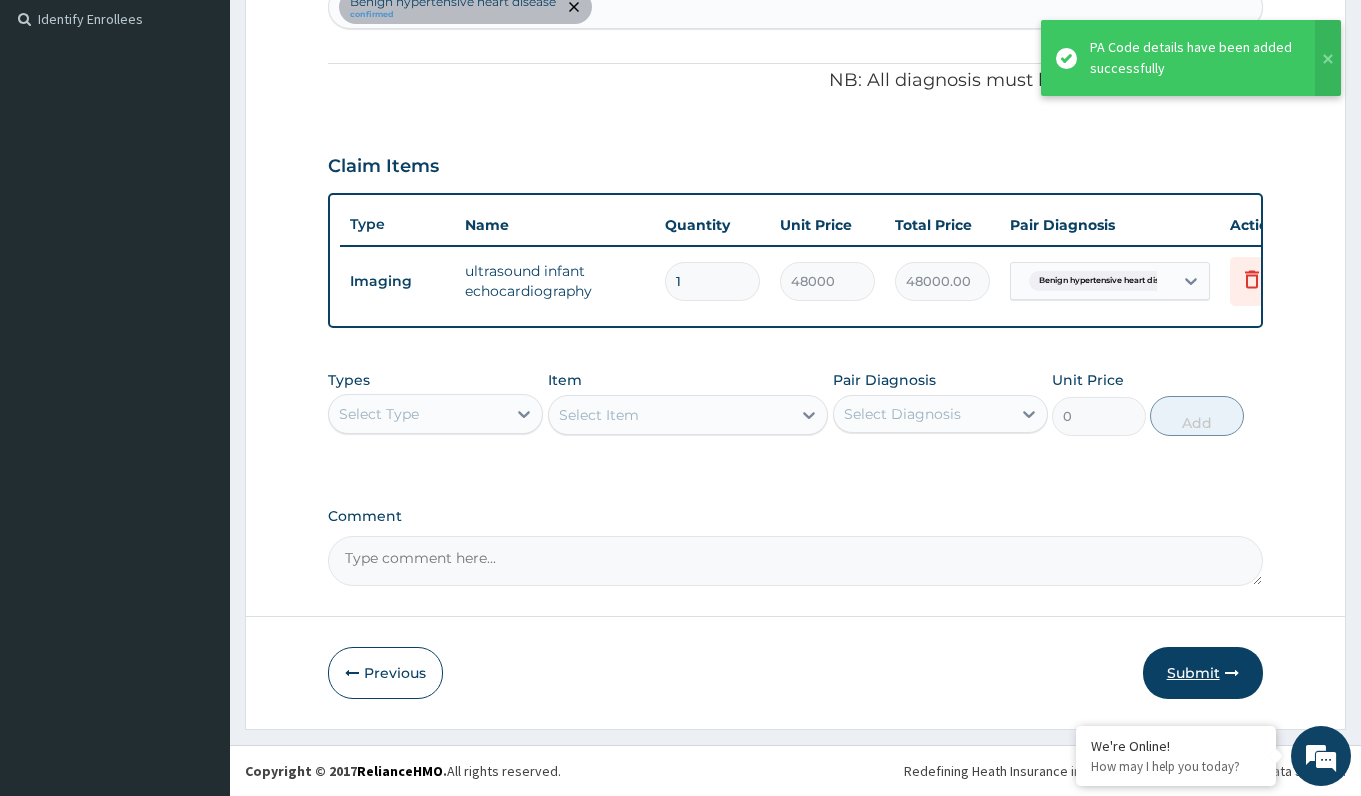 click on "Submit" at bounding box center [1203, 673] 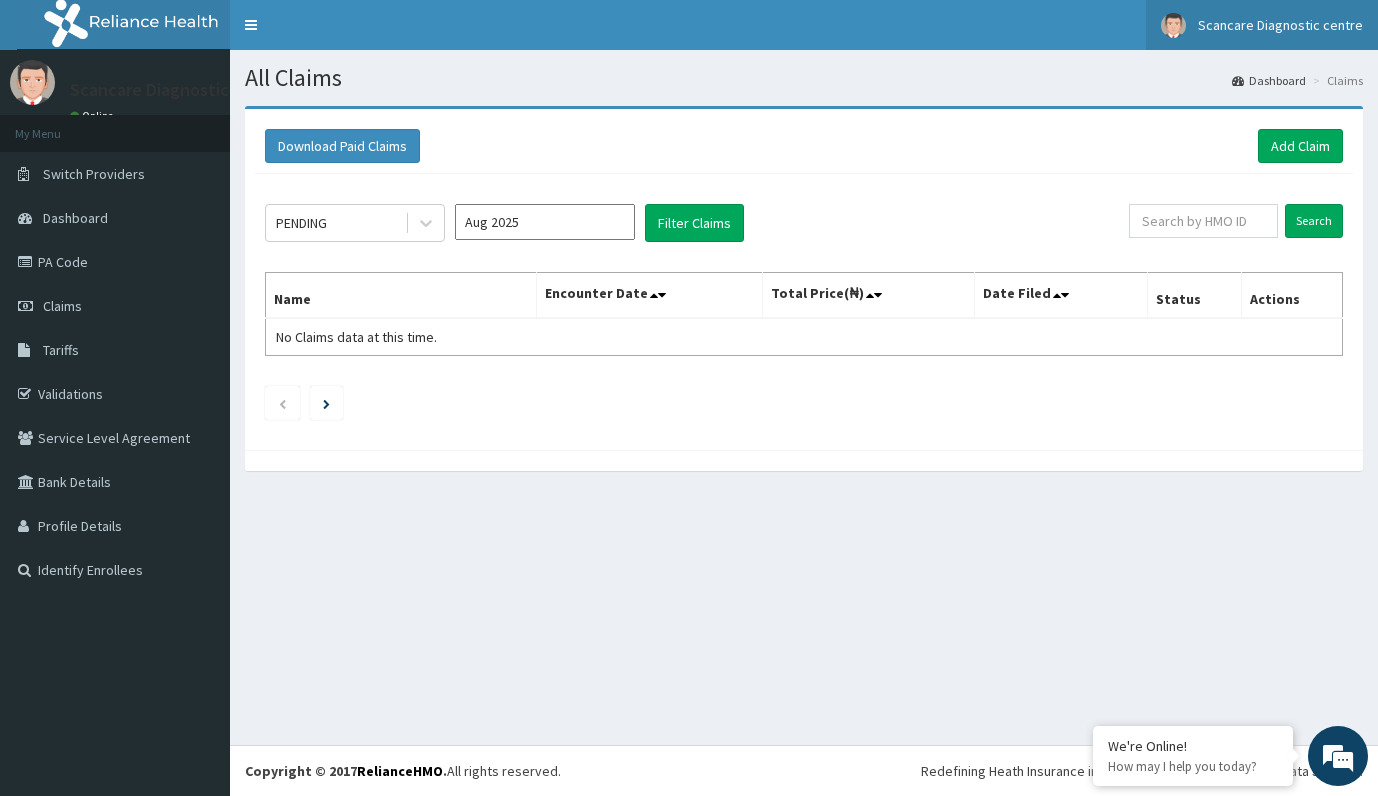 scroll, scrollTop: 0, scrollLeft: 0, axis: both 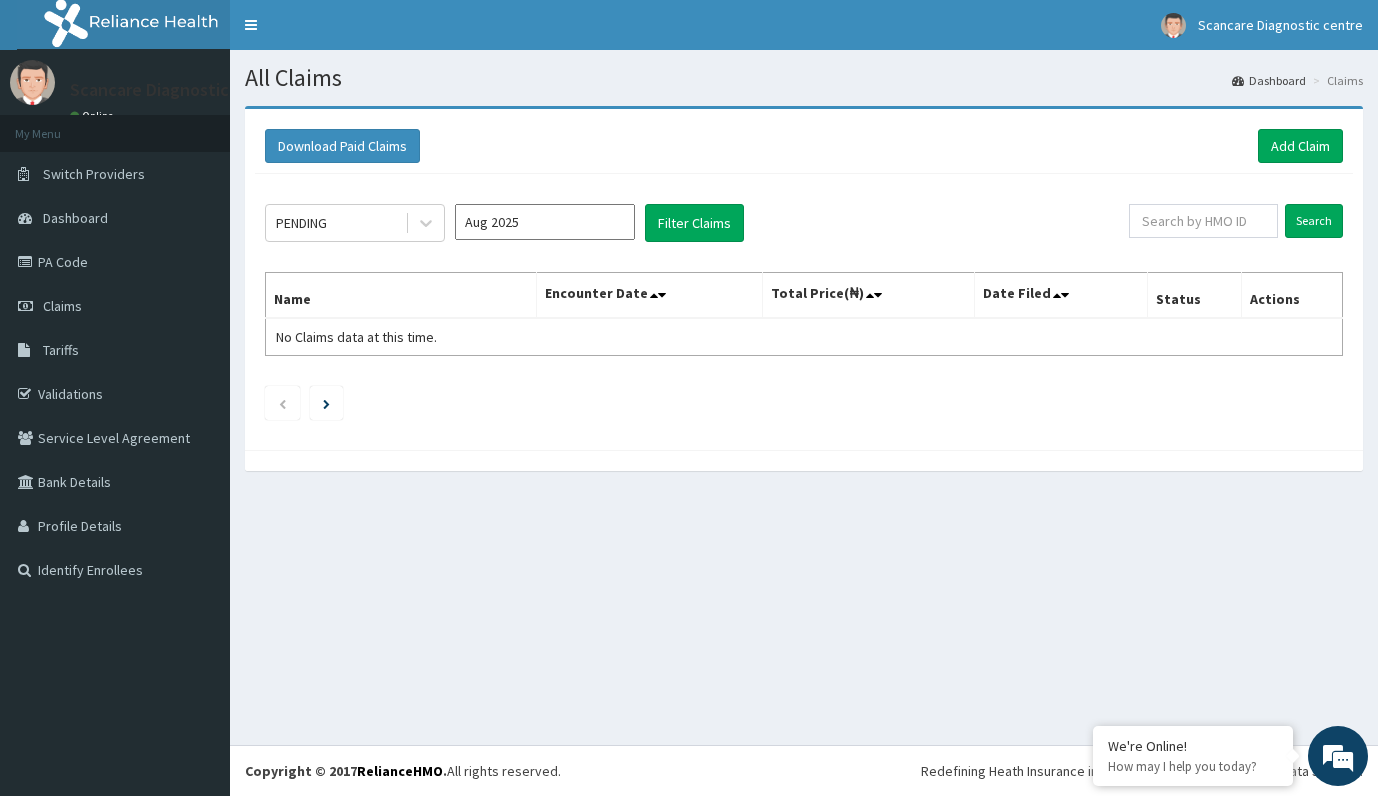 click on "Download Paid Claims Add Claim" at bounding box center [804, 146] 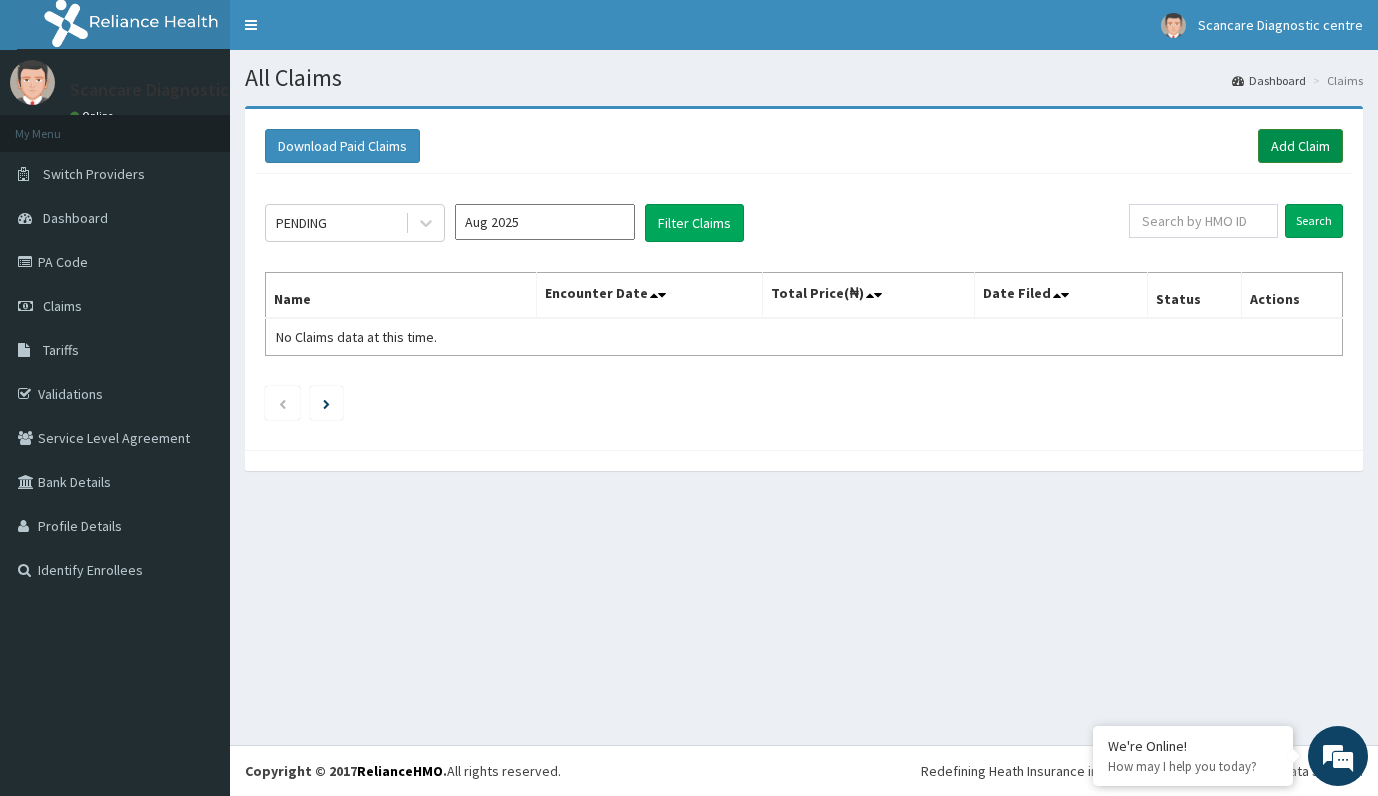 click on "Add Claim" at bounding box center [1300, 146] 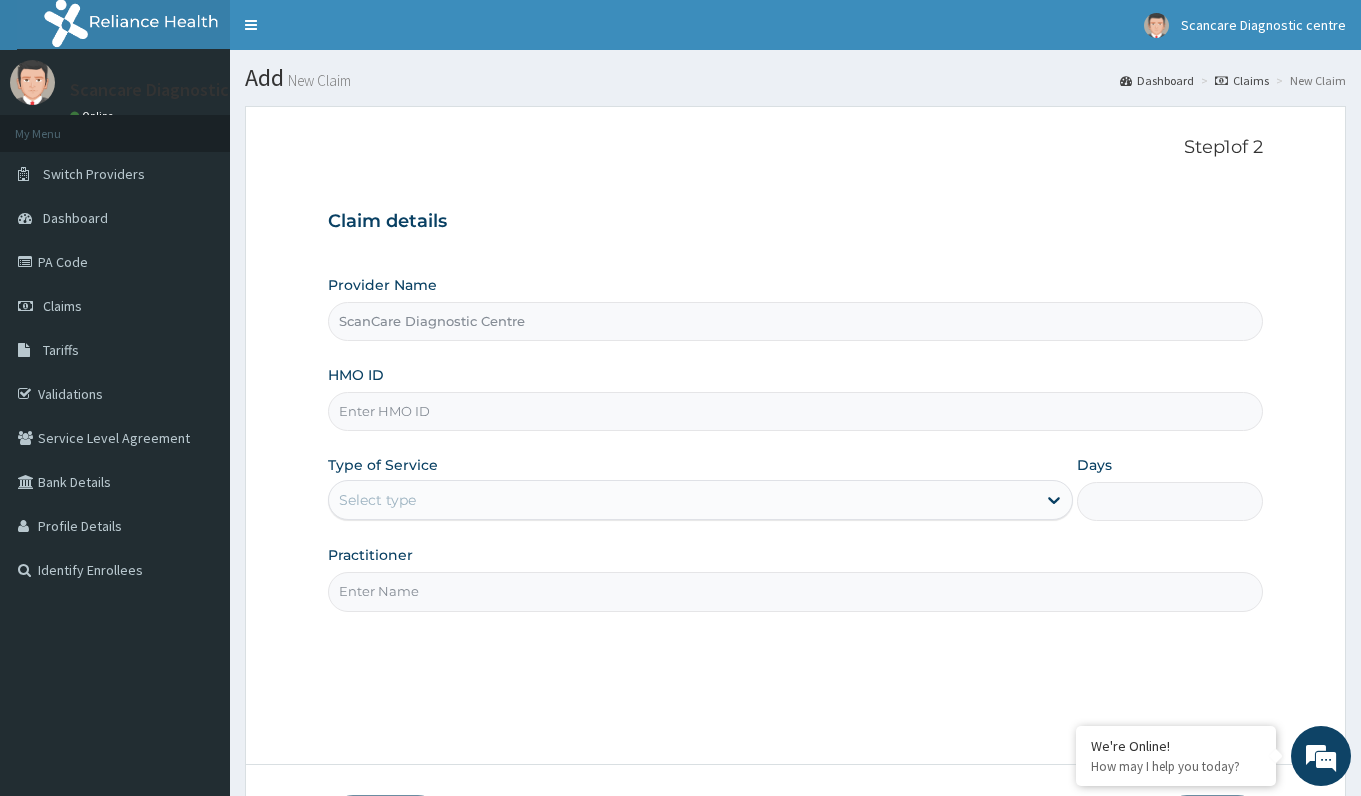 scroll, scrollTop: 0, scrollLeft: 0, axis: both 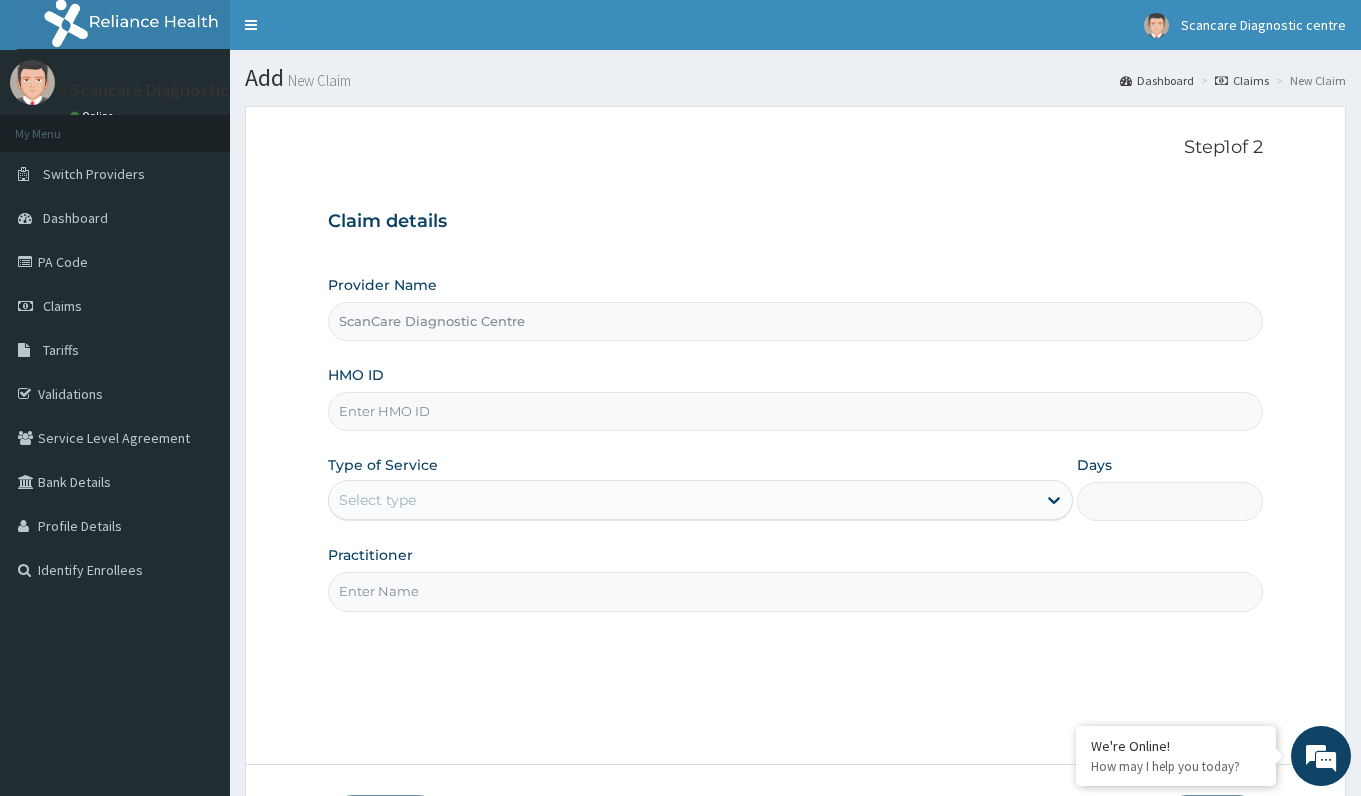 click on "HMO ID" at bounding box center (795, 411) 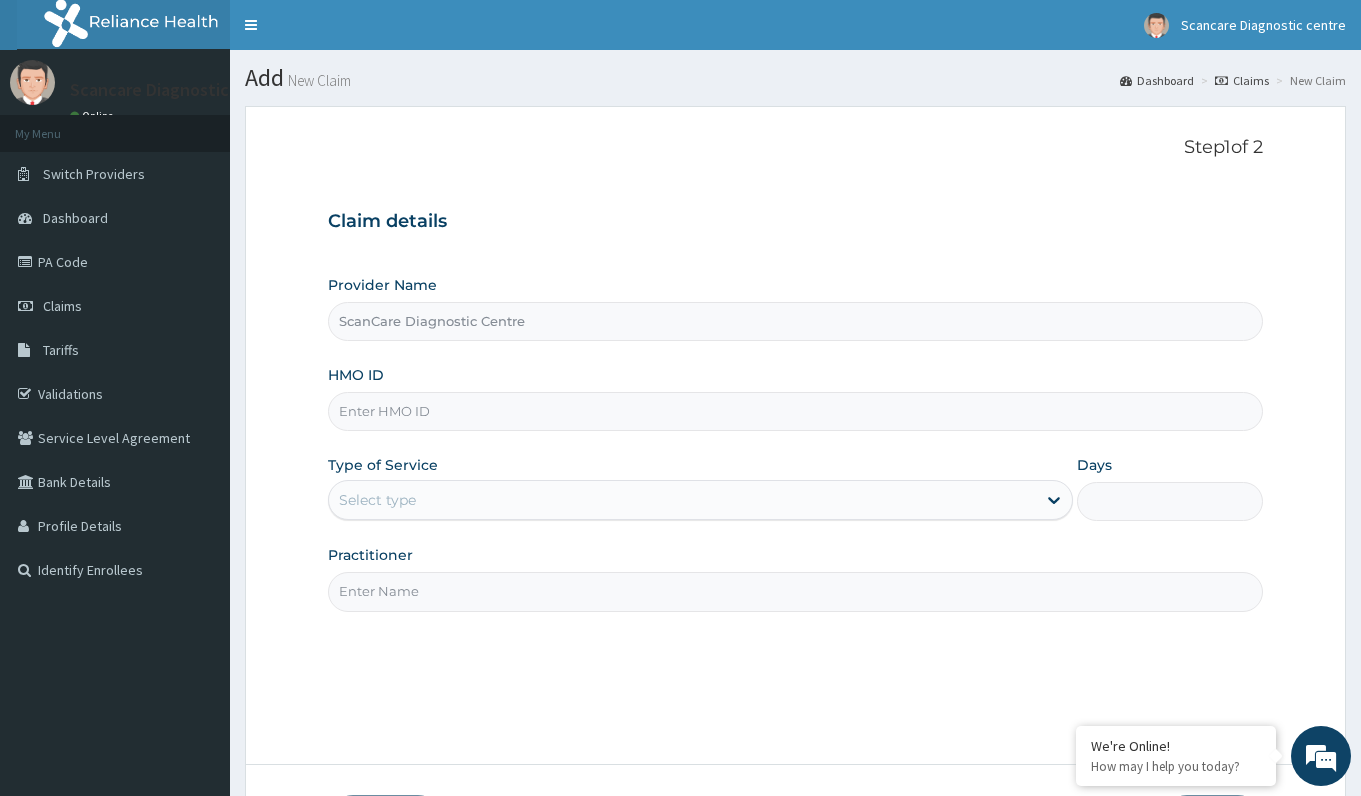 scroll, scrollTop: 0, scrollLeft: 0, axis: both 